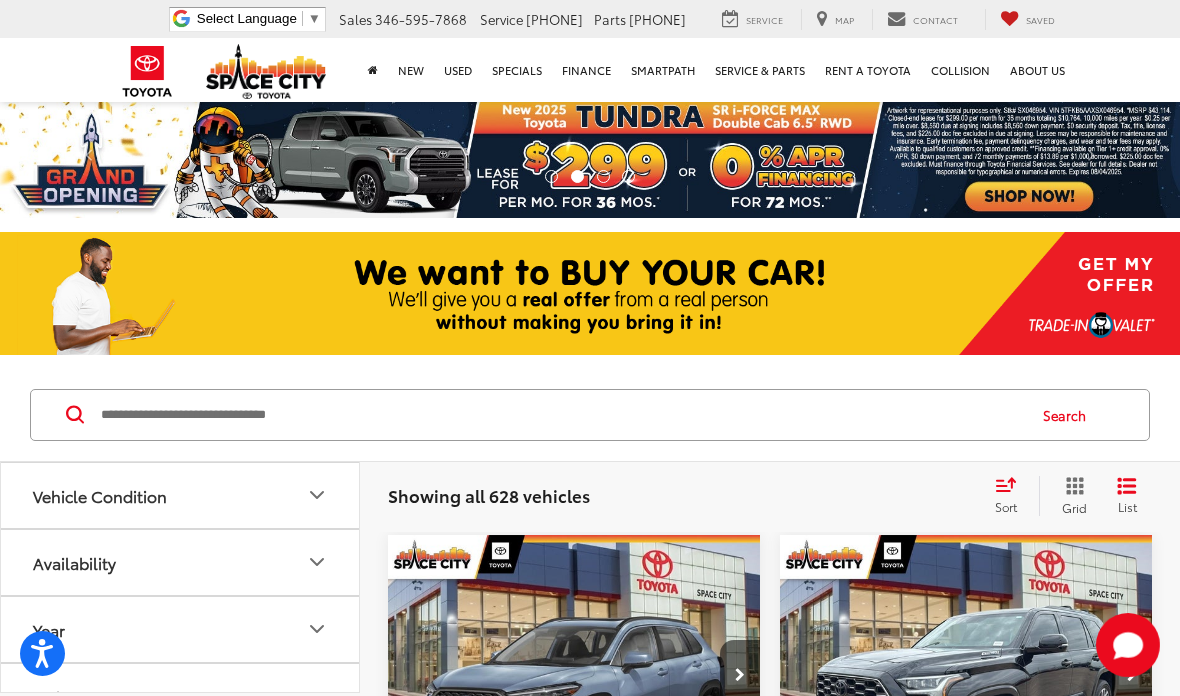 scroll, scrollTop: 8, scrollLeft: 0, axis: vertical 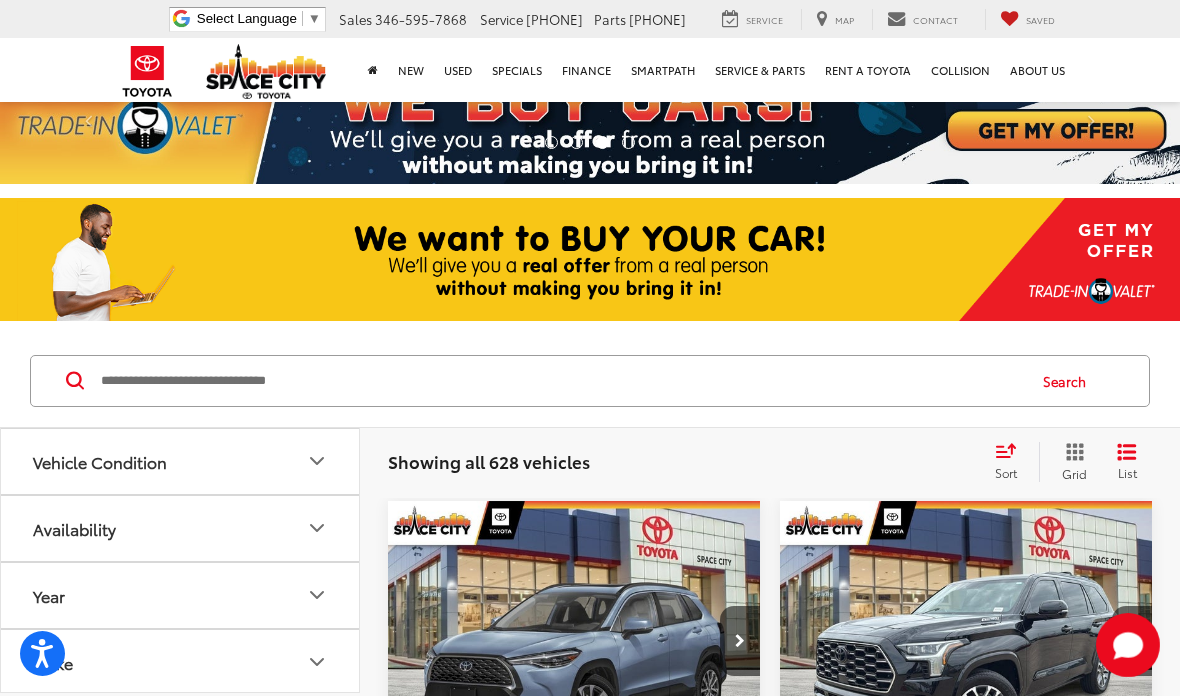 click at bounding box center (561, 381) 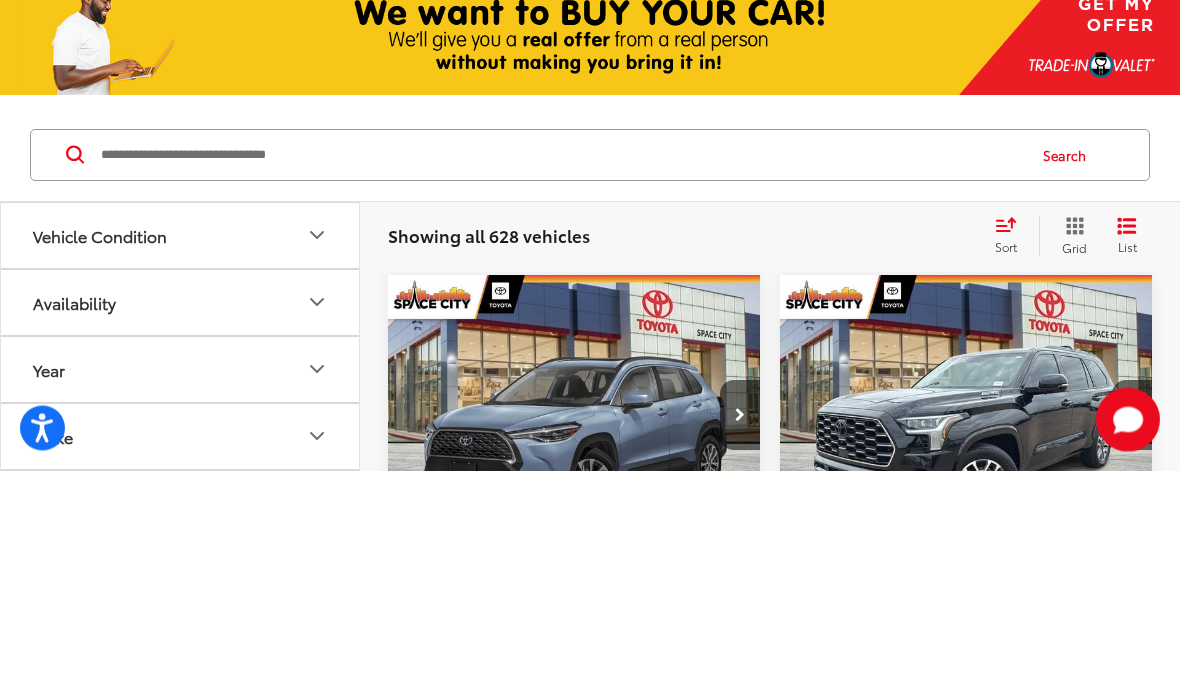 scroll, scrollTop: 339, scrollLeft: 0, axis: vertical 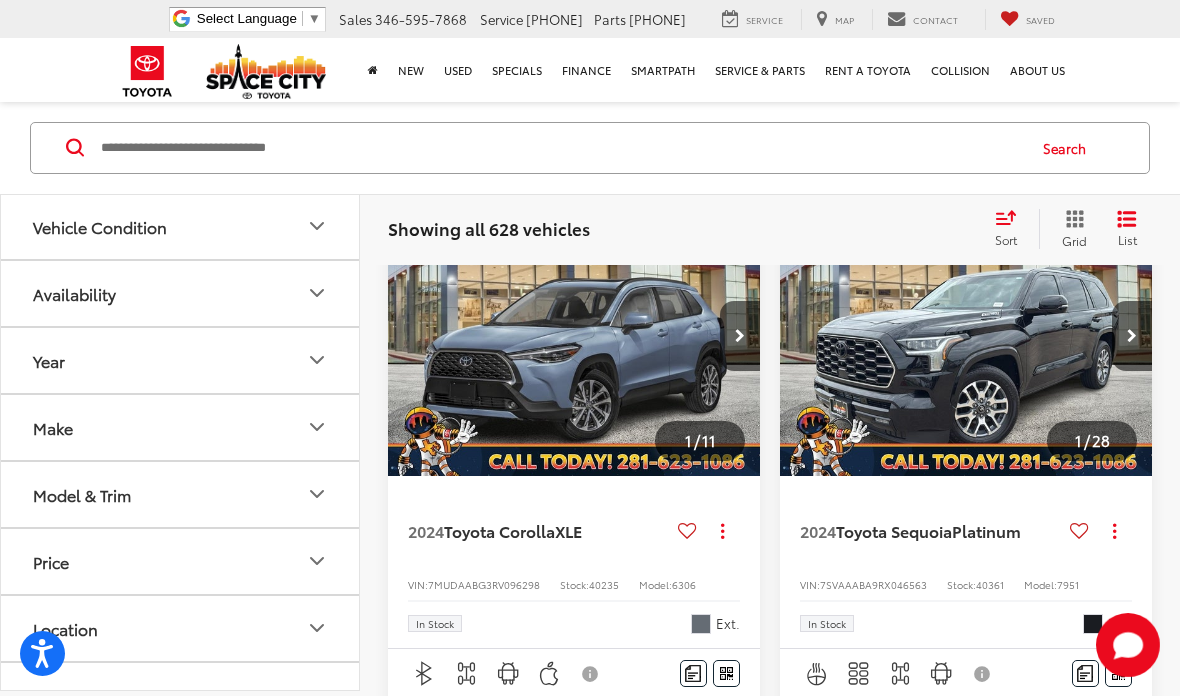 click at bounding box center (561, 148) 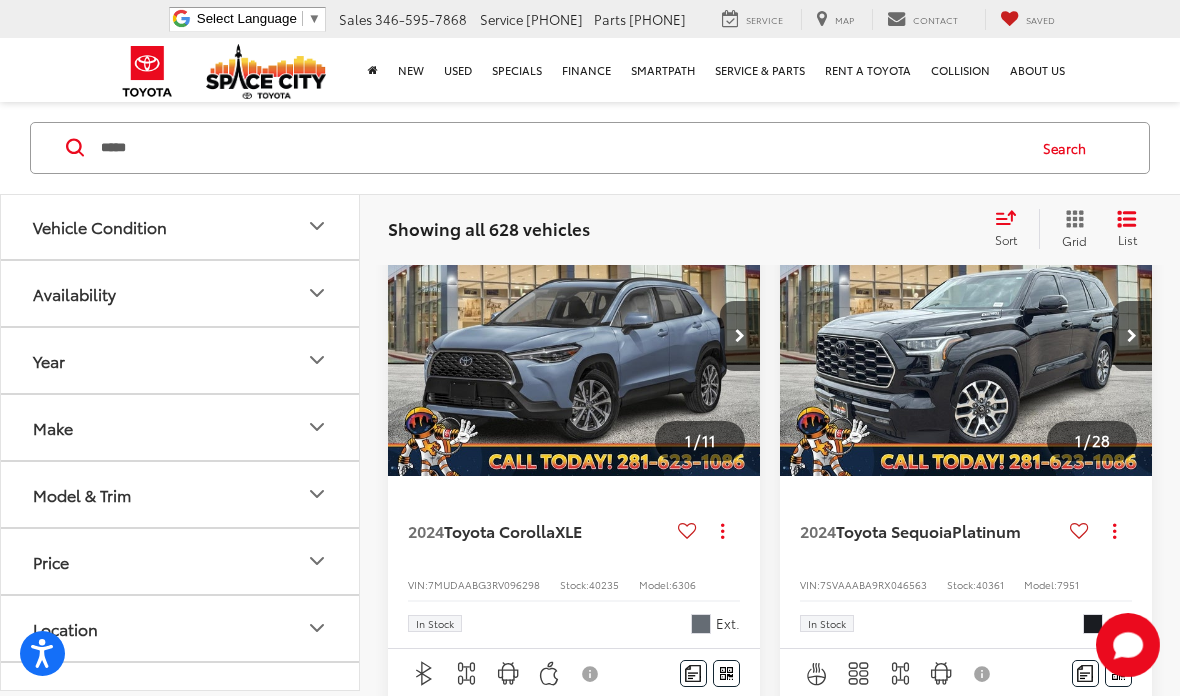 scroll, scrollTop: 340, scrollLeft: 0, axis: vertical 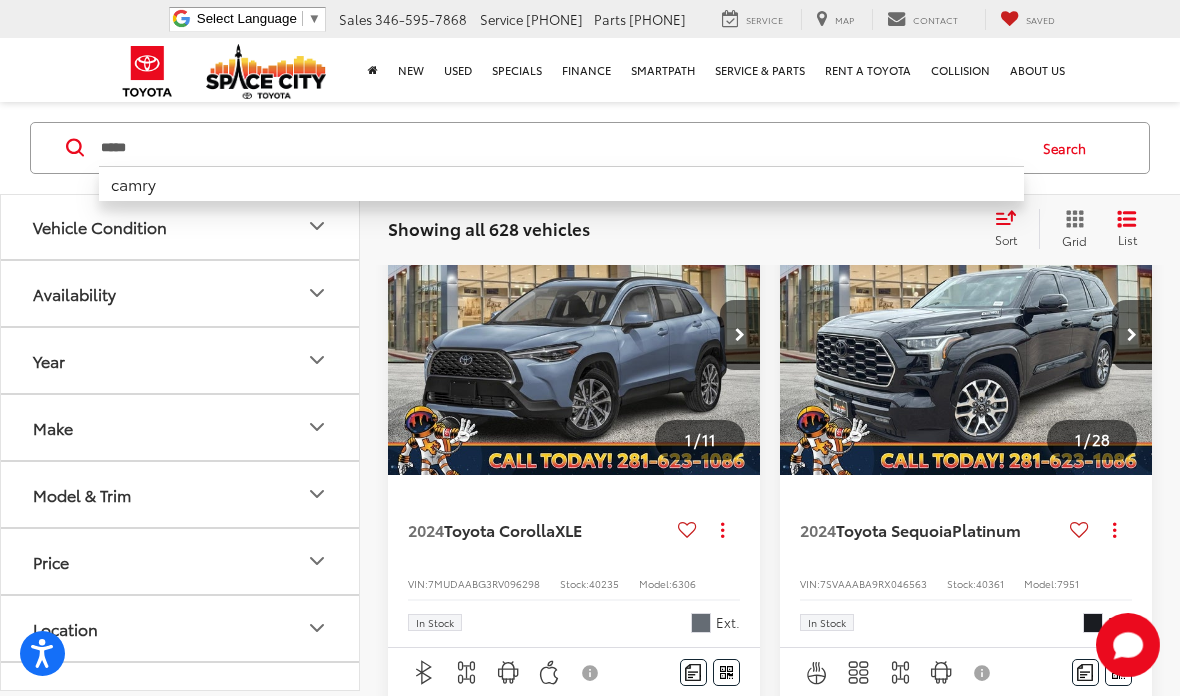 type on "*****" 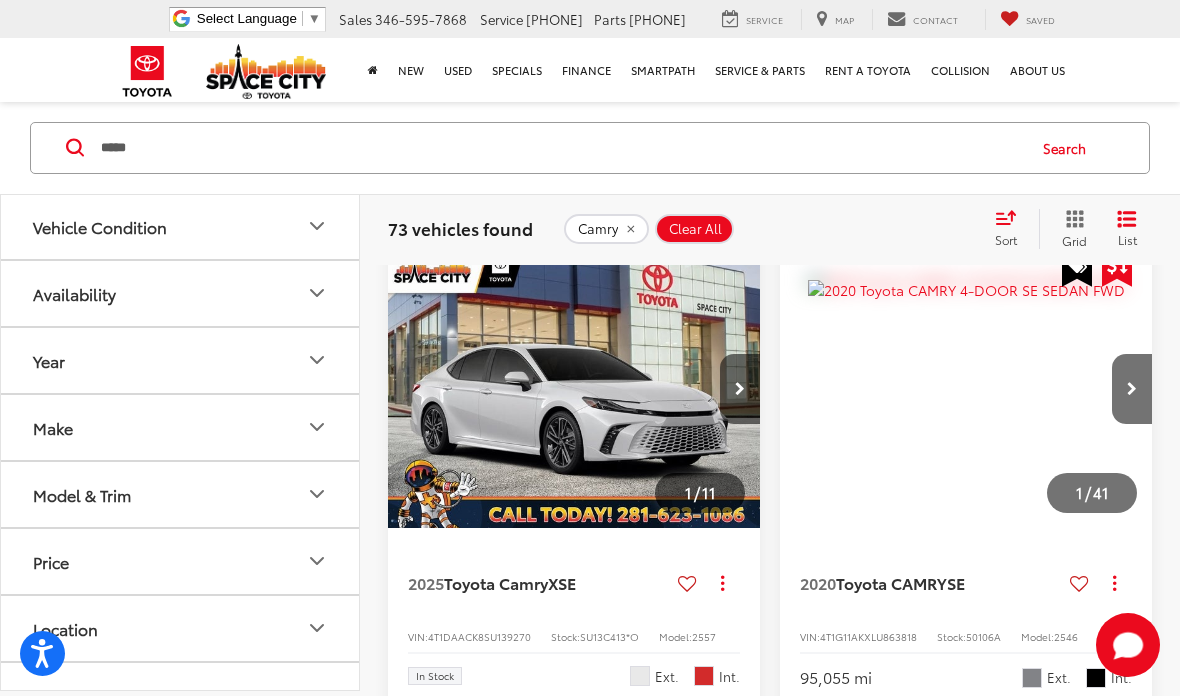 scroll, scrollTop: 2658, scrollLeft: 0, axis: vertical 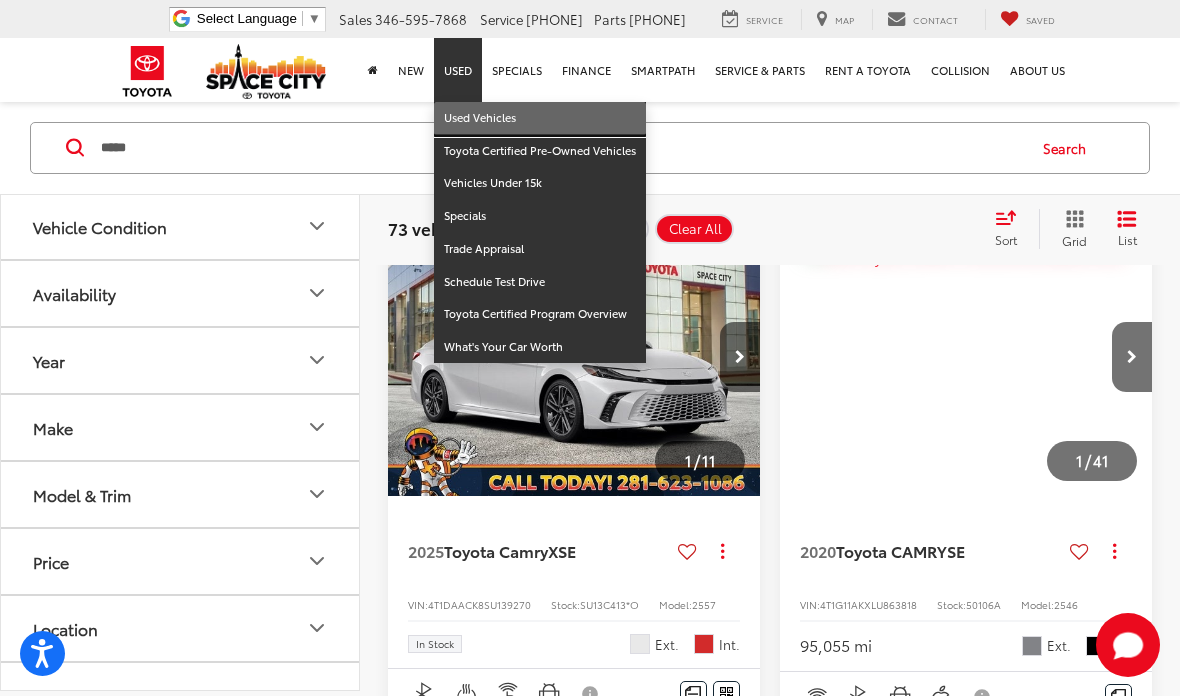 click on "Used Vehicles" at bounding box center (540, 118) 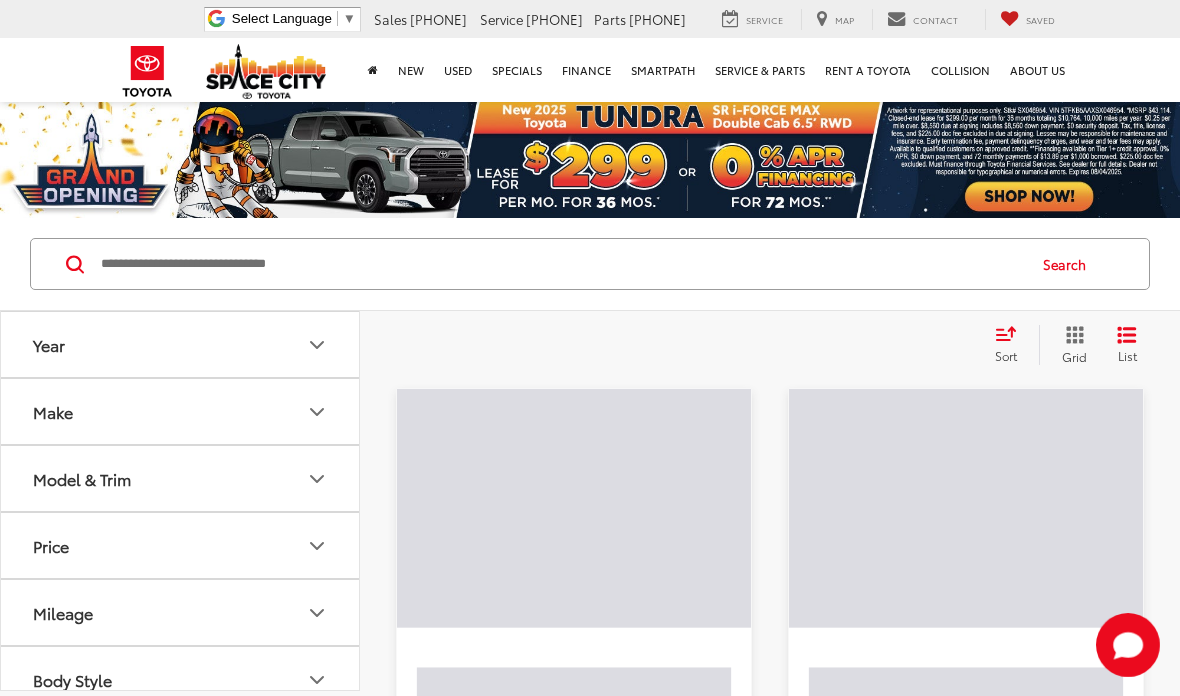 scroll, scrollTop: 0, scrollLeft: 0, axis: both 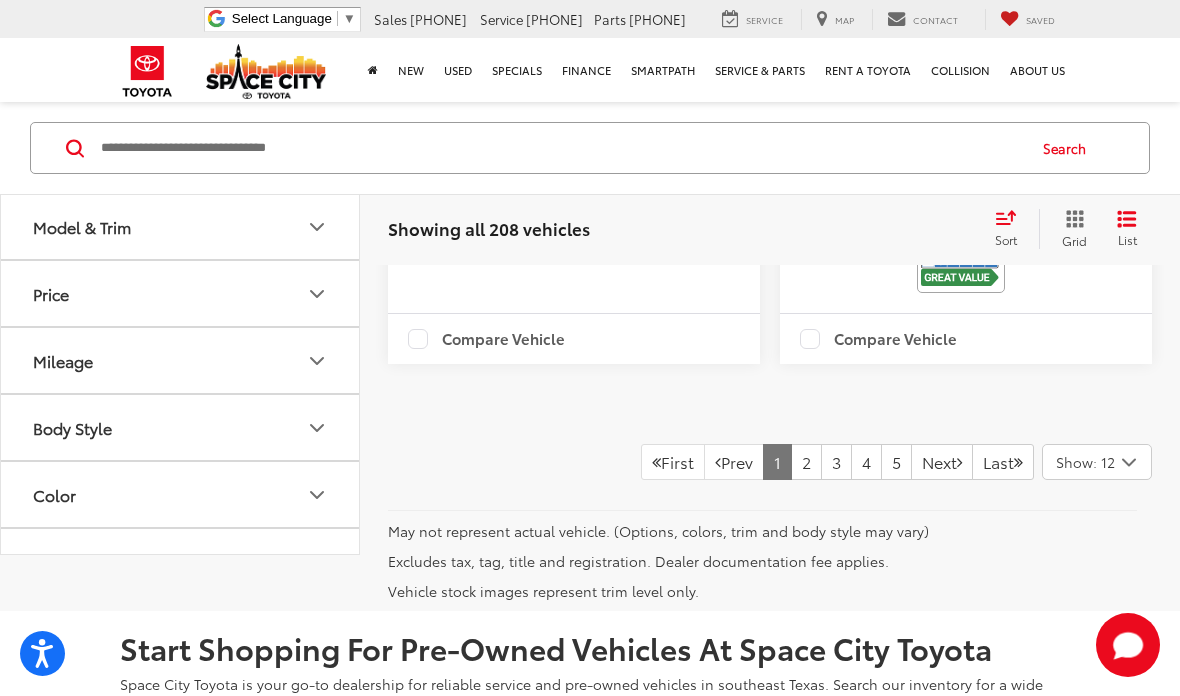 click on "2" at bounding box center [806, 462] 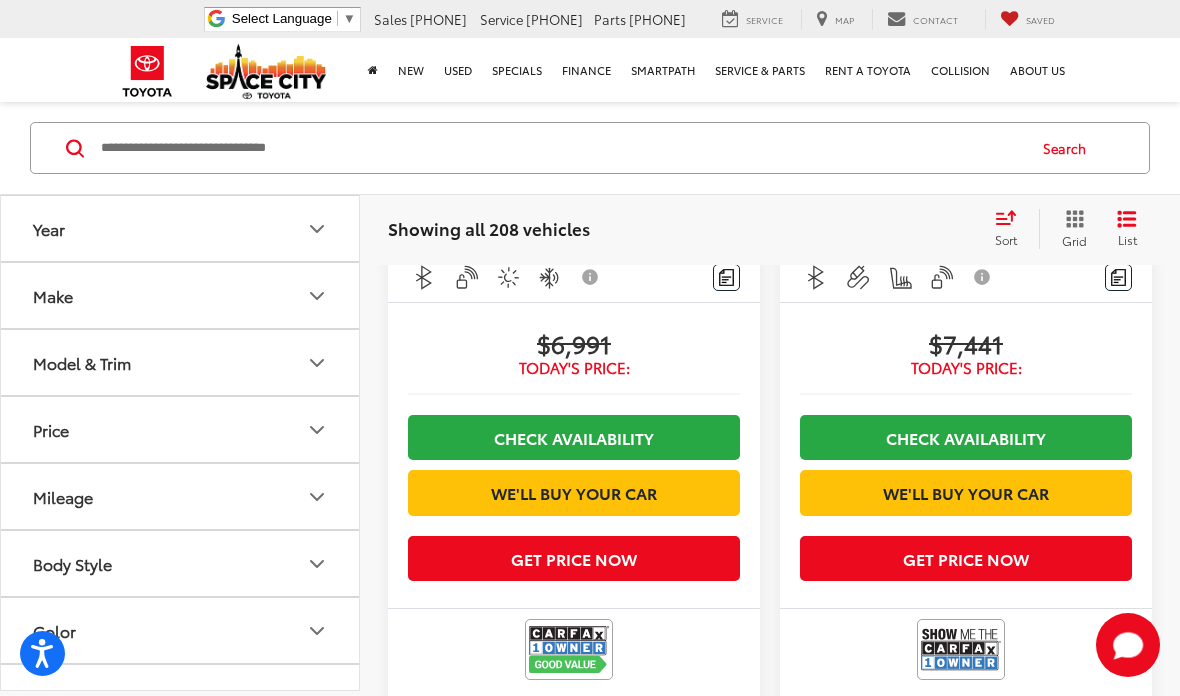 scroll, scrollTop: 116, scrollLeft: 0, axis: vertical 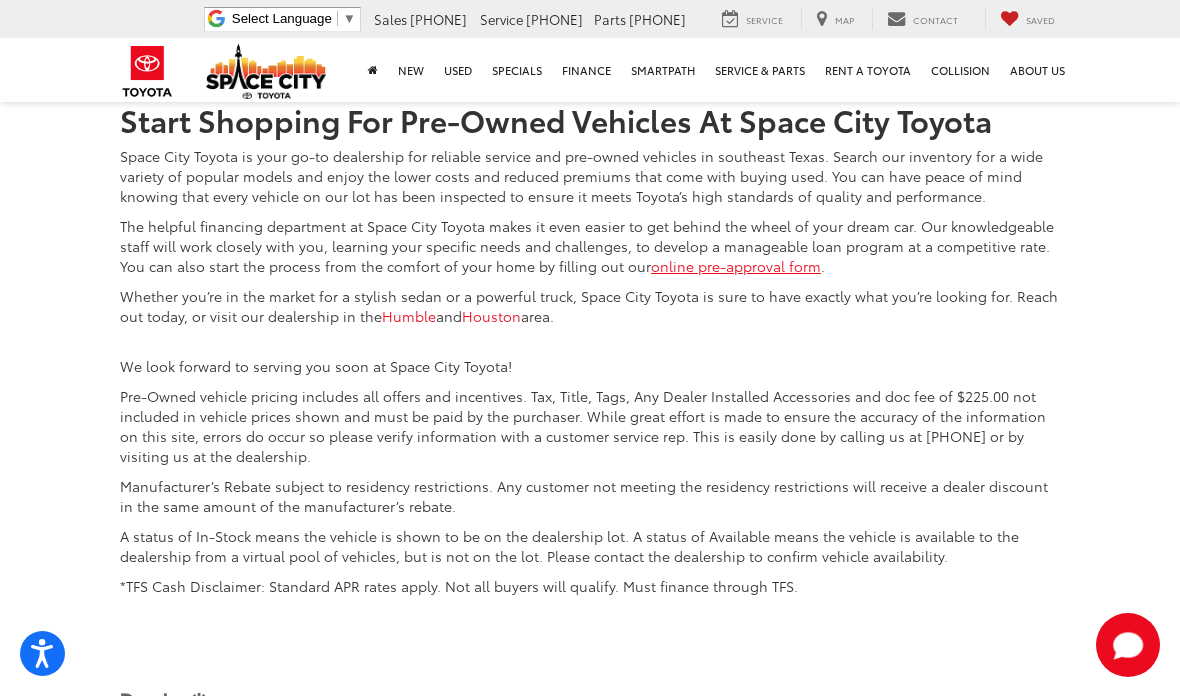 click on "3" at bounding box center [836, -66] 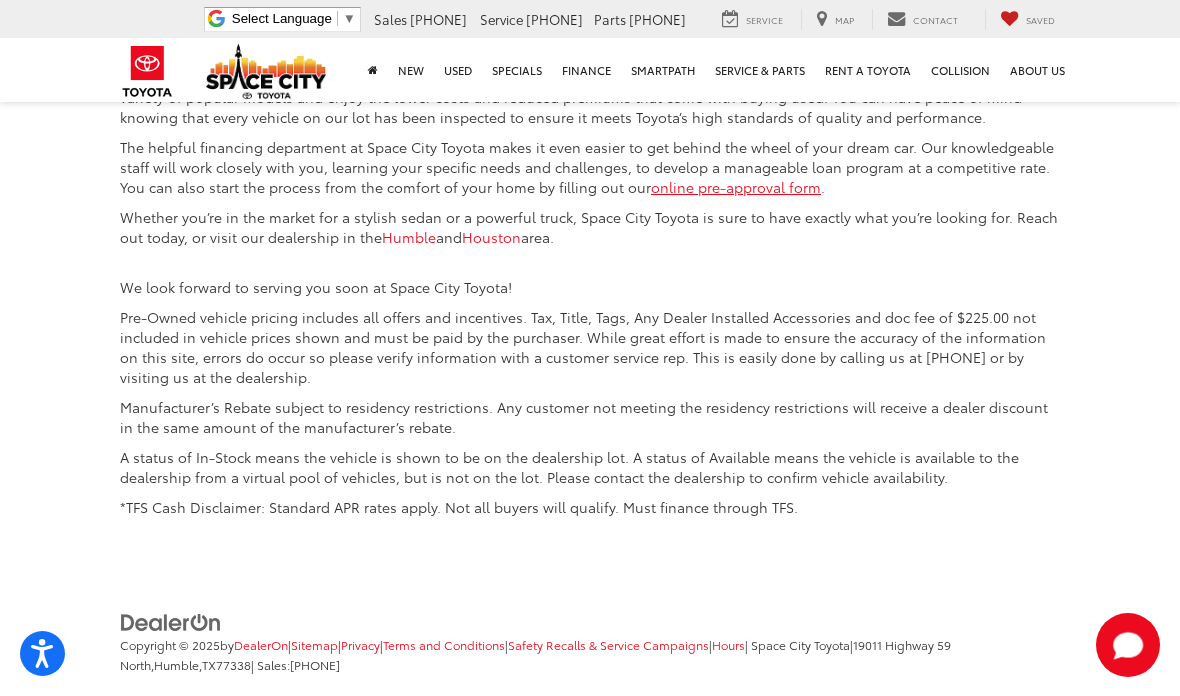 click on "4" at bounding box center (866, -145) 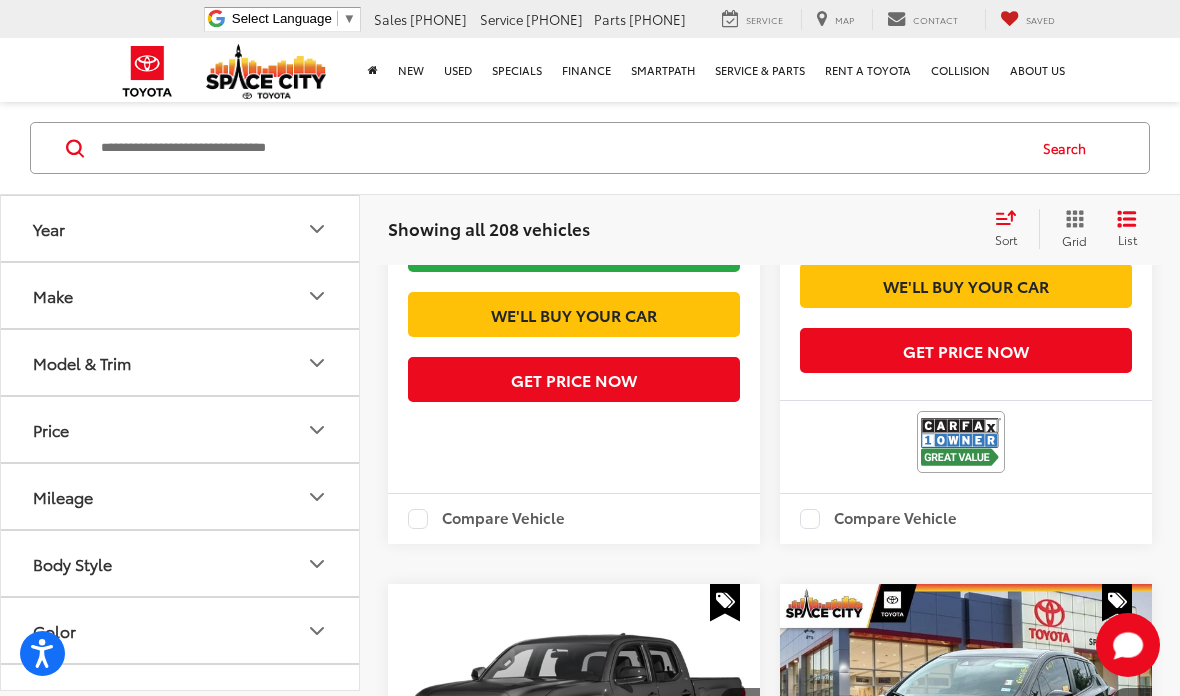 scroll, scrollTop: 116, scrollLeft: 0, axis: vertical 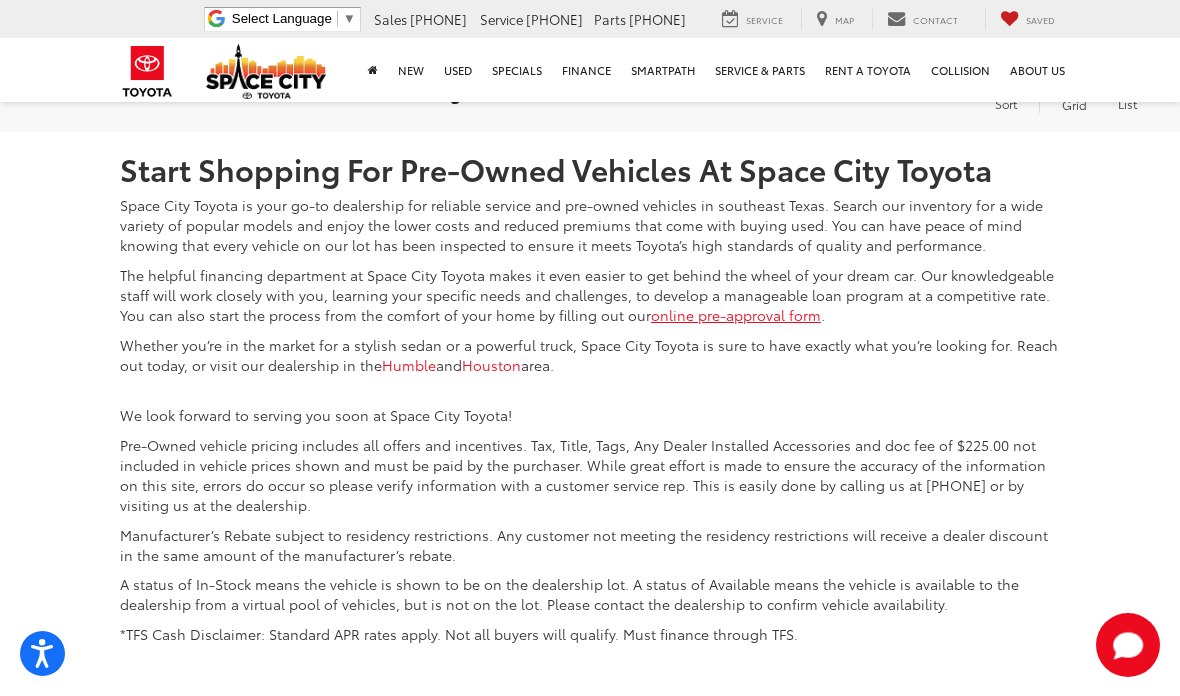 click on "6" at bounding box center (896, -17) 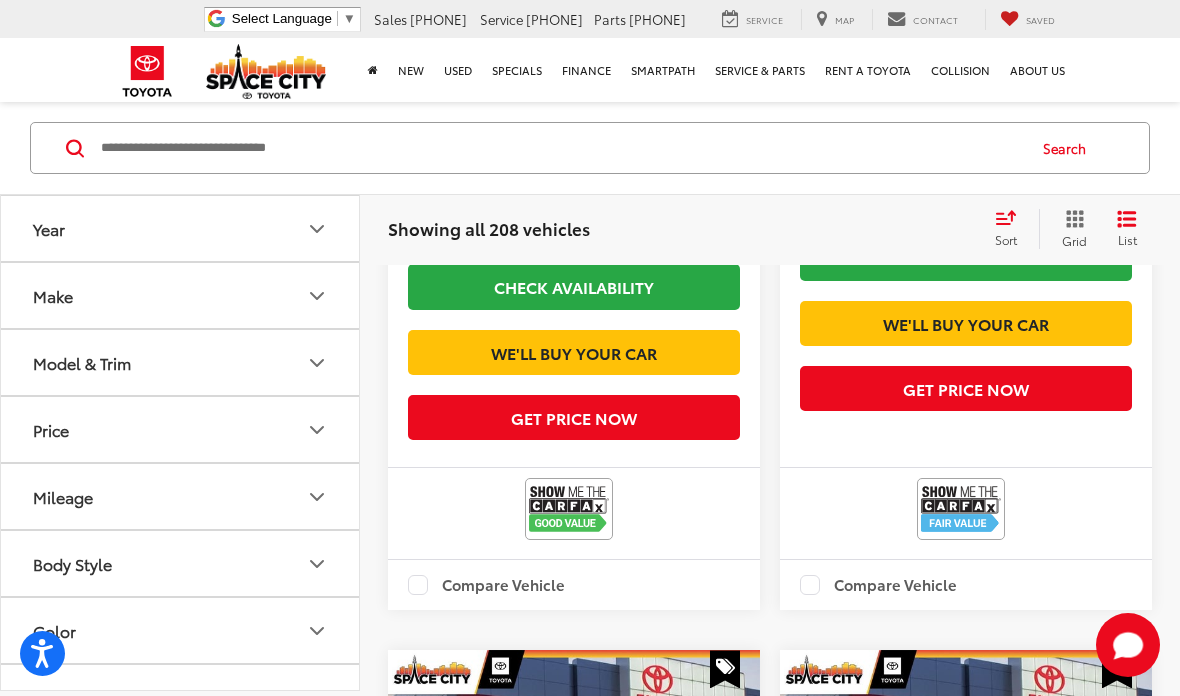 scroll, scrollTop: 116, scrollLeft: 0, axis: vertical 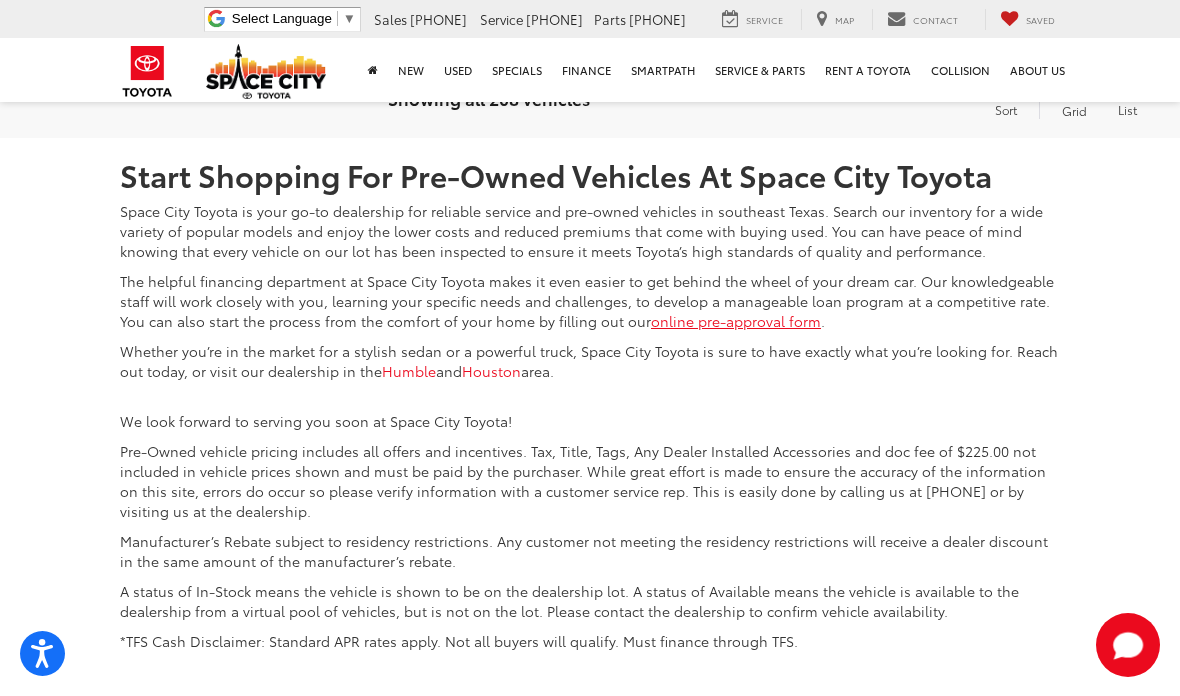 click on "5" at bounding box center [806, -11] 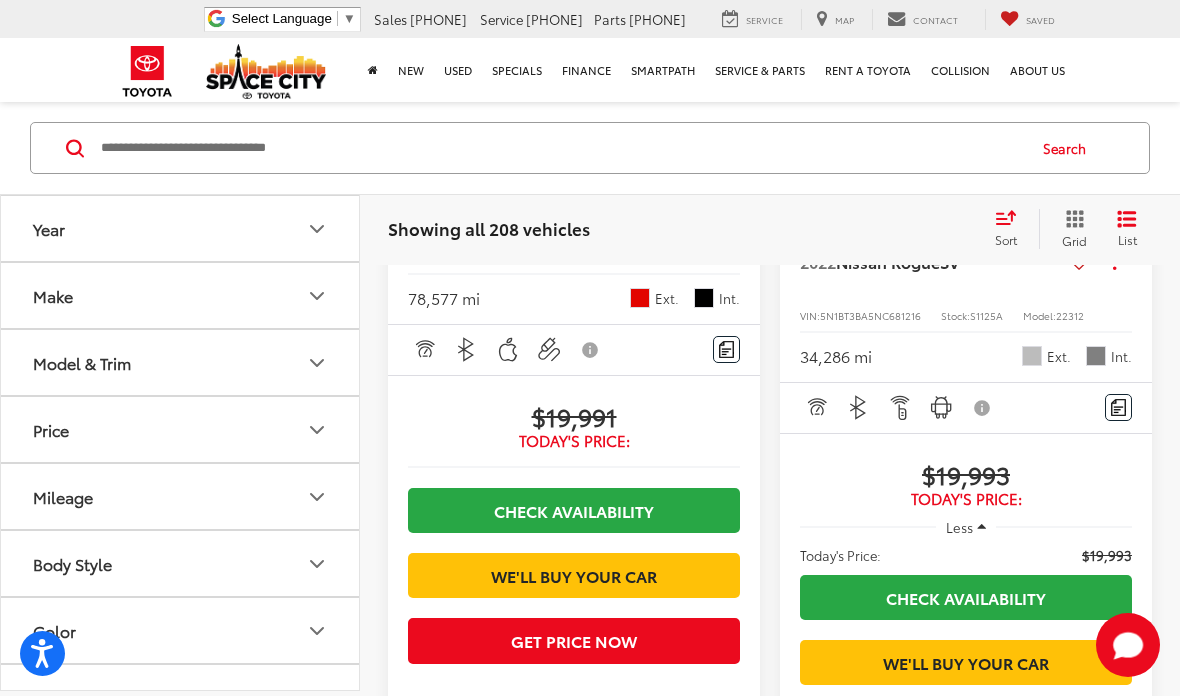 scroll, scrollTop: 5944, scrollLeft: 0, axis: vertical 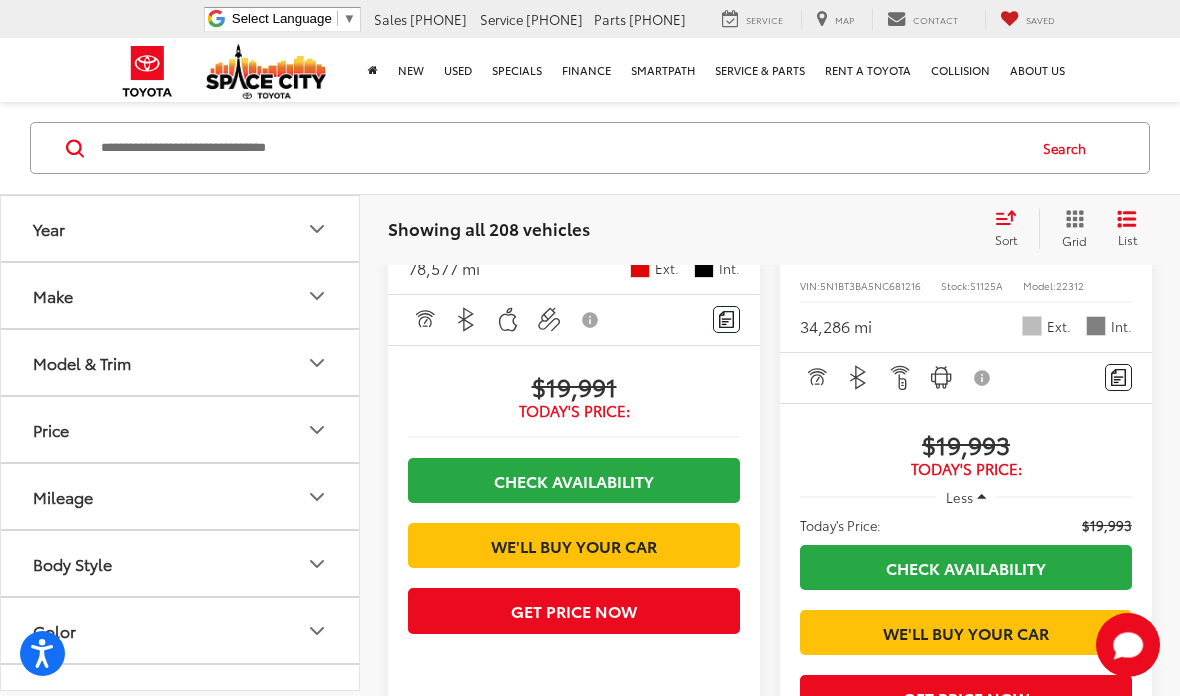 click on "Nissan Rogue" at bounding box center (888, 231) 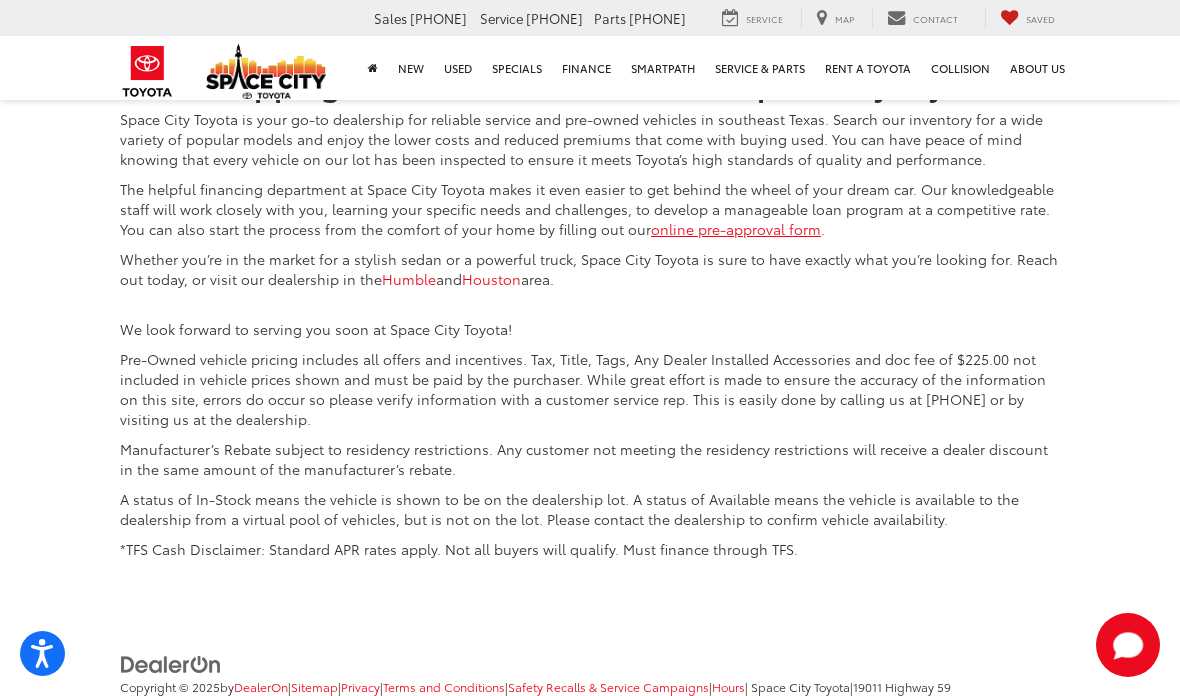 click on "6" at bounding box center [866, -103] 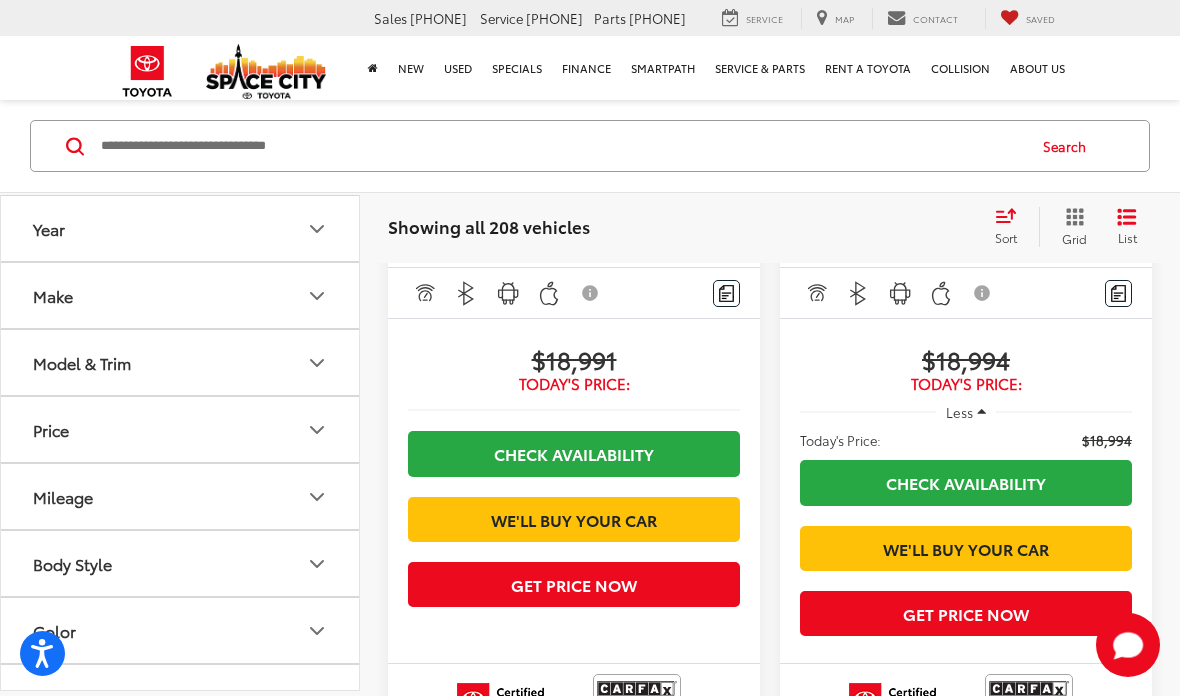 scroll, scrollTop: 118, scrollLeft: 0, axis: vertical 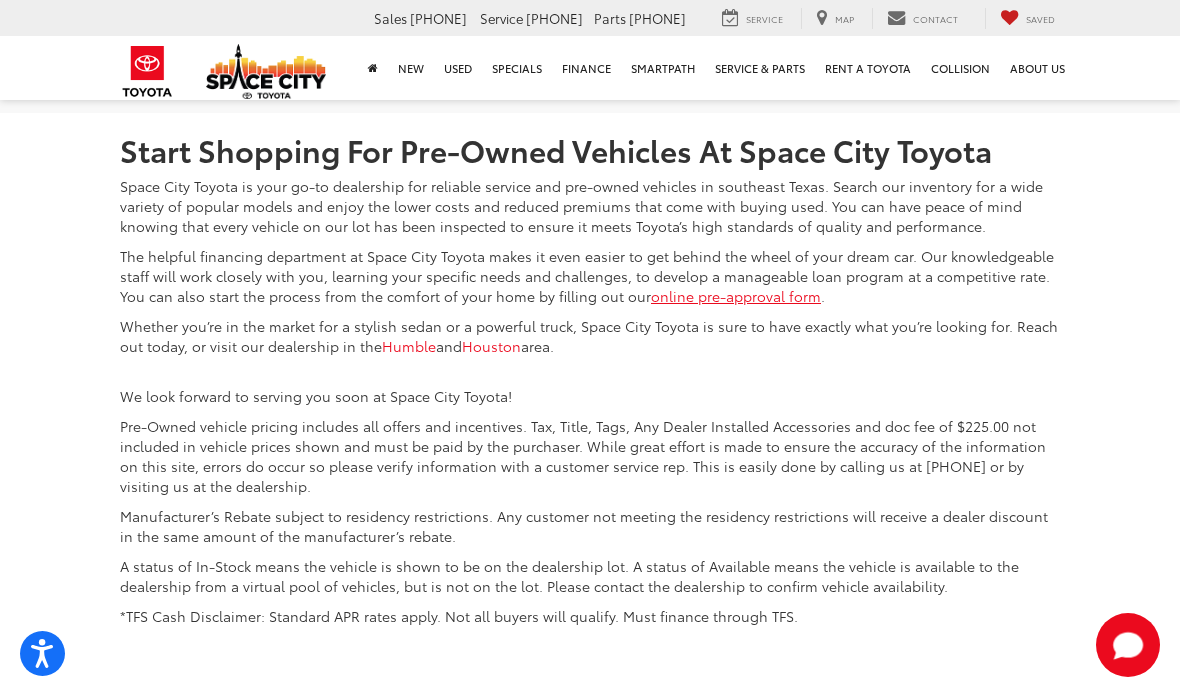 click on "7" at bounding box center (866, -36) 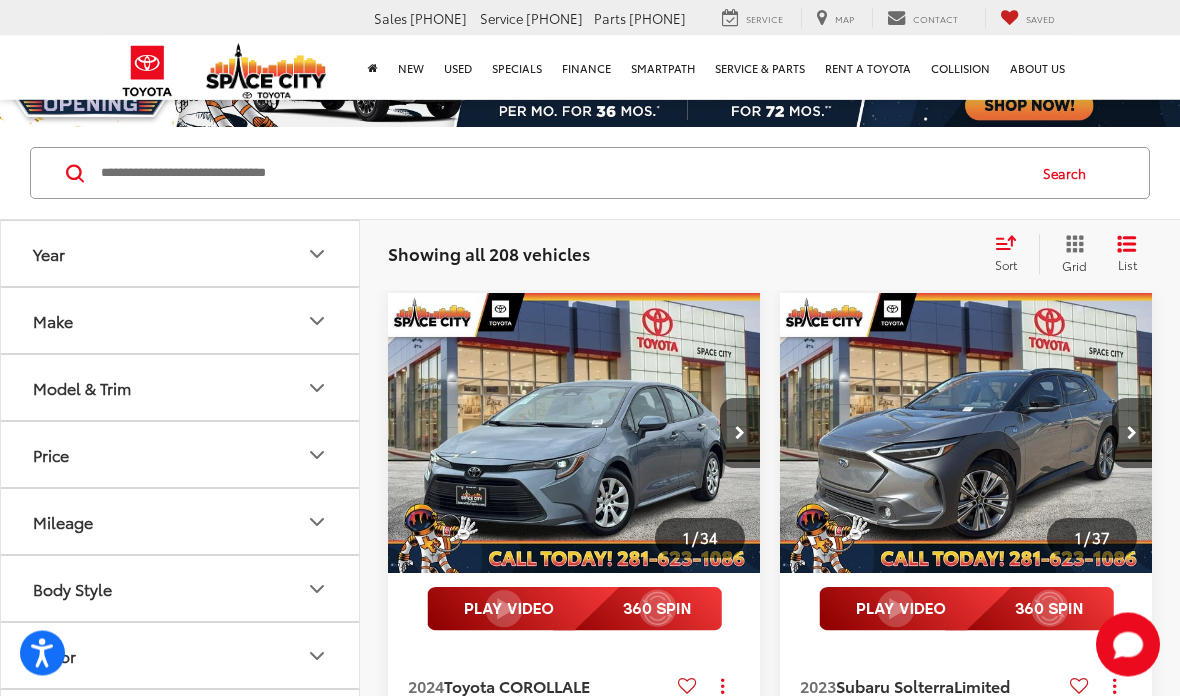 scroll, scrollTop: 0, scrollLeft: 0, axis: both 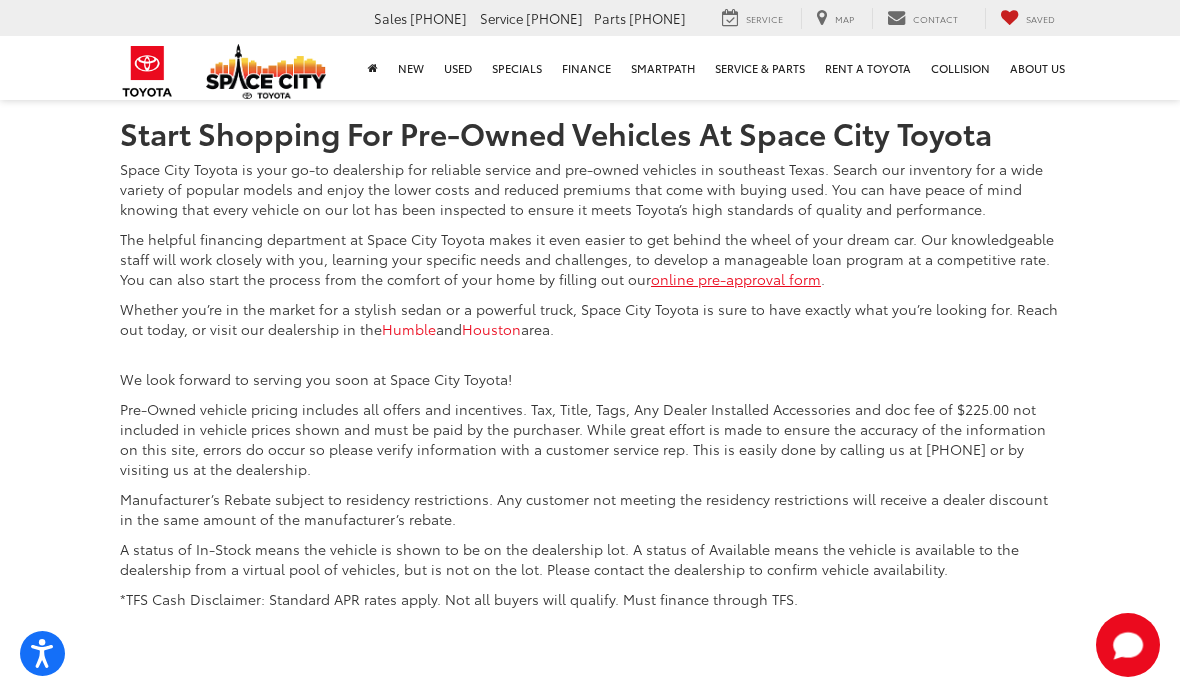 click on "6" at bounding box center (806, -53) 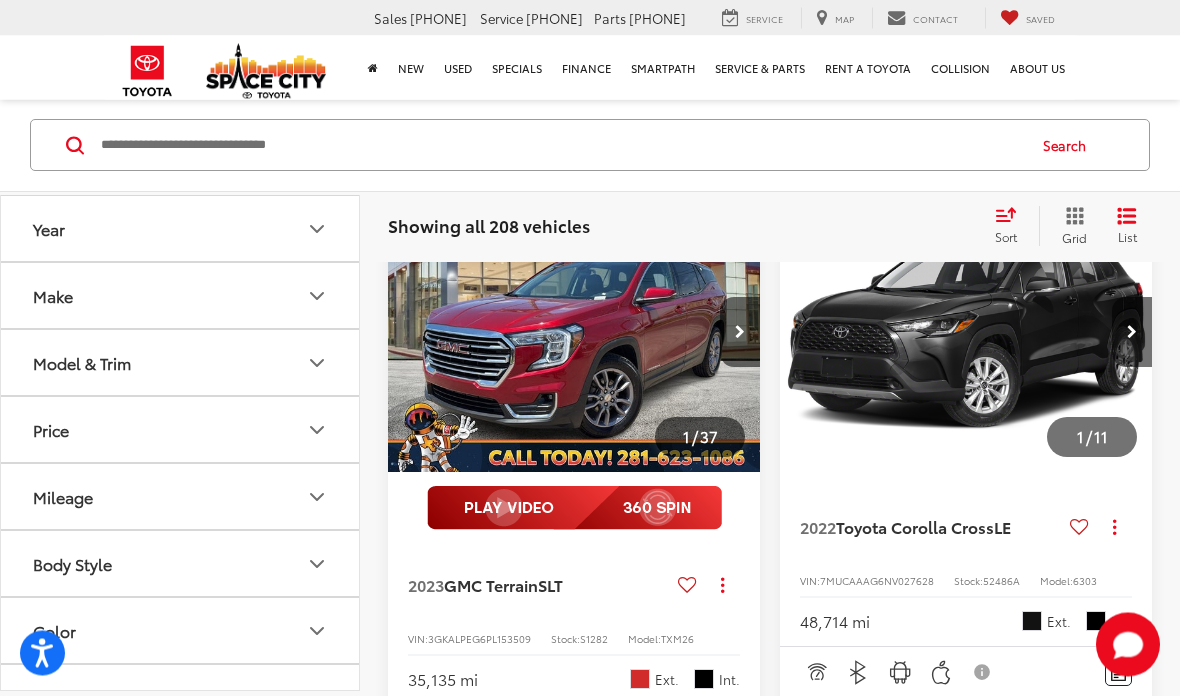 scroll, scrollTop: 118, scrollLeft: 0, axis: vertical 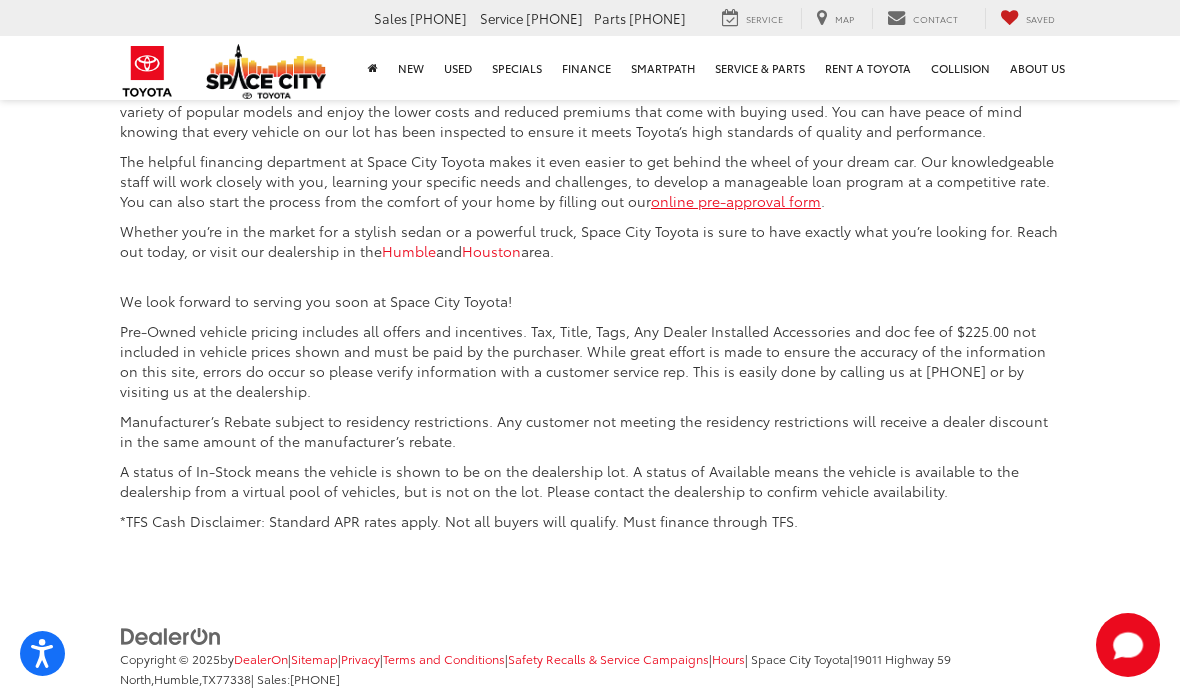 click on "5" at bounding box center (806, -131) 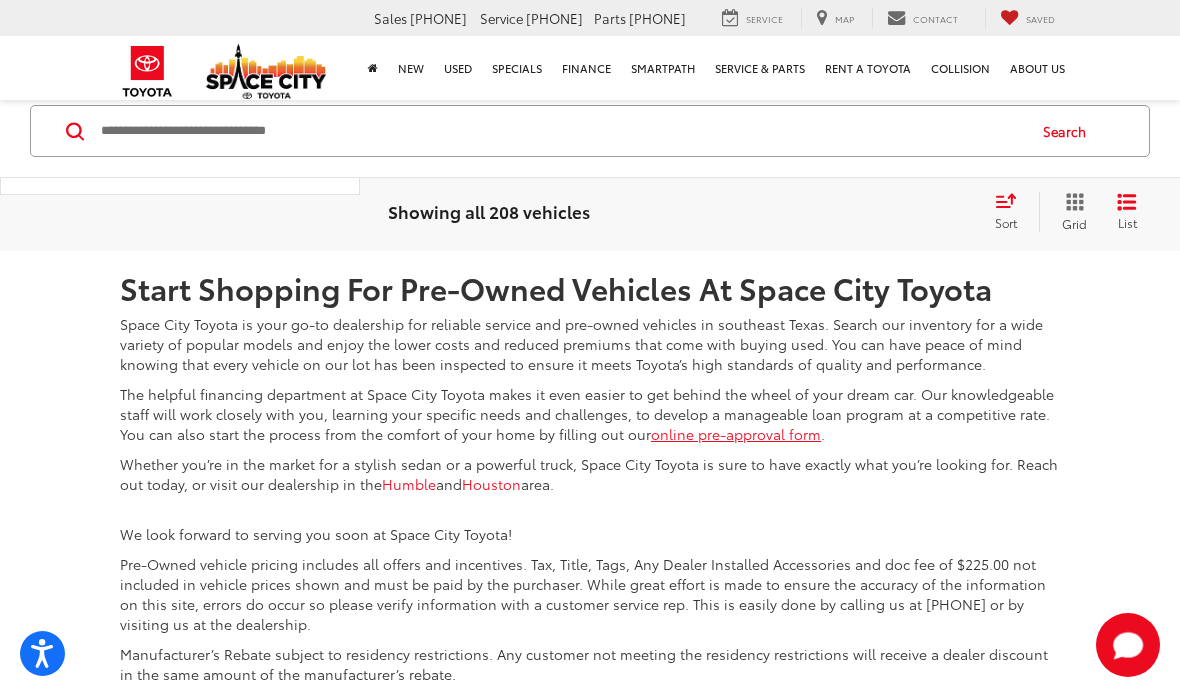 scroll, scrollTop: 6833, scrollLeft: 0, axis: vertical 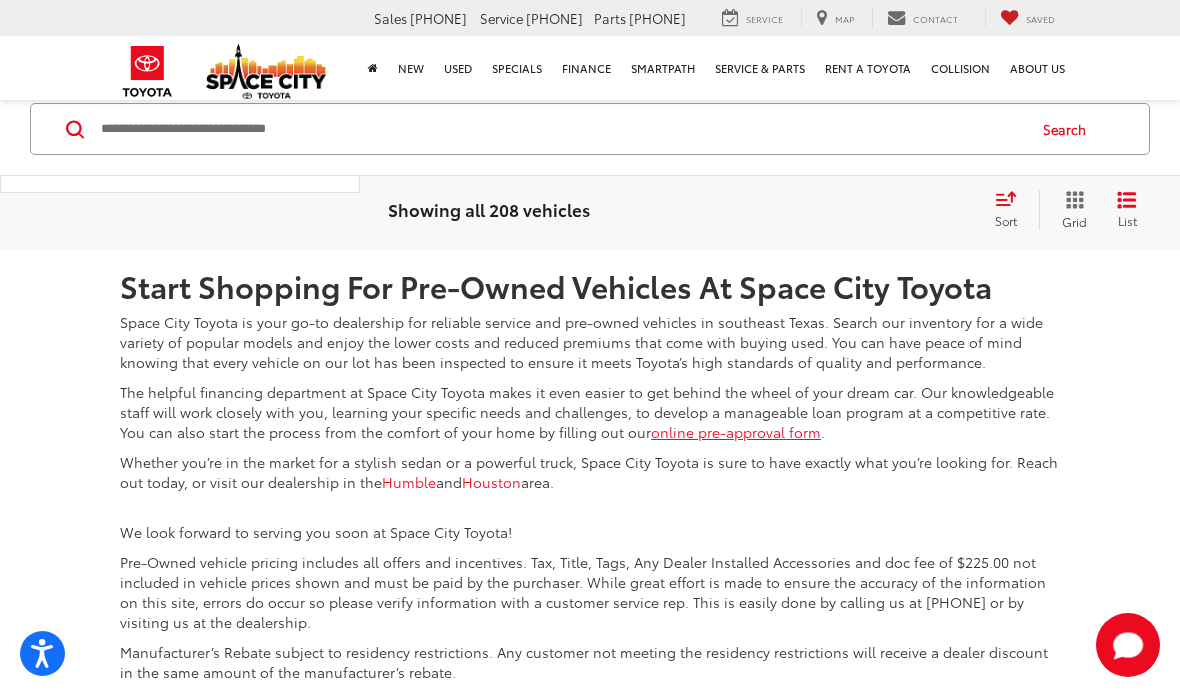 click on "4" at bounding box center (806, 100) 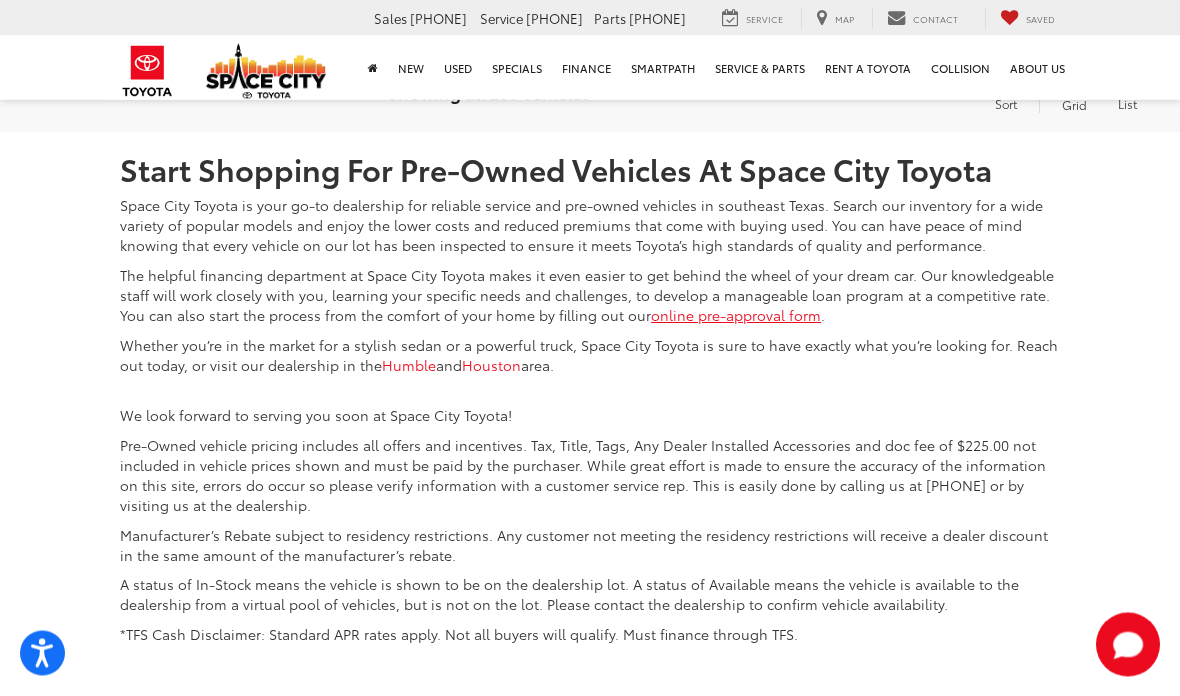 scroll, scrollTop: 6979, scrollLeft: 0, axis: vertical 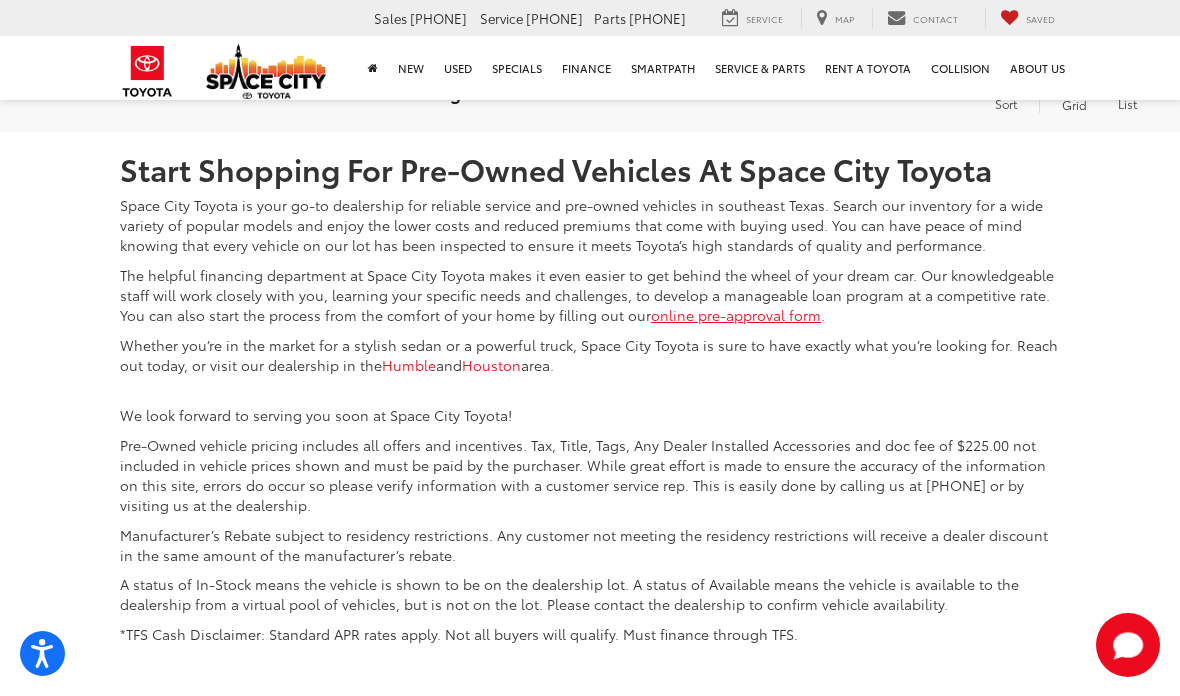 click on "2" at bounding box center (776, -17) 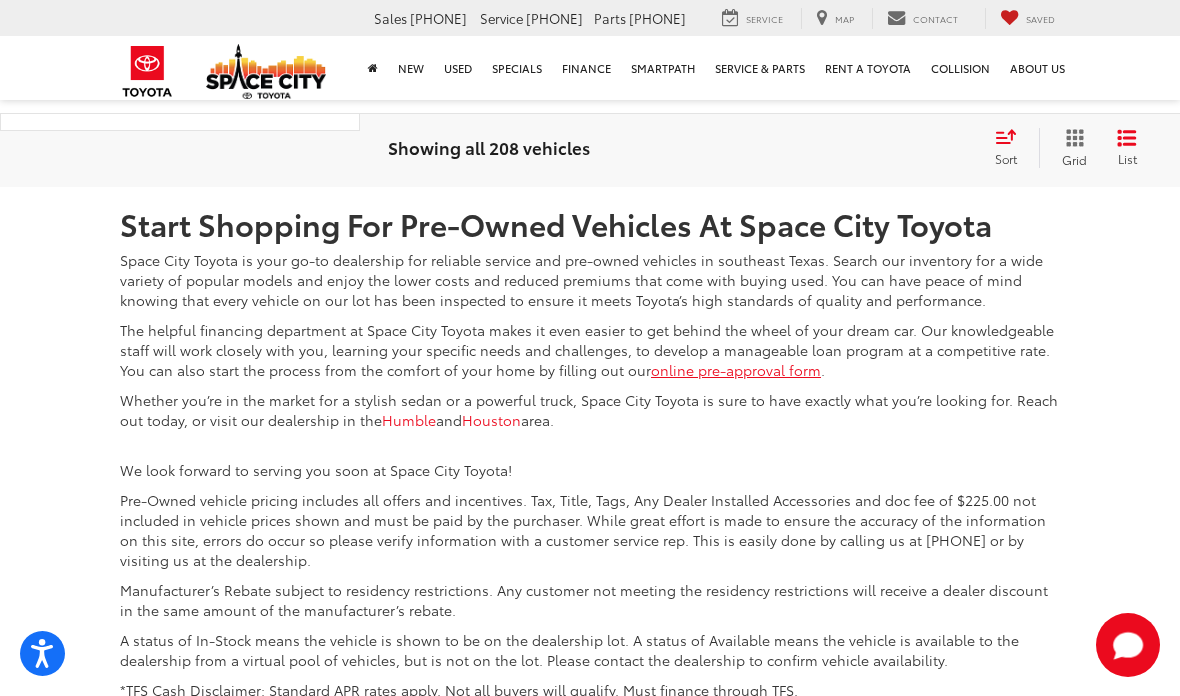 click on "3" at bounding box center (836, 38) 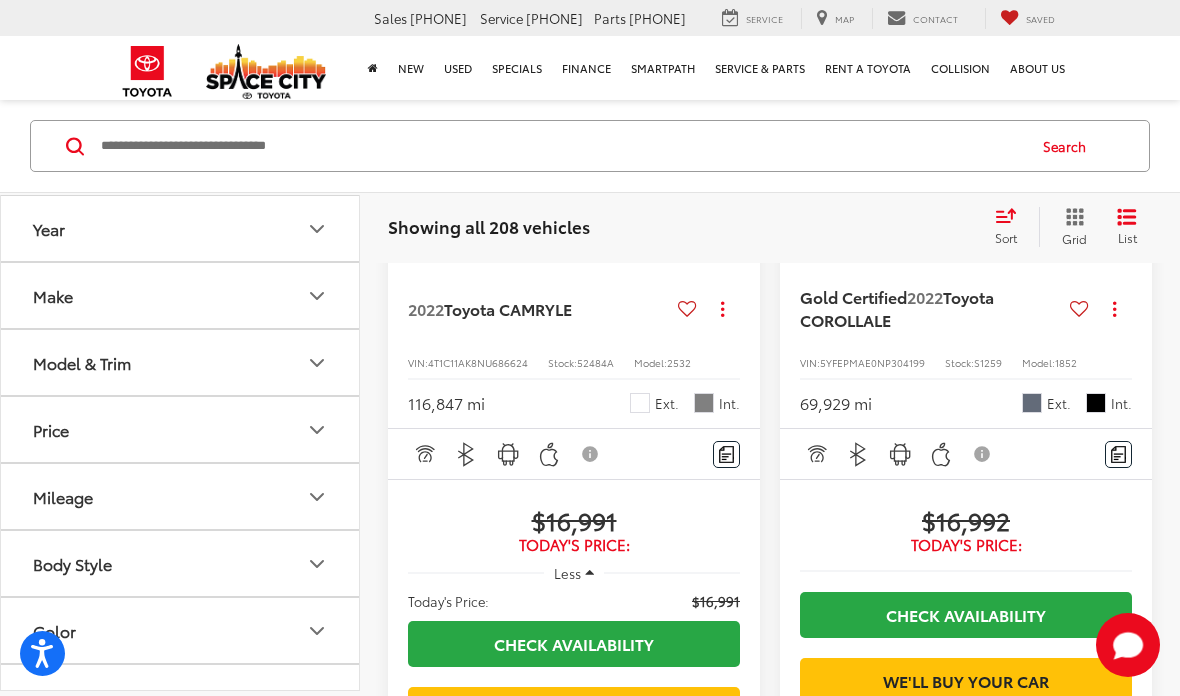 scroll, scrollTop: 4775, scrollLeft: 0, axis: vertical 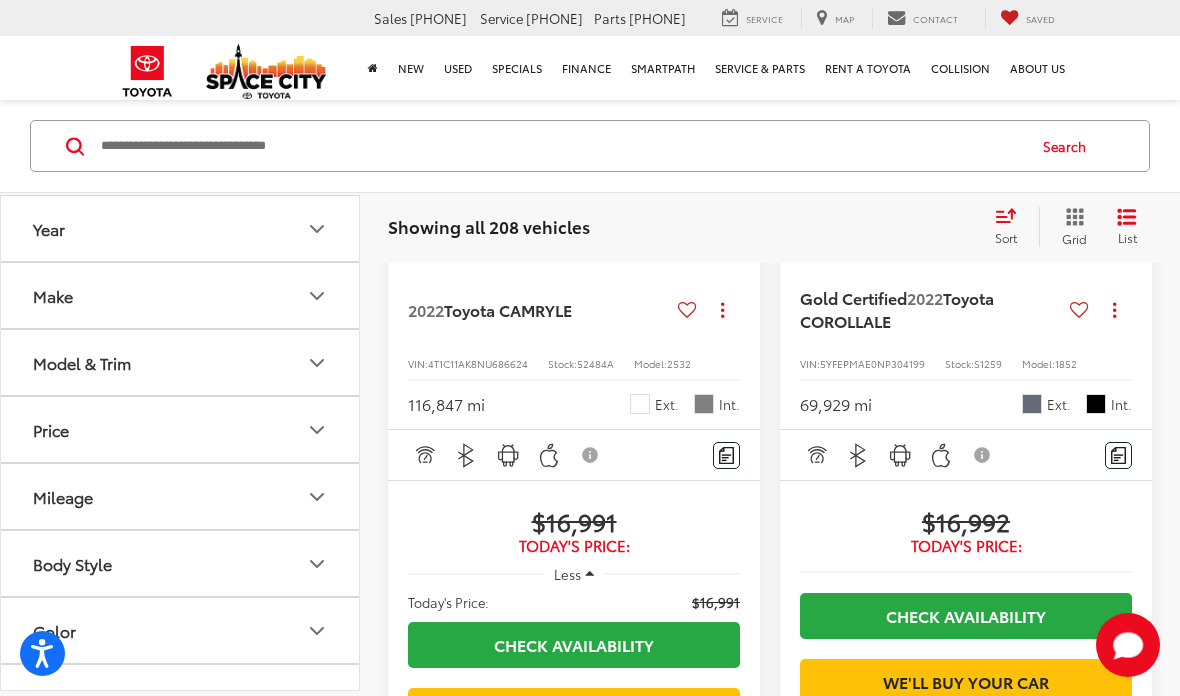 click on "2022" at bounding box center (925, 297) 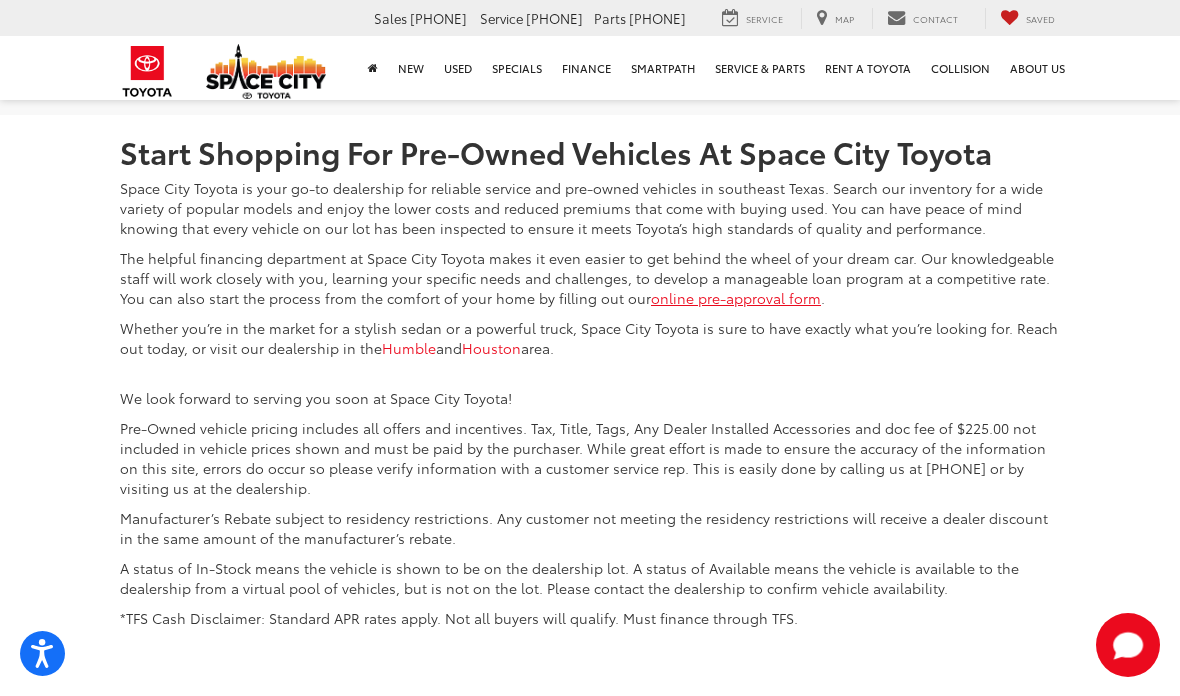 scroll, scrollTop: 6939, scrollLeft: 0, axis: vertical 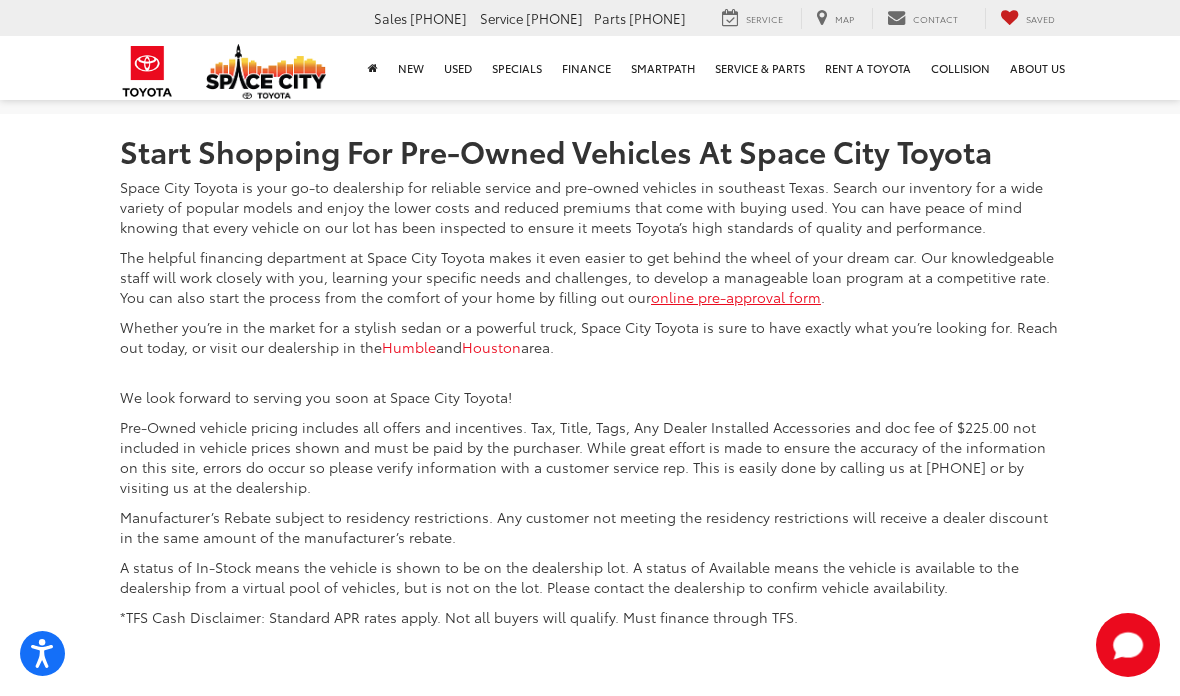 click on "4" at bounding box center [866, -35] 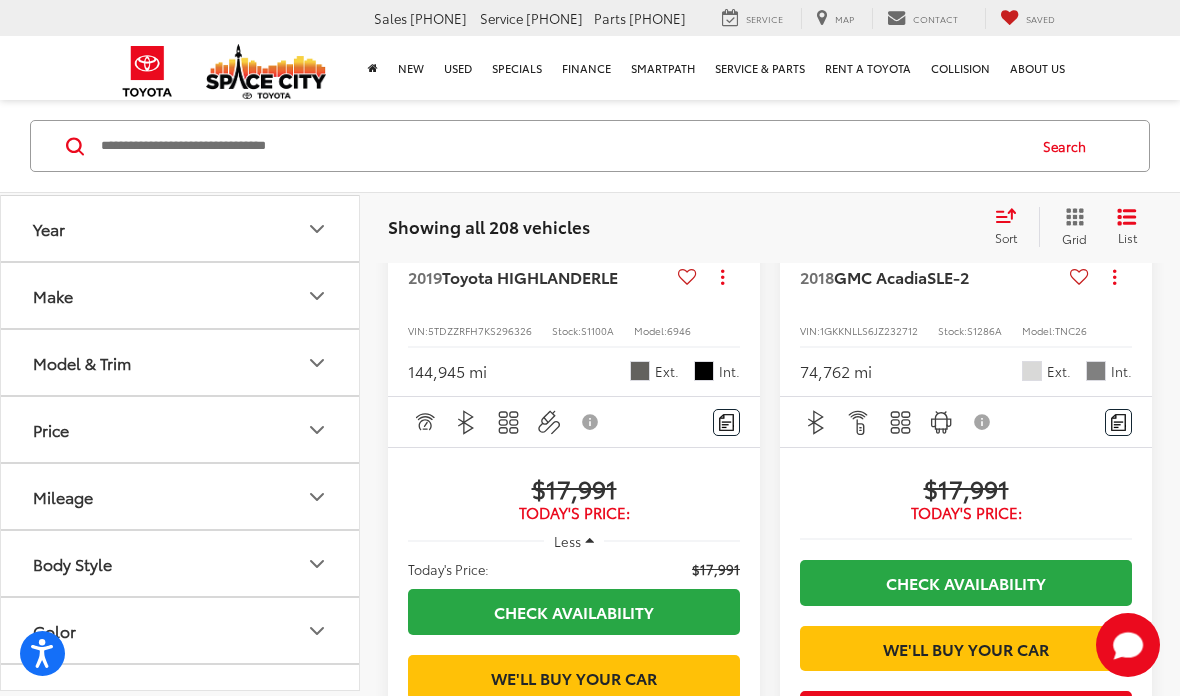 scroll, scrollTop: 443, scrollLeft: 0, axis: vertical 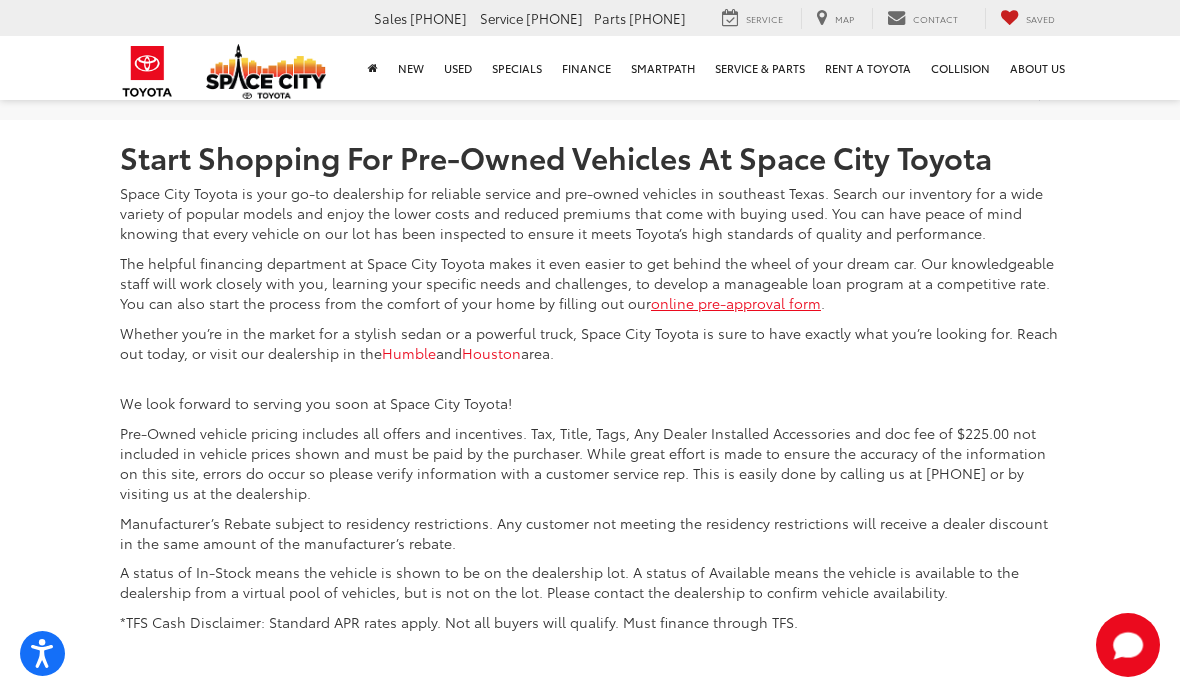 click on "5" at bounding box center [866, -29] 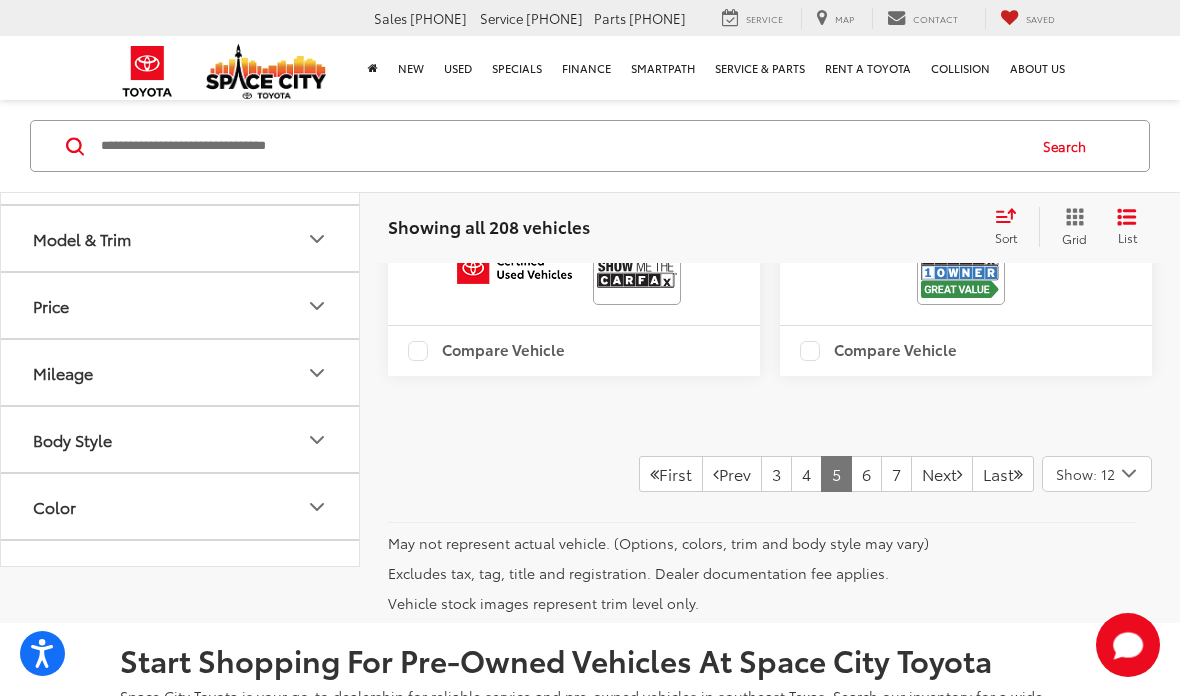scroll, scrollTop: 6466, scrollLeft: 0, axis: vertical 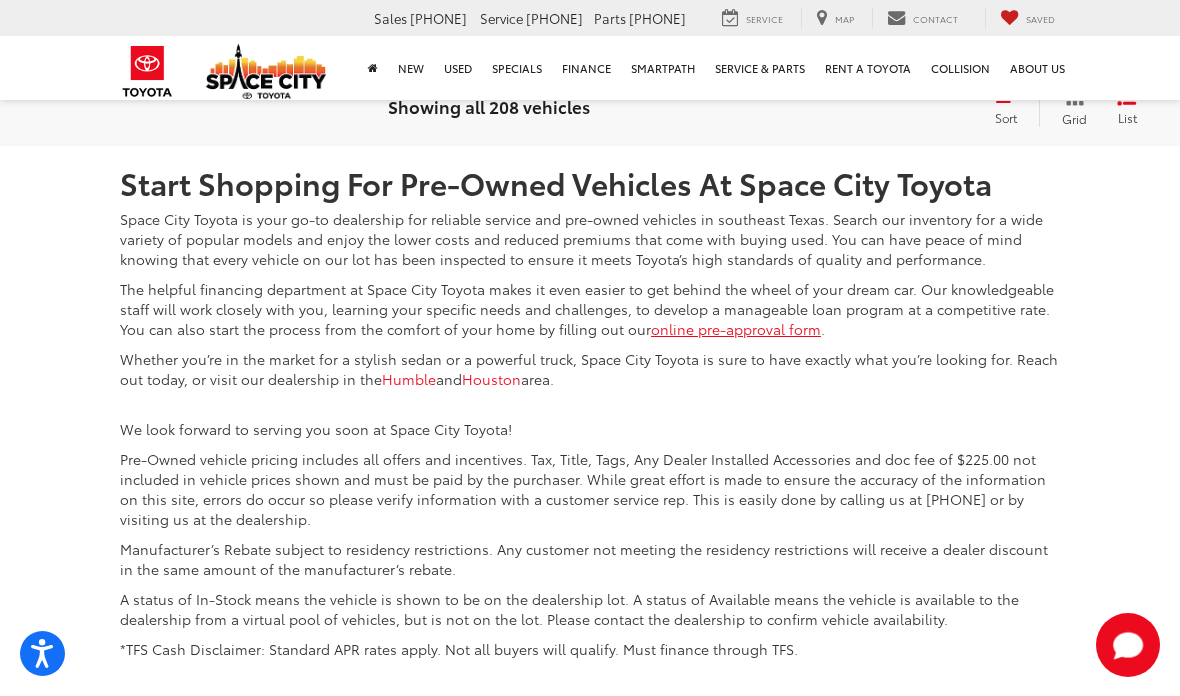 click on "6" at bounding box center [866, -3] 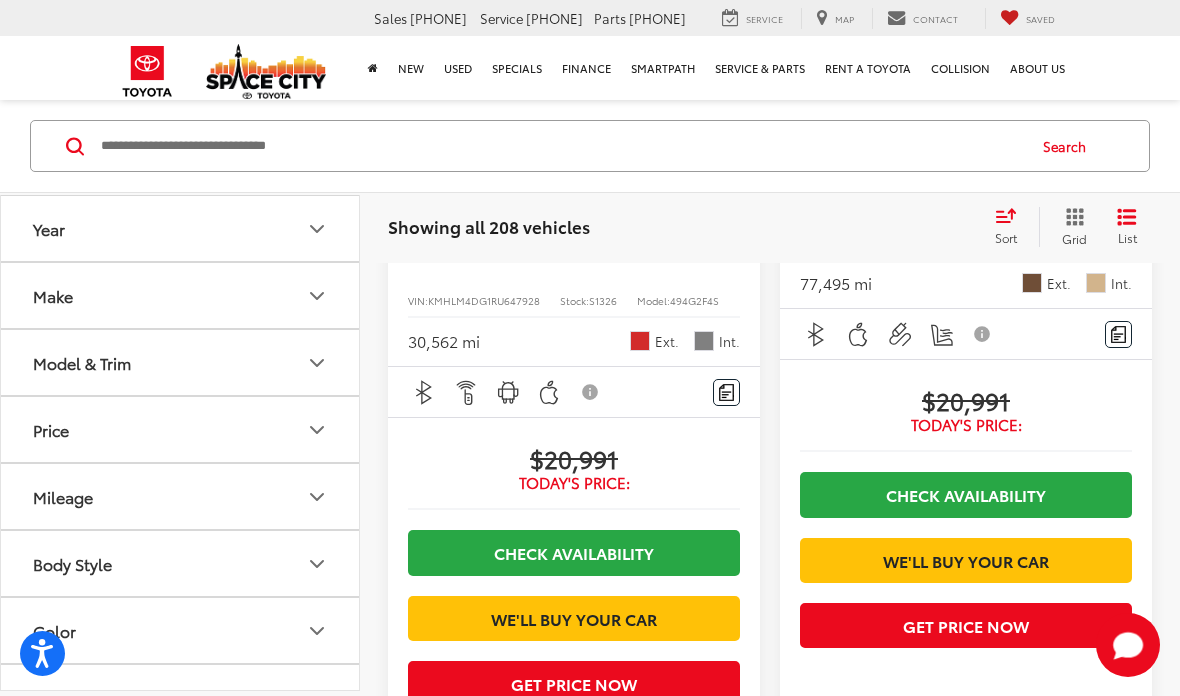 scroll, scrollTop: 4818, scrollLeft: 0, axis: vertical 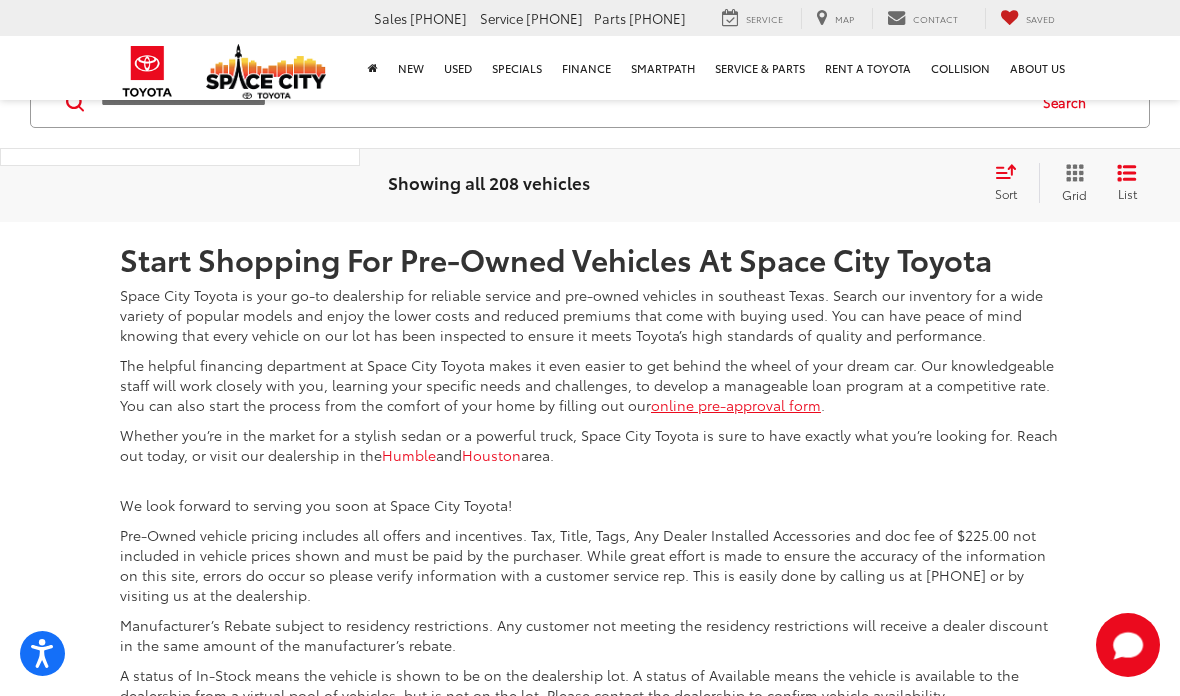 click on "7" at bounding box center (866, 73) 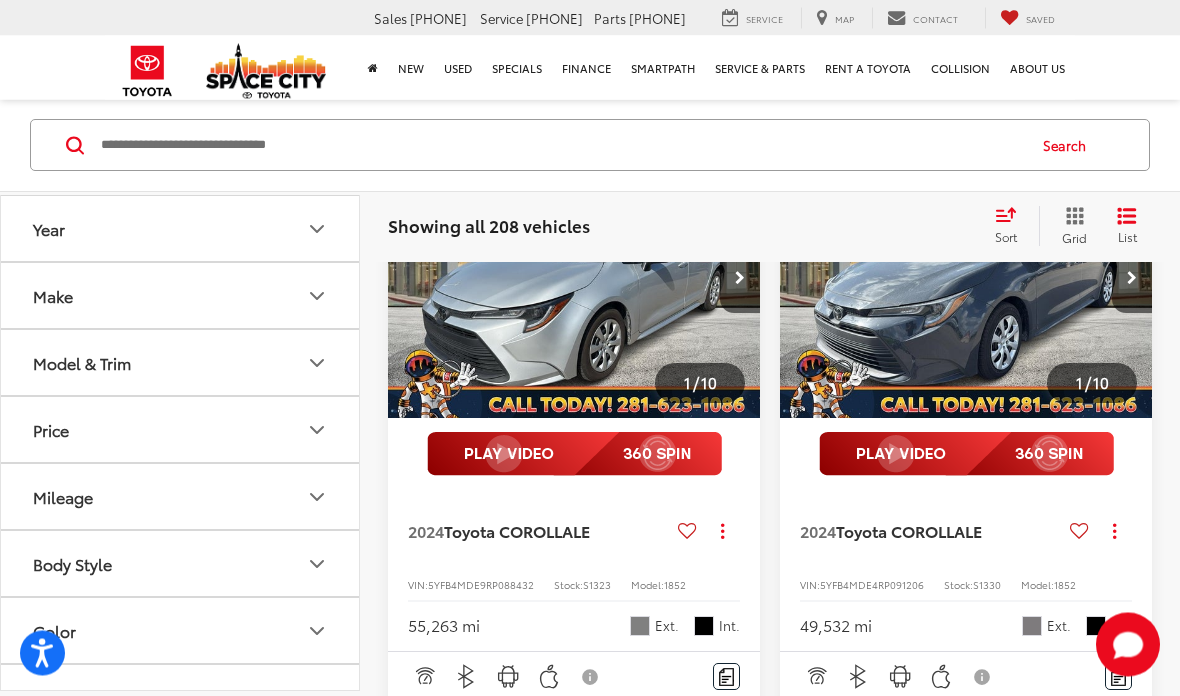 scroll, scrollTop: 118, scrollLeft: 0, axis: vertical 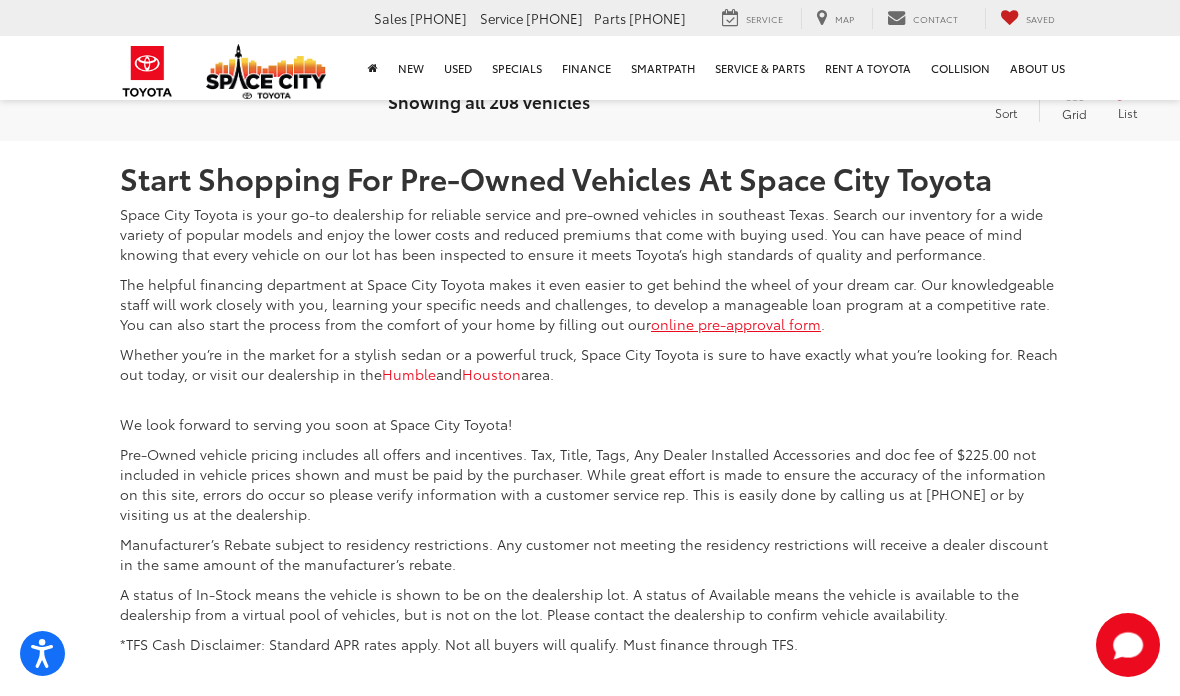 click on "8" at bounding box center (866, -8) 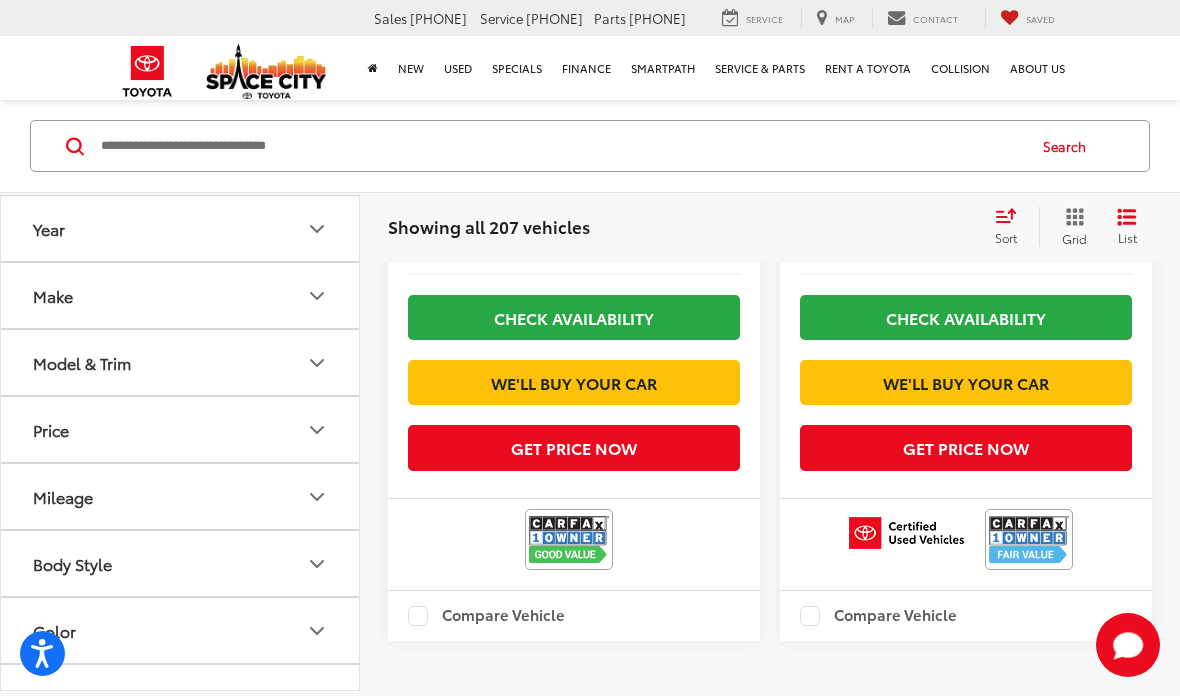 scroll, scrollTop: 6173, scrollLeft: 0, axis: vertical 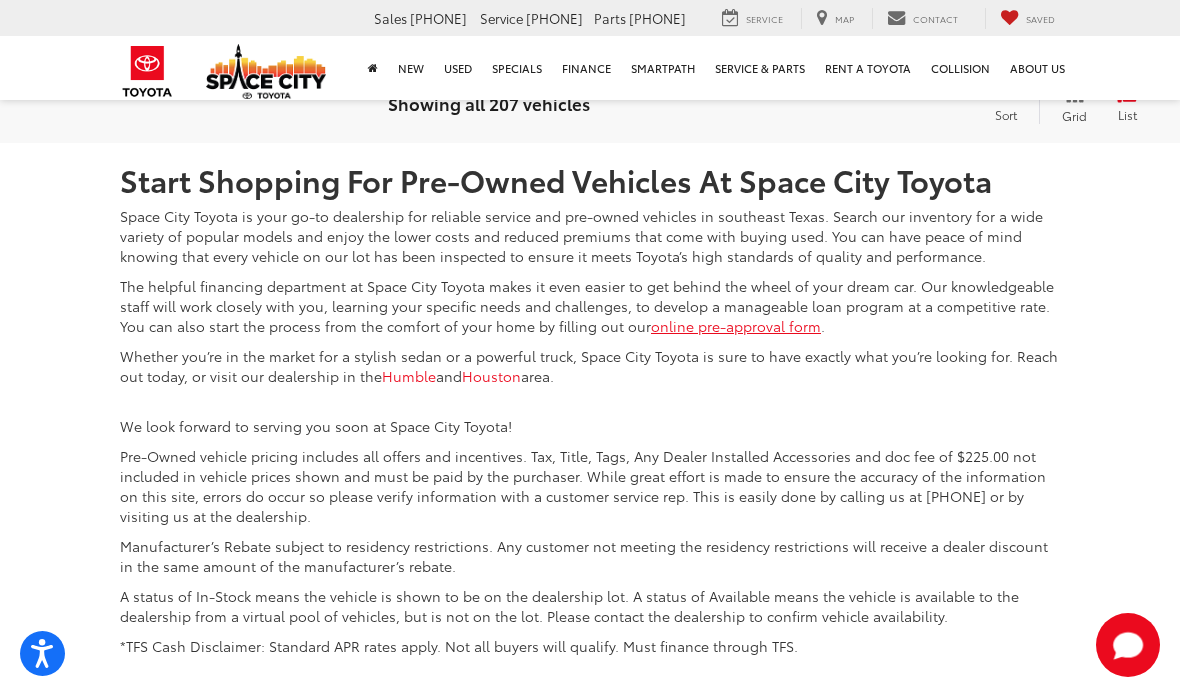 click on "7" at bounding box center [799, -6] 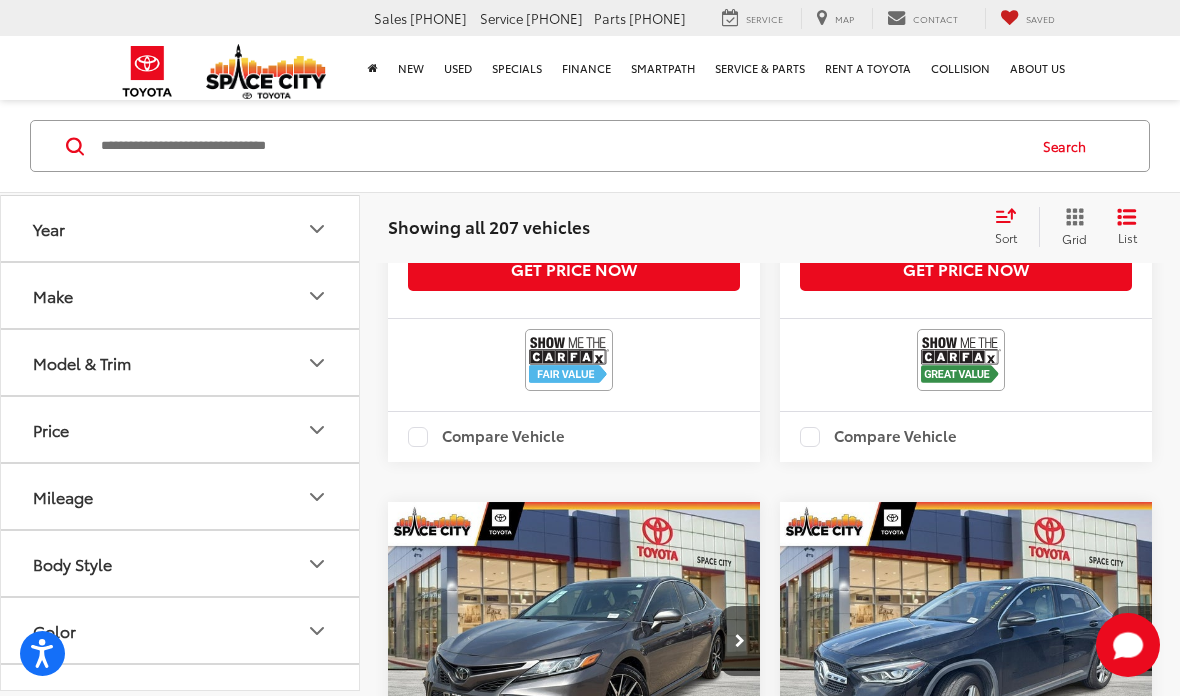 scroll, scrollTop: 118, scrollLeft: 0, axis: vertical 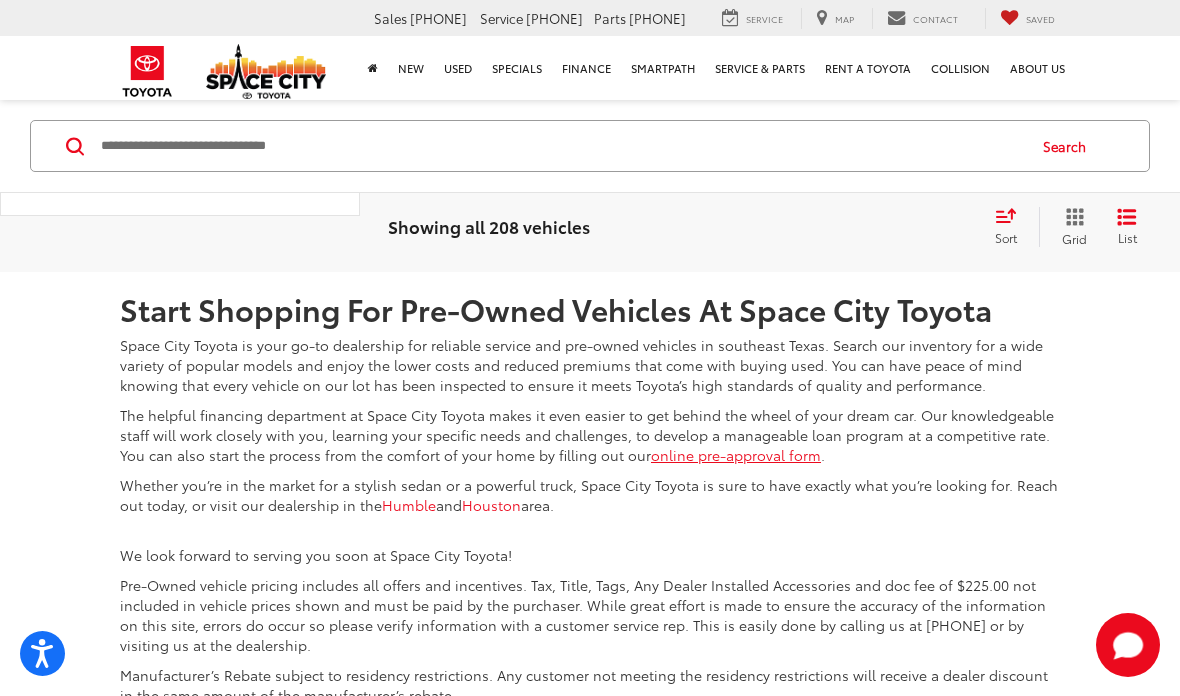 click on "6" at bounding box center [806, 123] 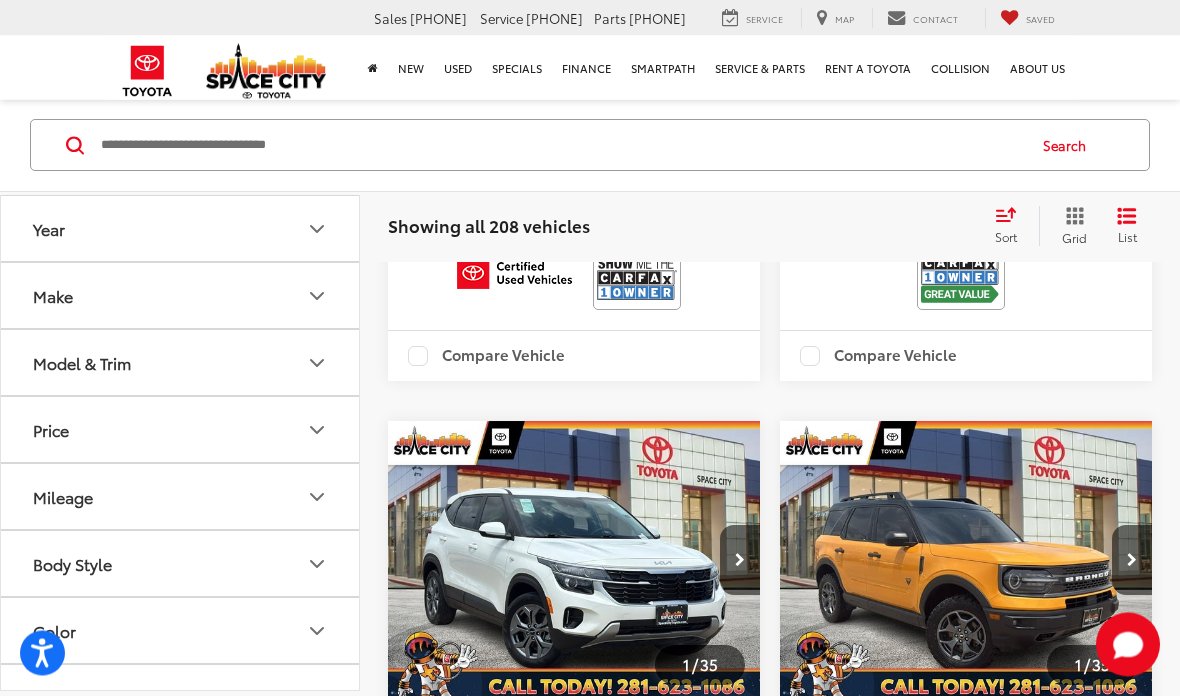 scroll, scrollTop: 118, scrollLeft: 0, axis: vertical 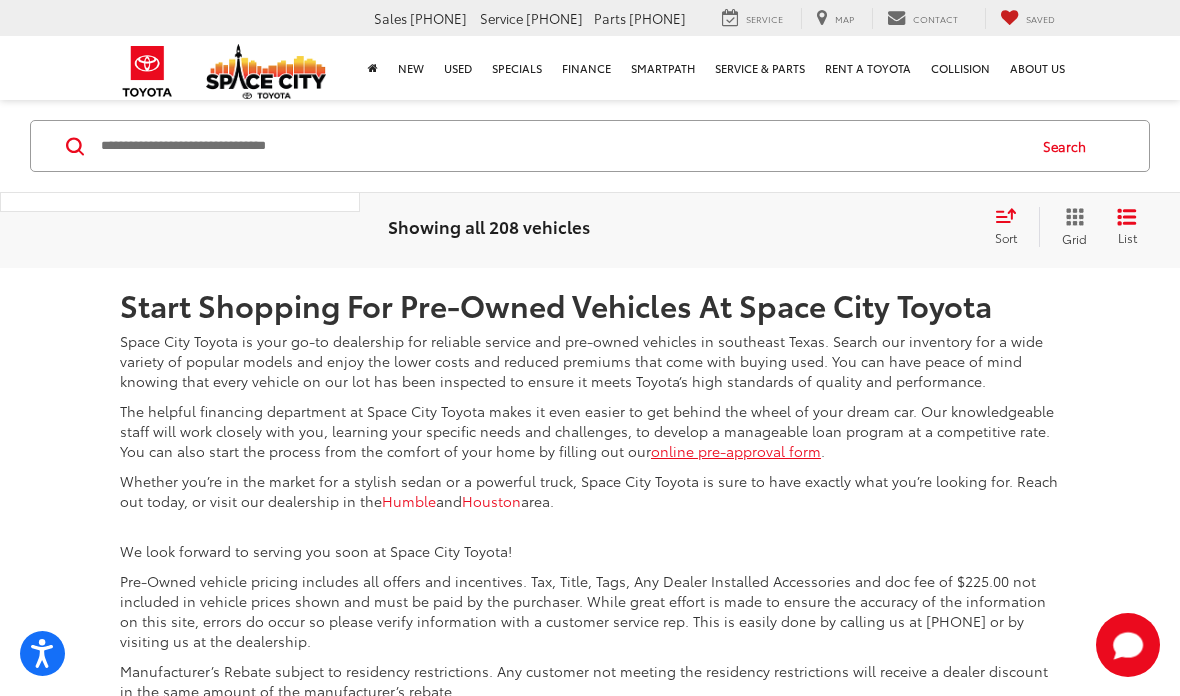 click on "5" at bounding box center [806, 119] 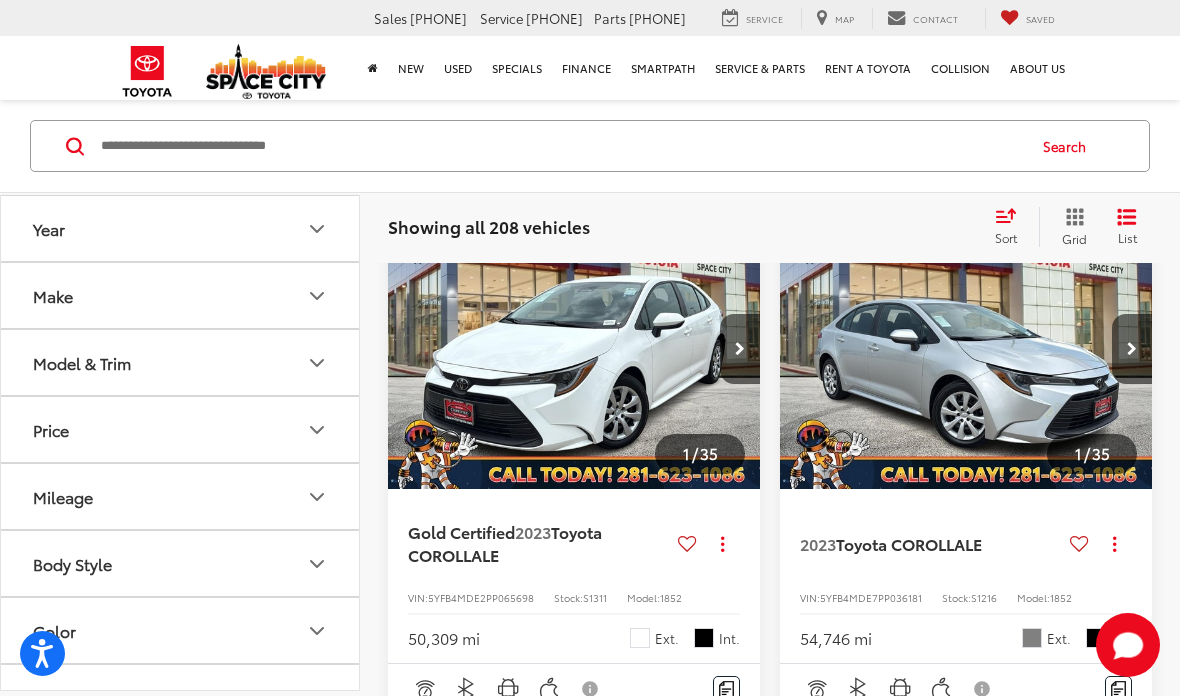 scroll, scrollTop: 262, scrollLeft: 0, axis: vertical 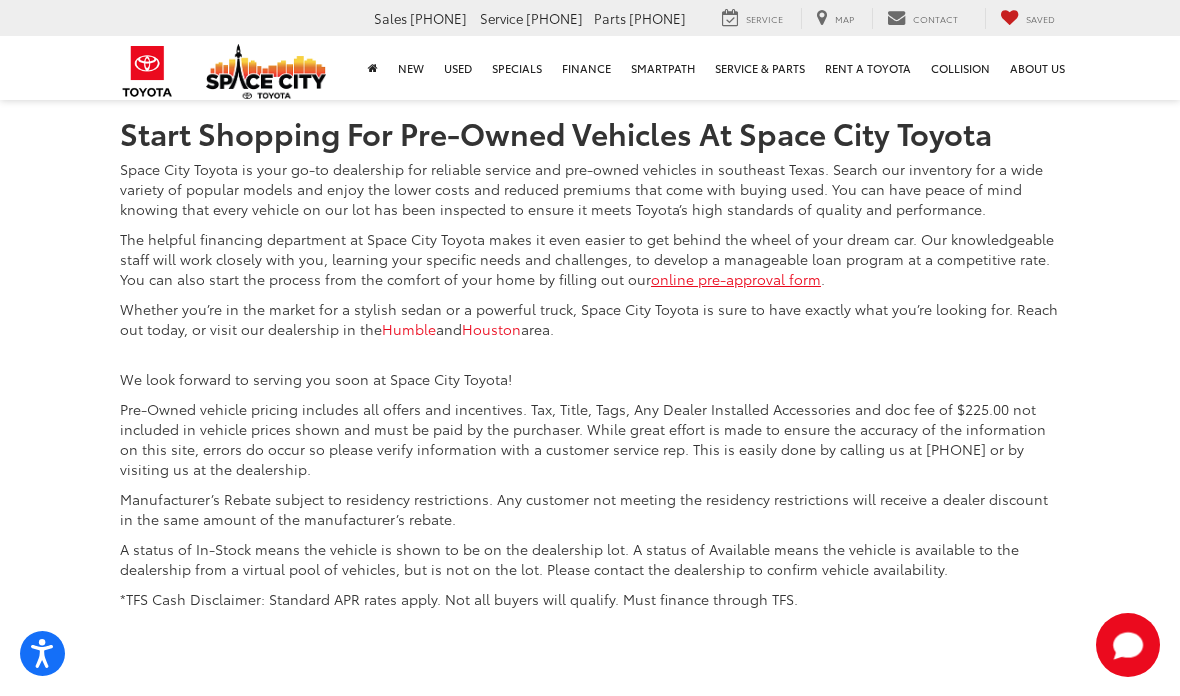 click on "4" at bounding box center (806, -53) 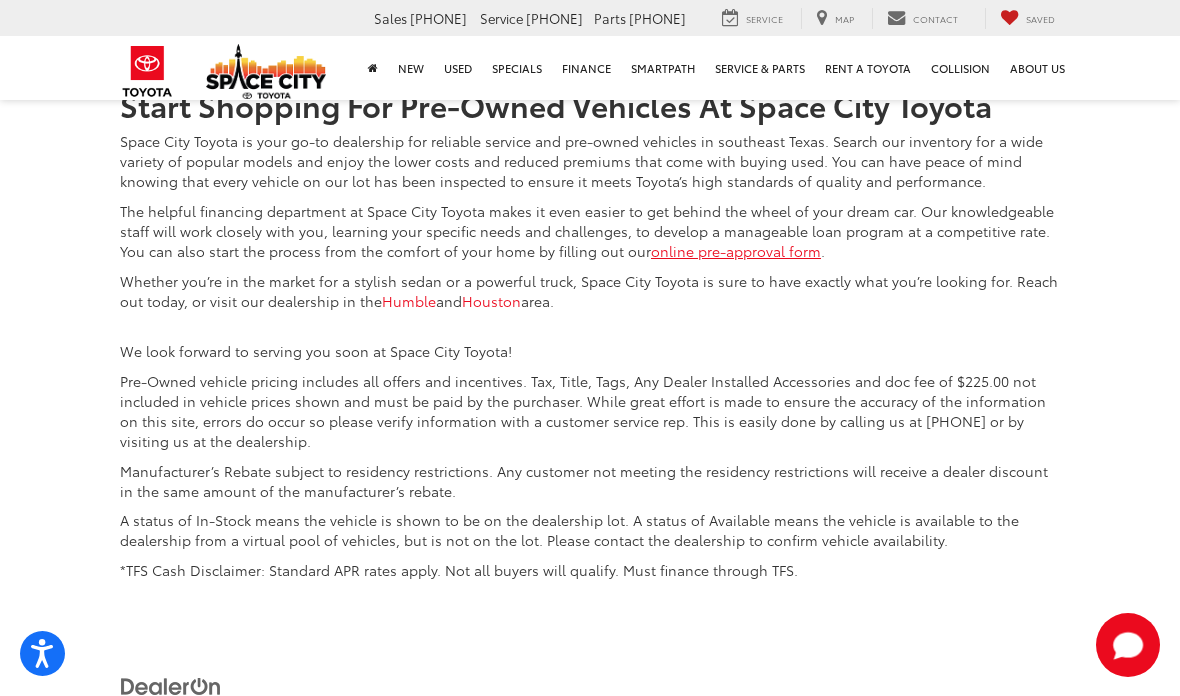 click on "3" at bounding box center (806, -81) 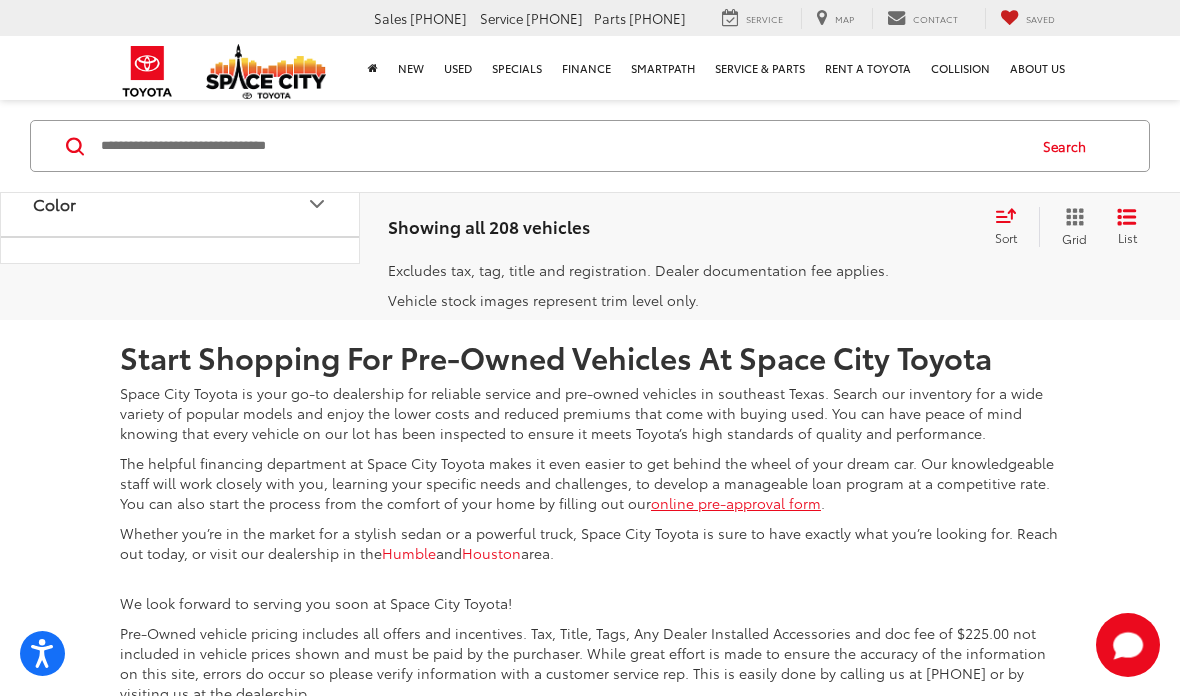 scroll, scrollTop: 6746, scrollLeft: 0, axis: vertical 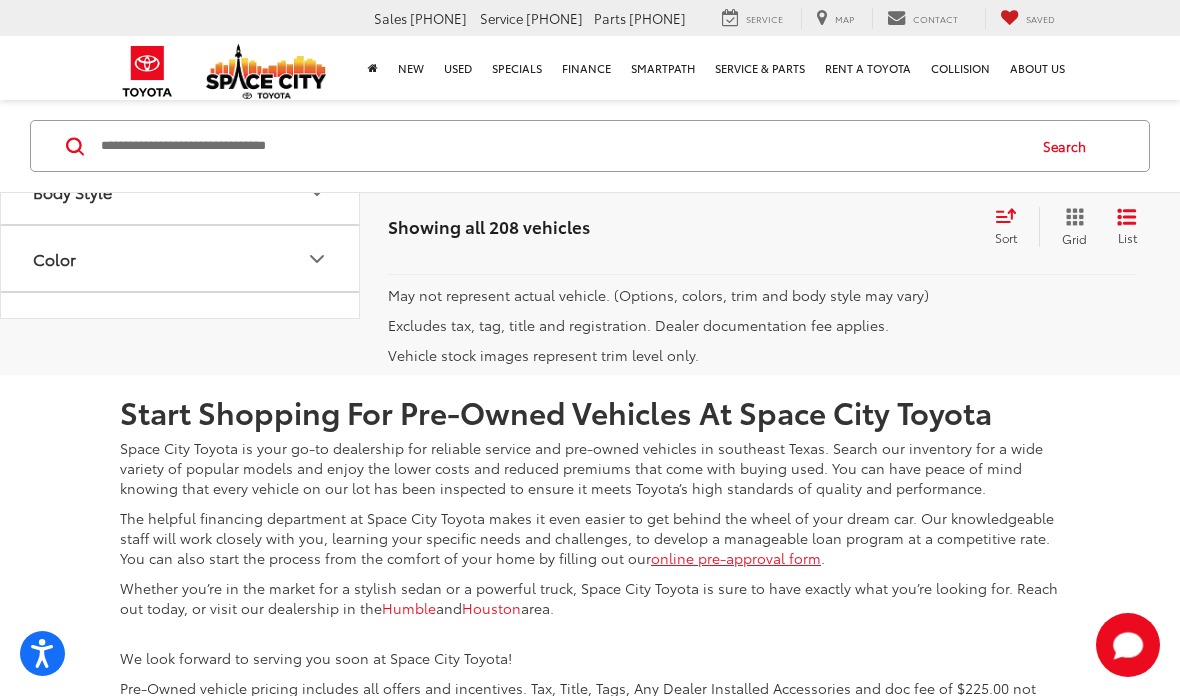 click on "2" at bounding box center (806, 226) 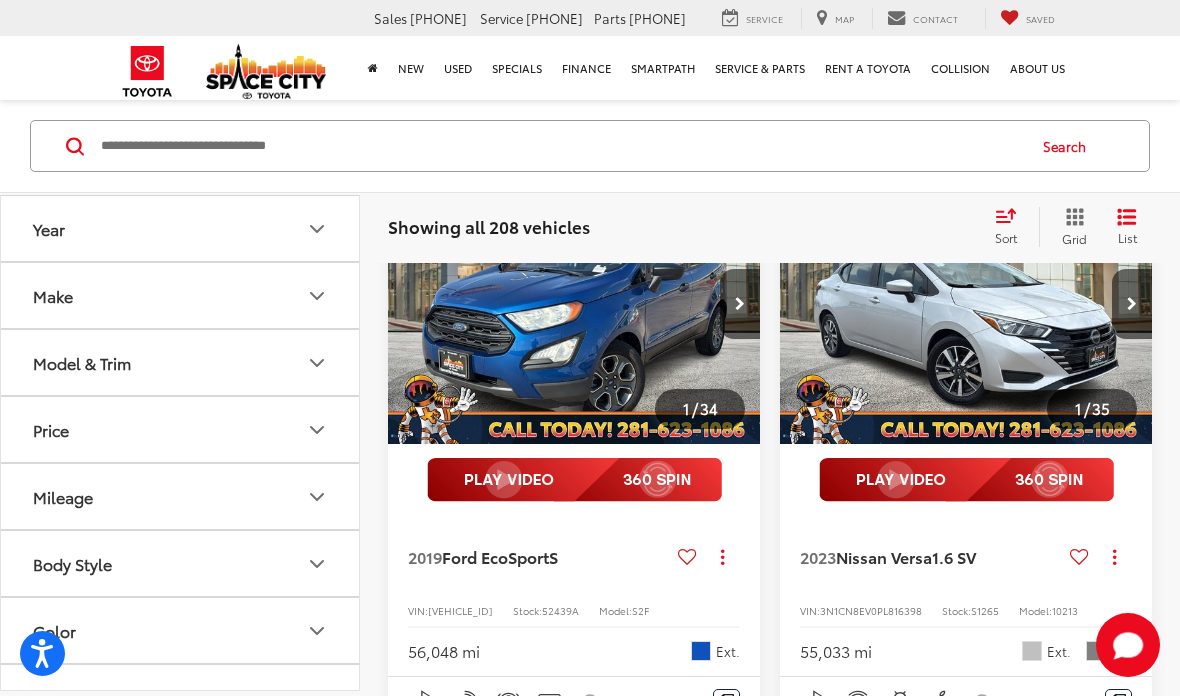 scroll, scrollTop: 118, scrollLeft: 0, axis: vertical 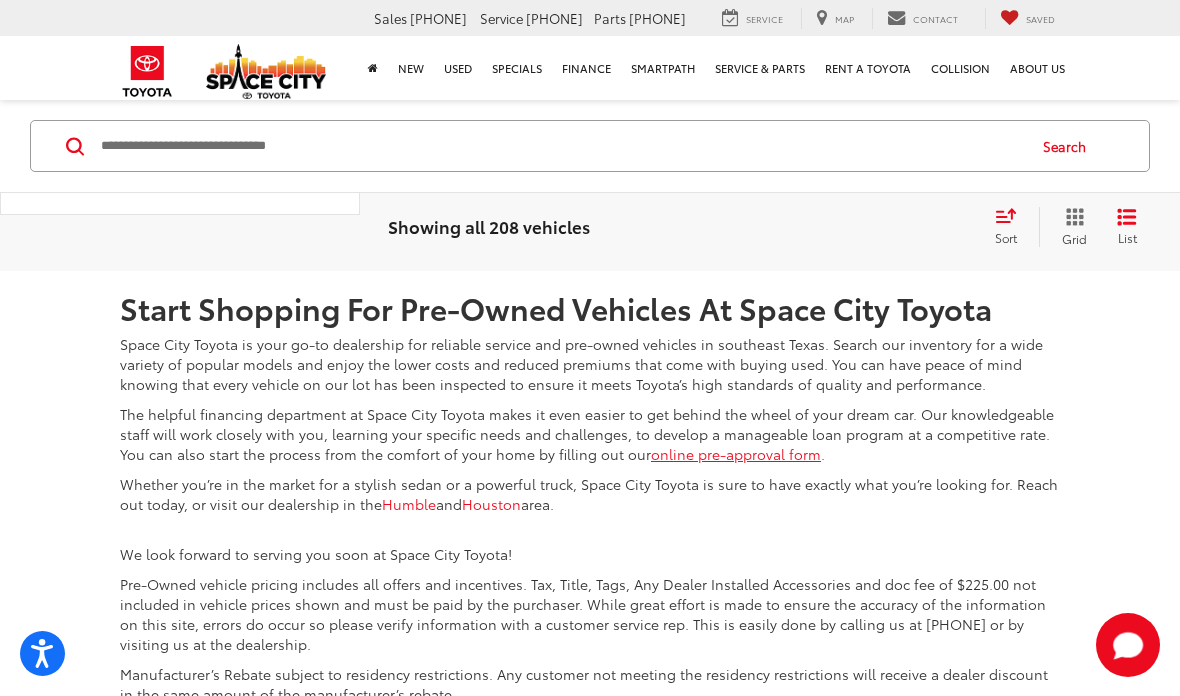 click on "1" at bounding box center [777, 122] 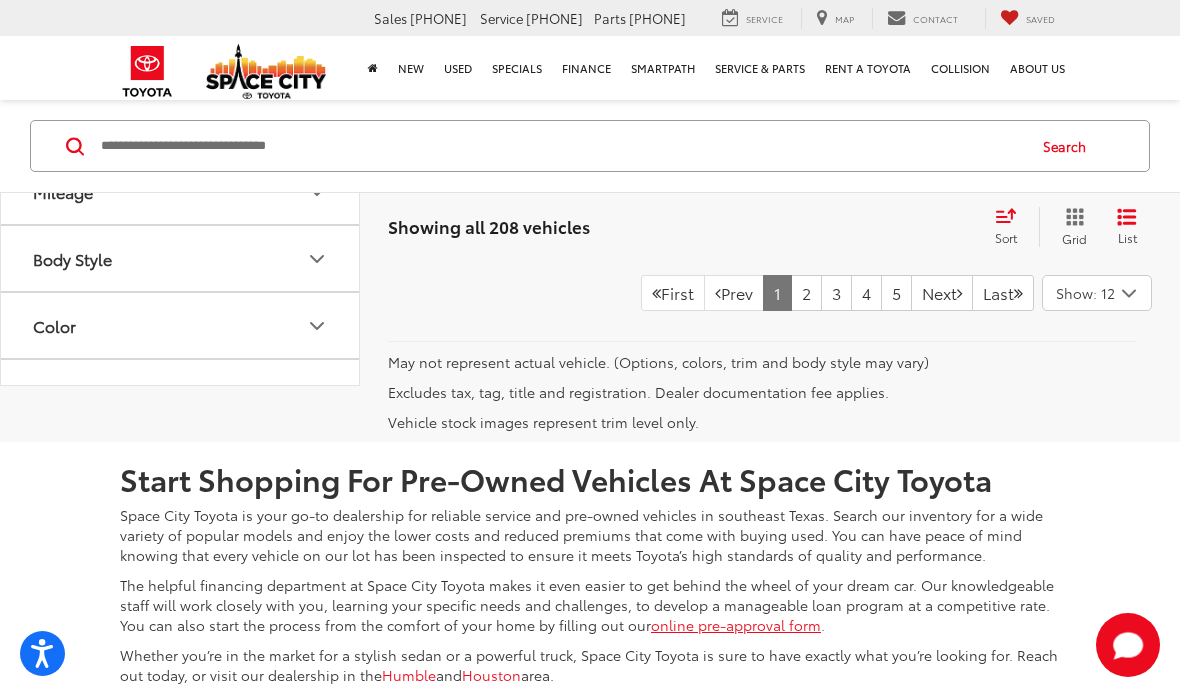 click on "2" at bounding box center [806, 293] 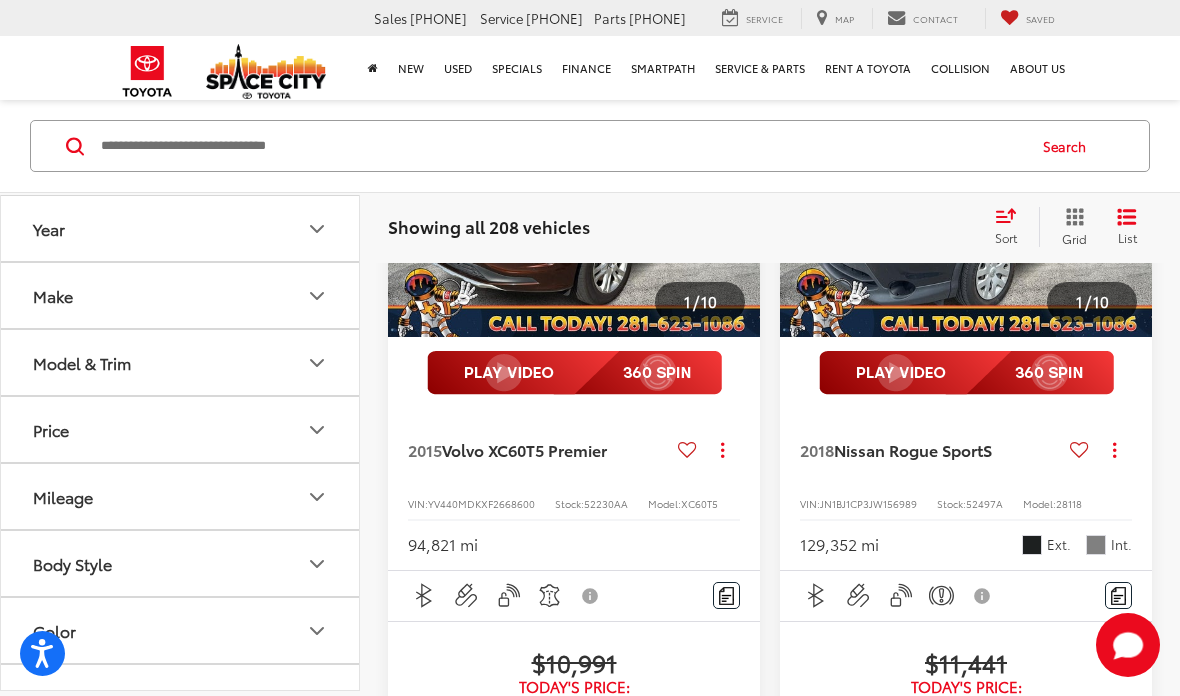 scroll, scrollTop: 1413, scrollLeft: 0, axis: vertical 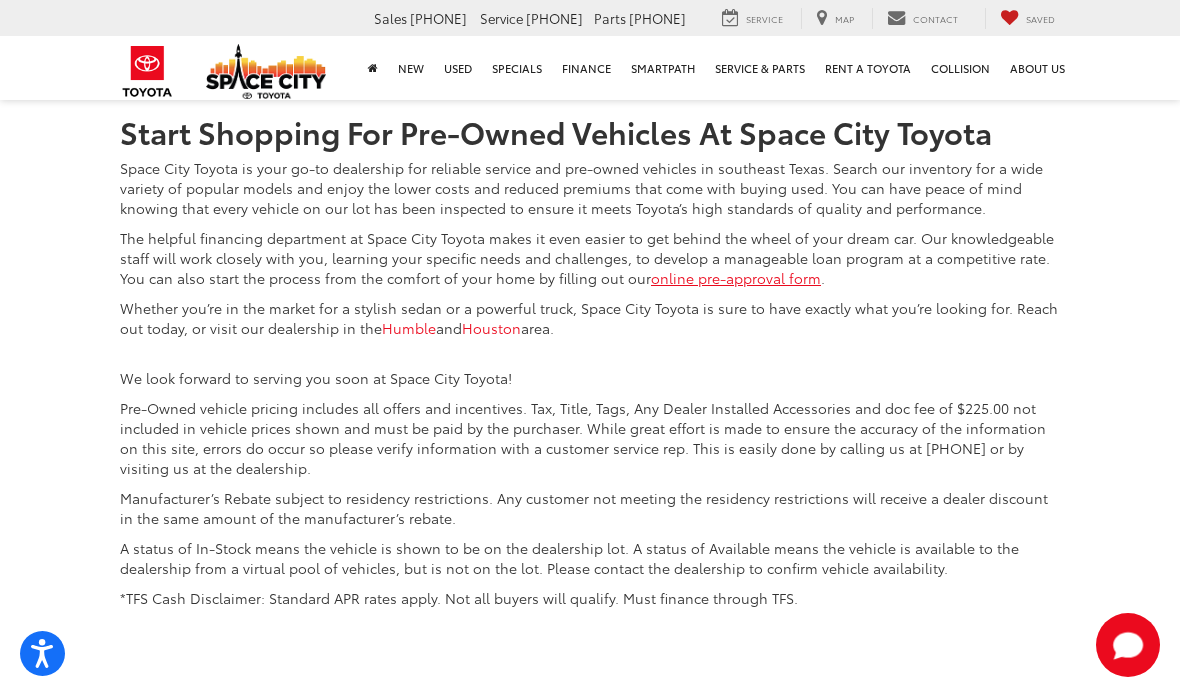 click on "3" at bounding box center (836, -54) 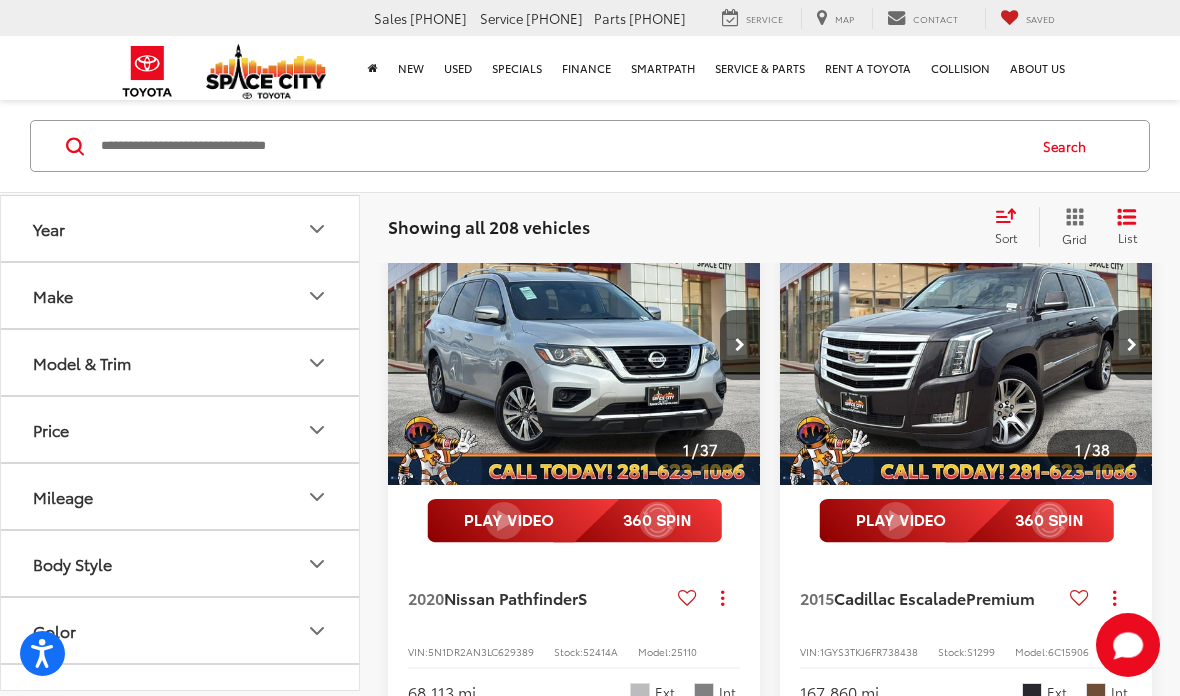 scroll, scrollTop: 3419, scrollLeft: 0, axis: vertical 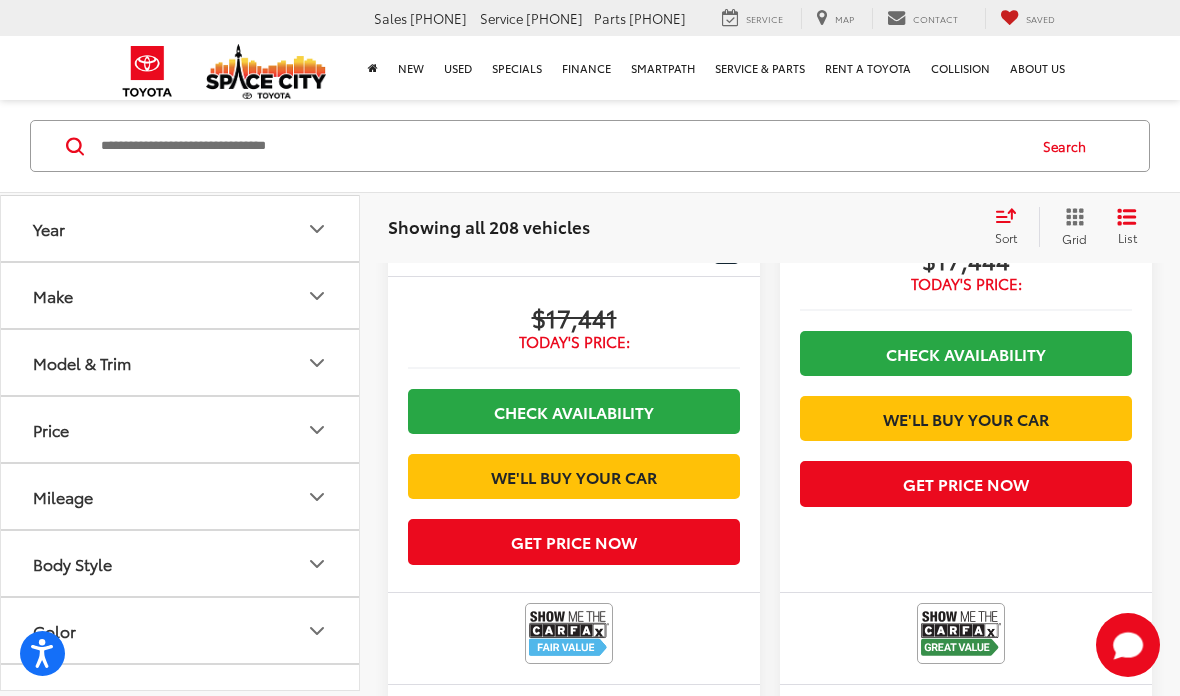 click on "Disclaimer" at bounding box center (983, 193) 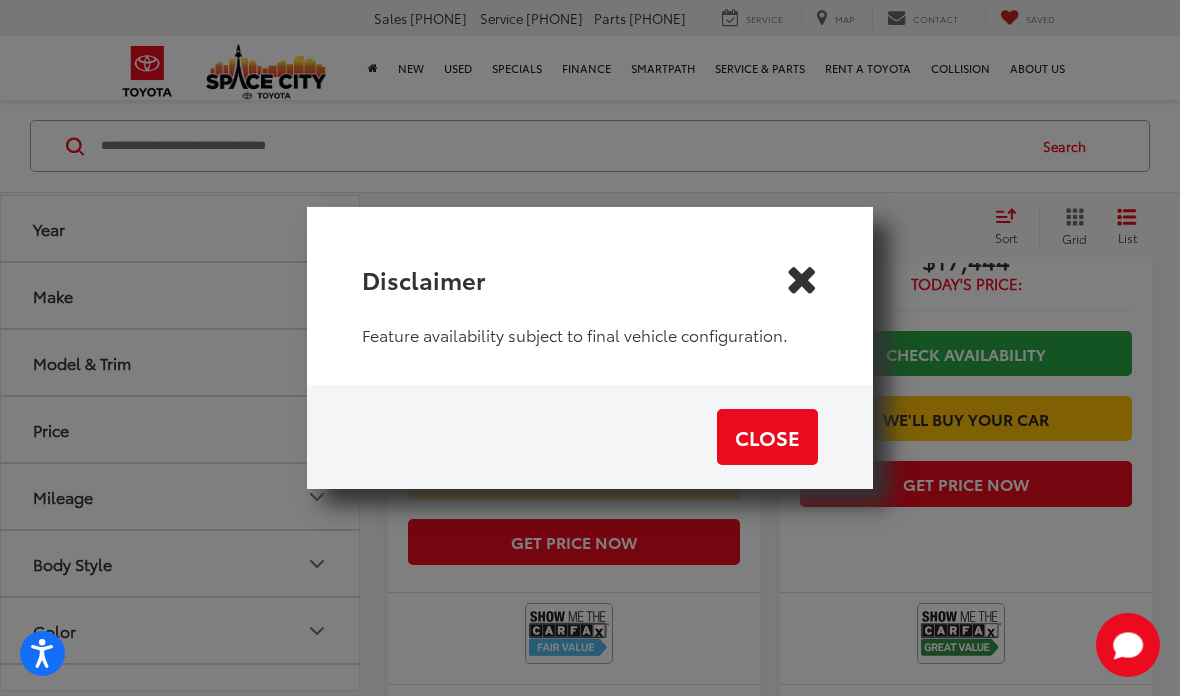 click at bounding box center [802, 279] 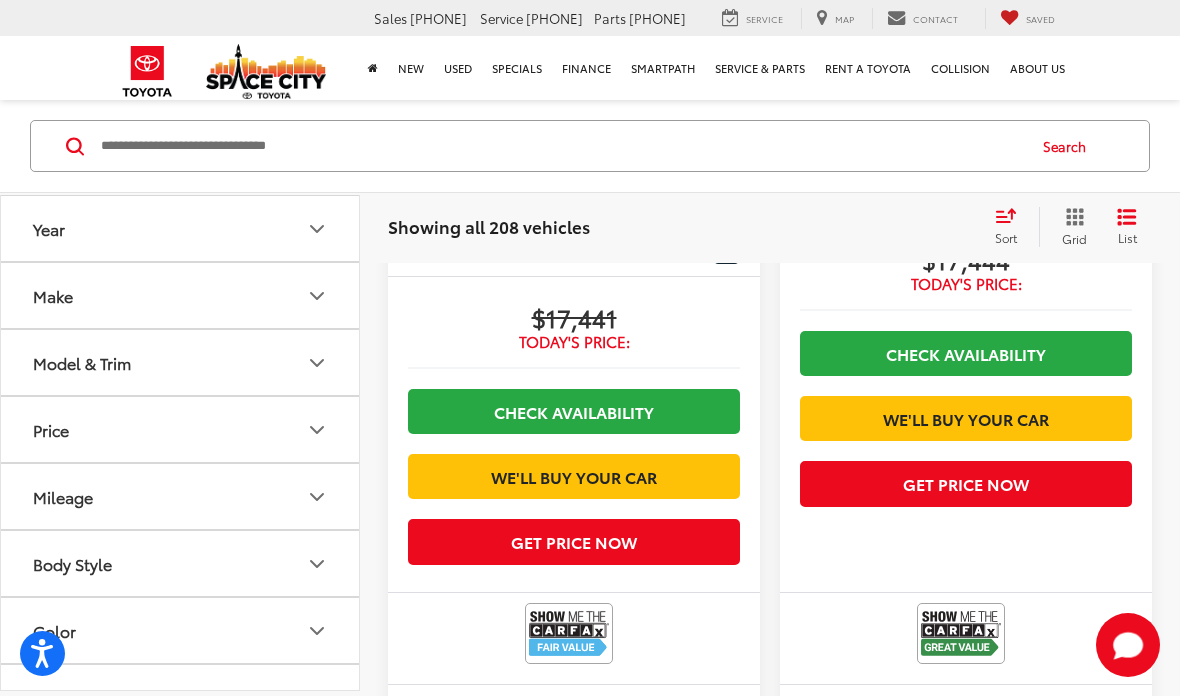 click on "Toyota CAMRY" at bounding box center (891, 46) 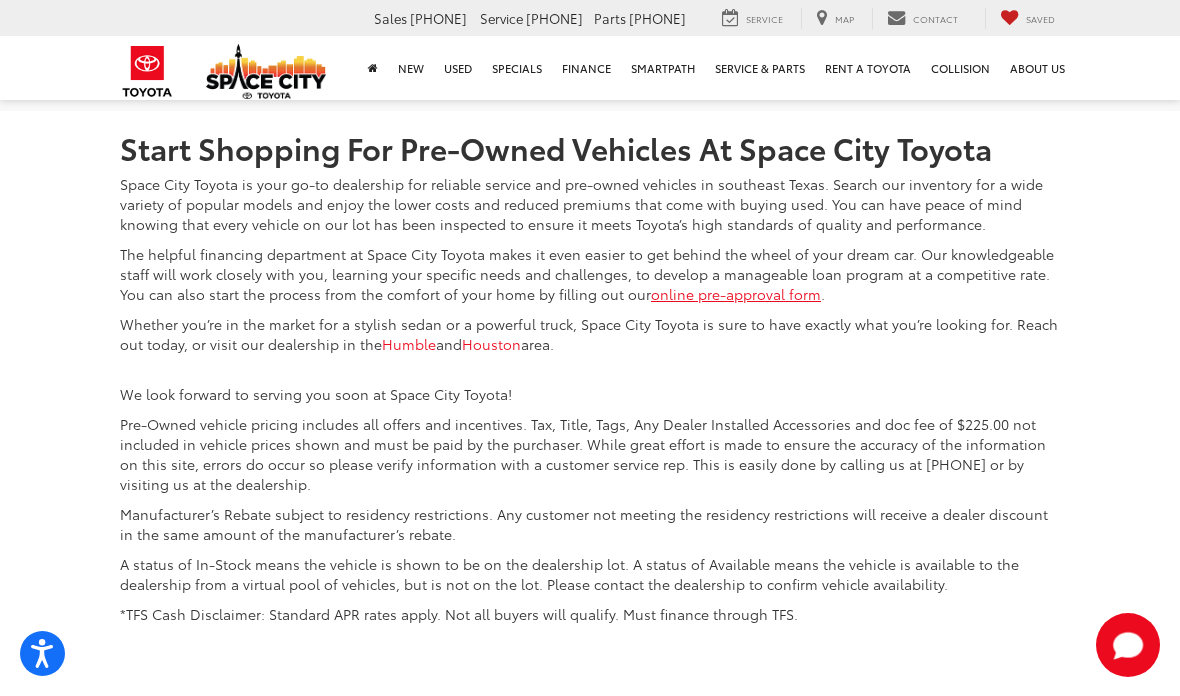click on "4" at bounding box center (866, -38) 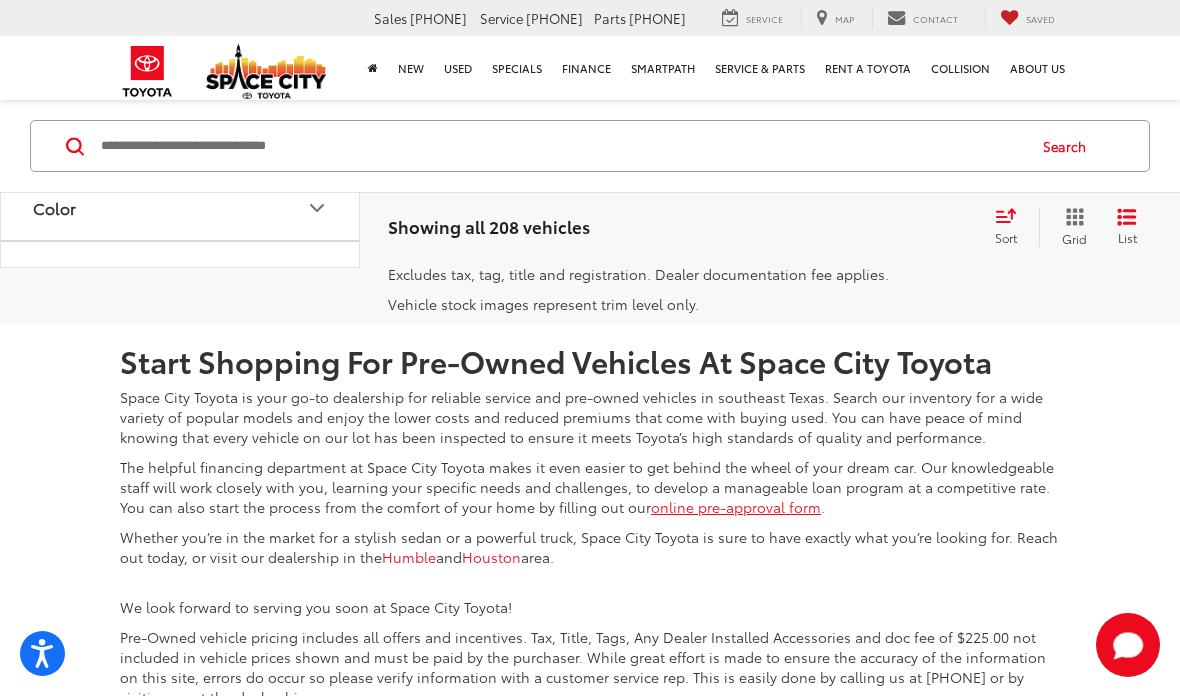 scroll, scrollTop: 118, scrollLeft: 0, axis: vertical 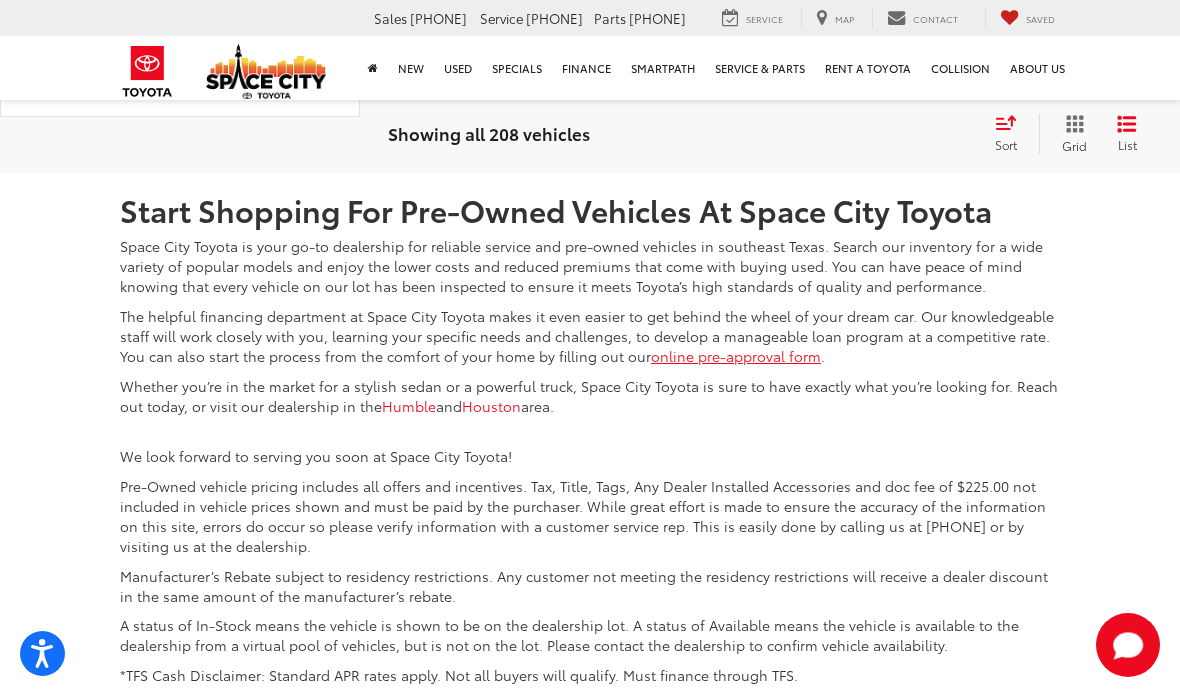 click on "5" at bounding box center [866, 24] 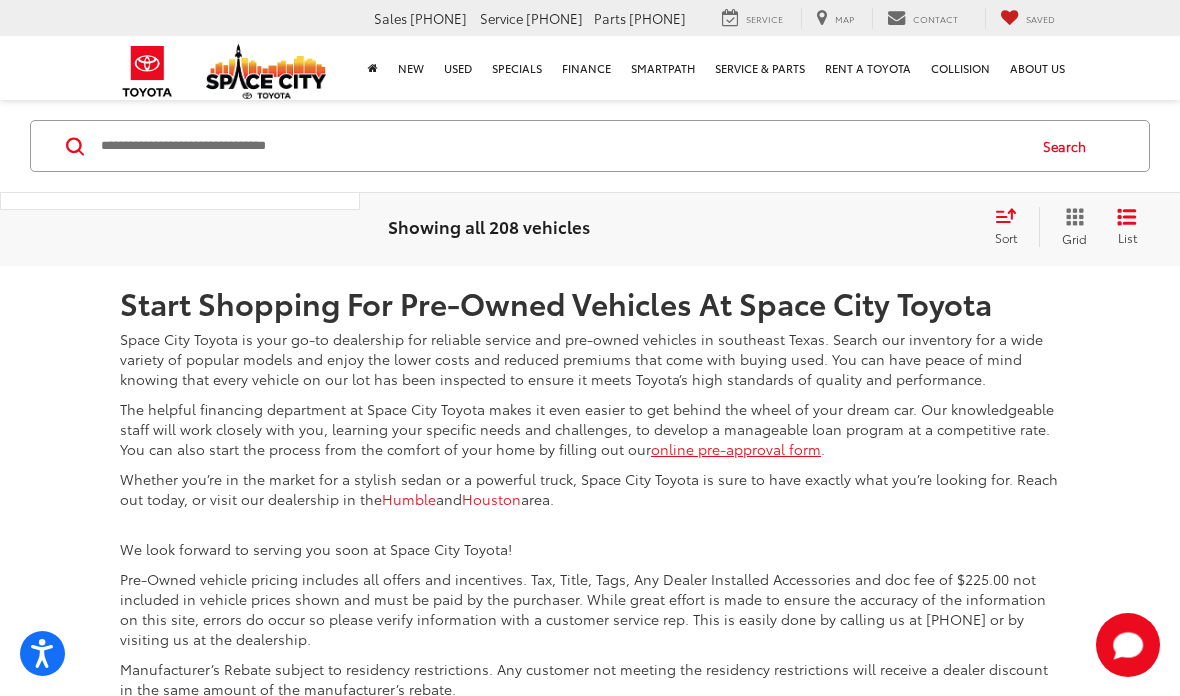scroll, scrollTop: 6819, scrollLeft: 0, axis: vertical 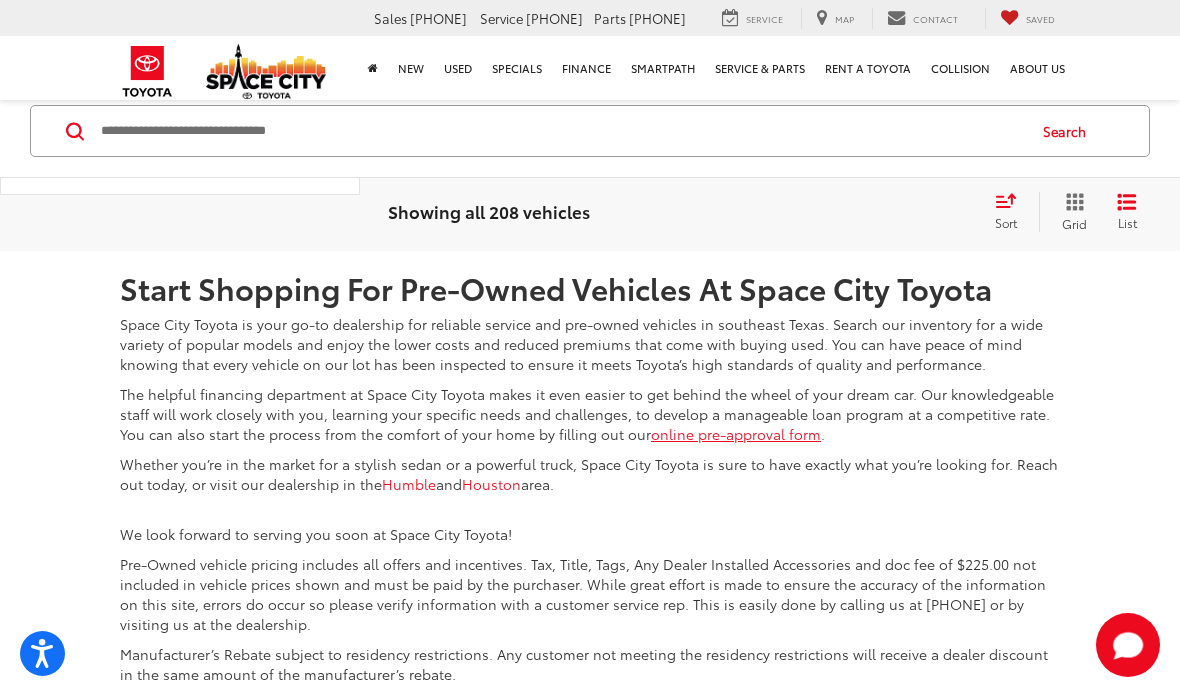 click on "4" at bounding box center [806, 102] 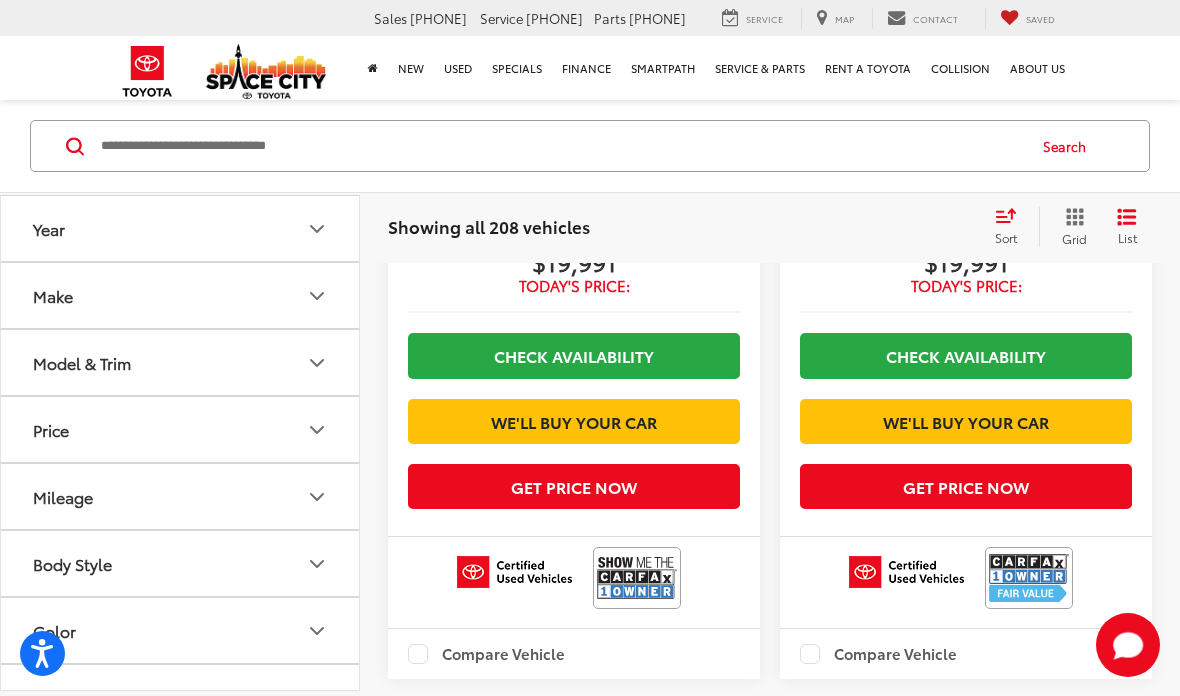 scroll, scrollTop: 118, scrollLeft: 0, axis: vertical 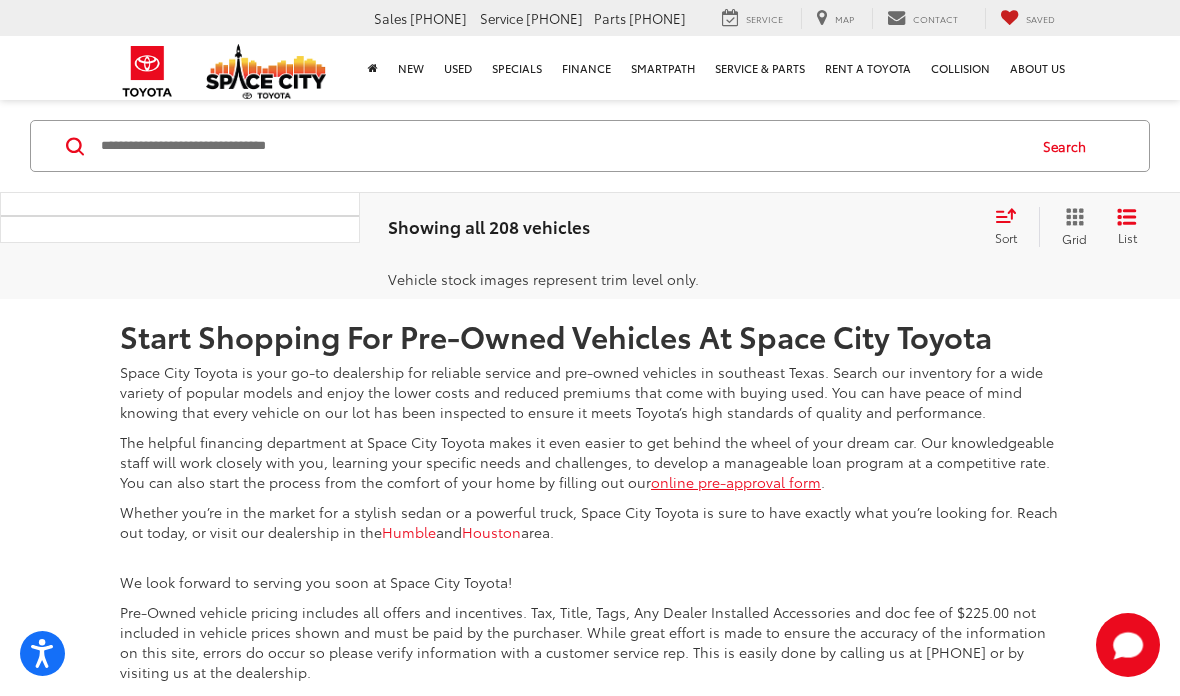 click on "3" at bounding box center [806, 150] 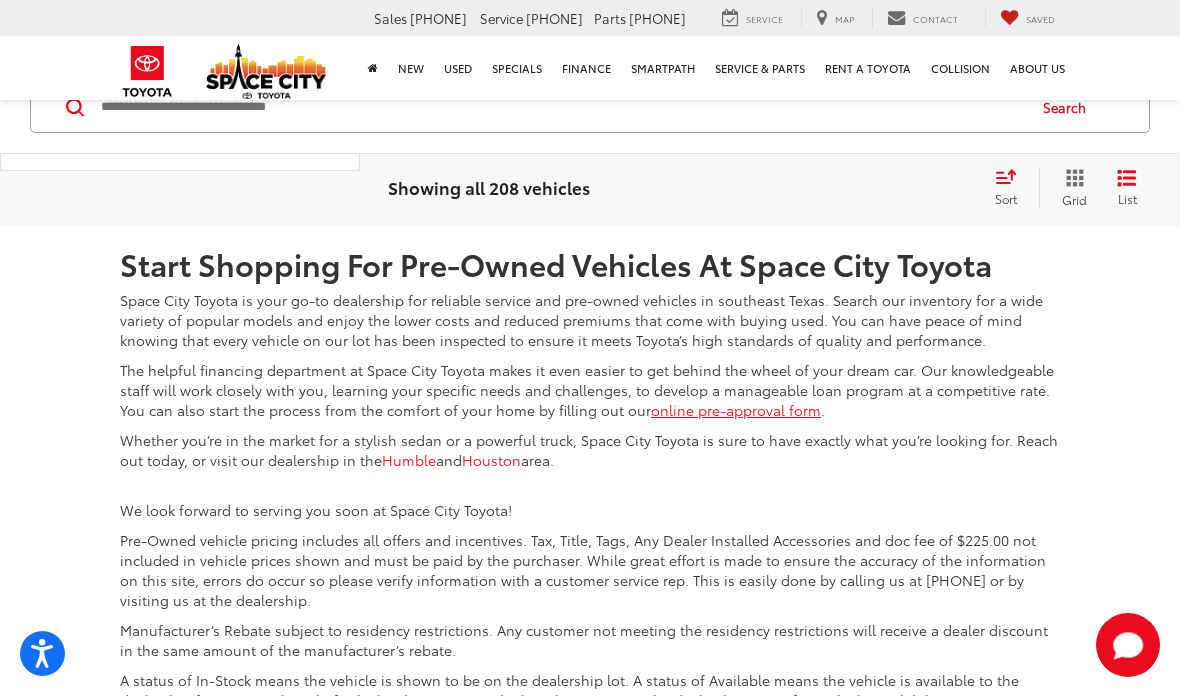 click on "4" at bounding box center [866, 78] 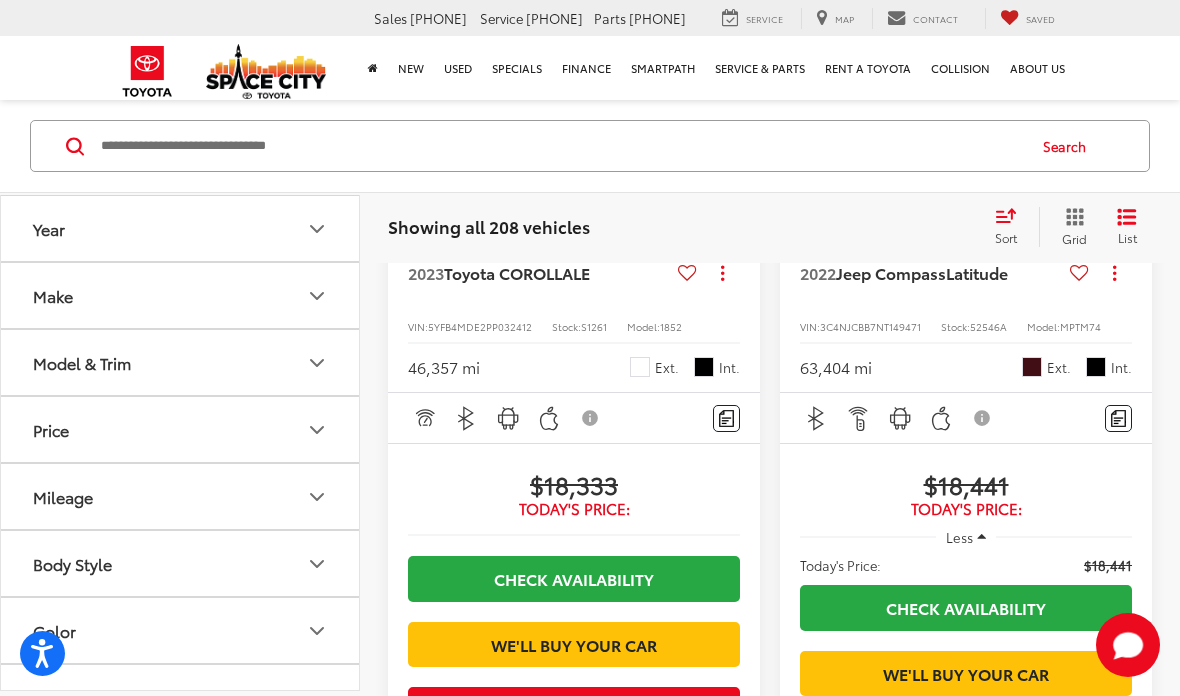scroll, scrollTop: 2721, scrollLeft: 0, axis: vertical 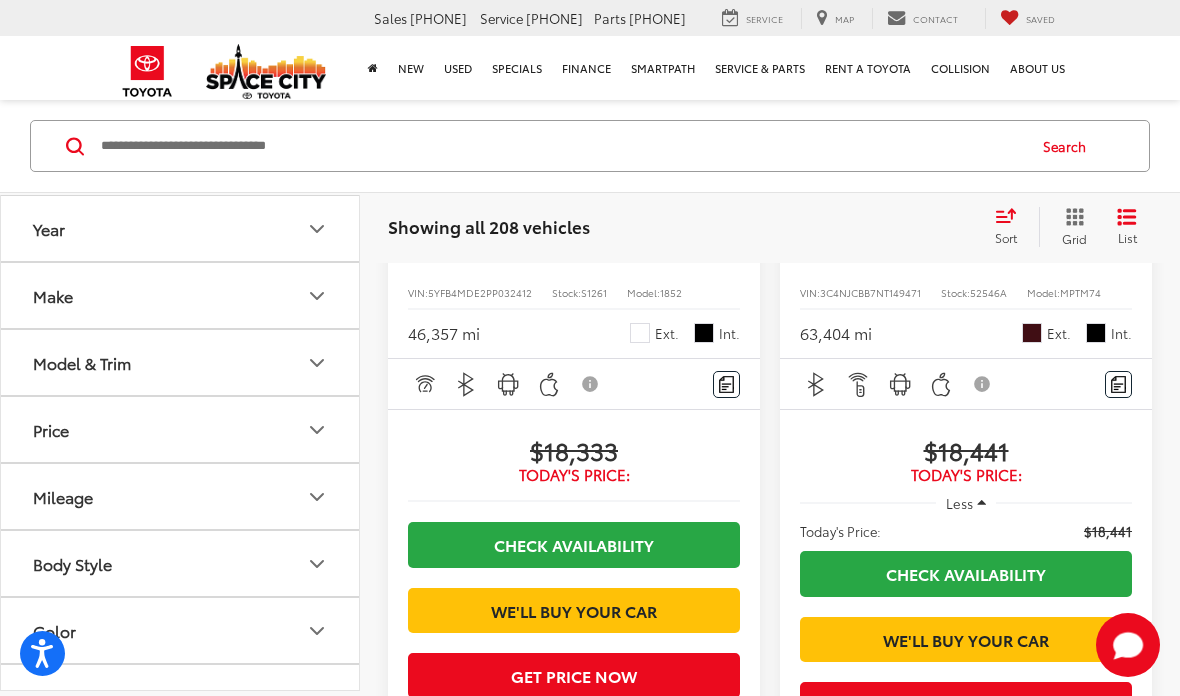 click on "Toyota COROLLA" at bounding box center (508, 238) 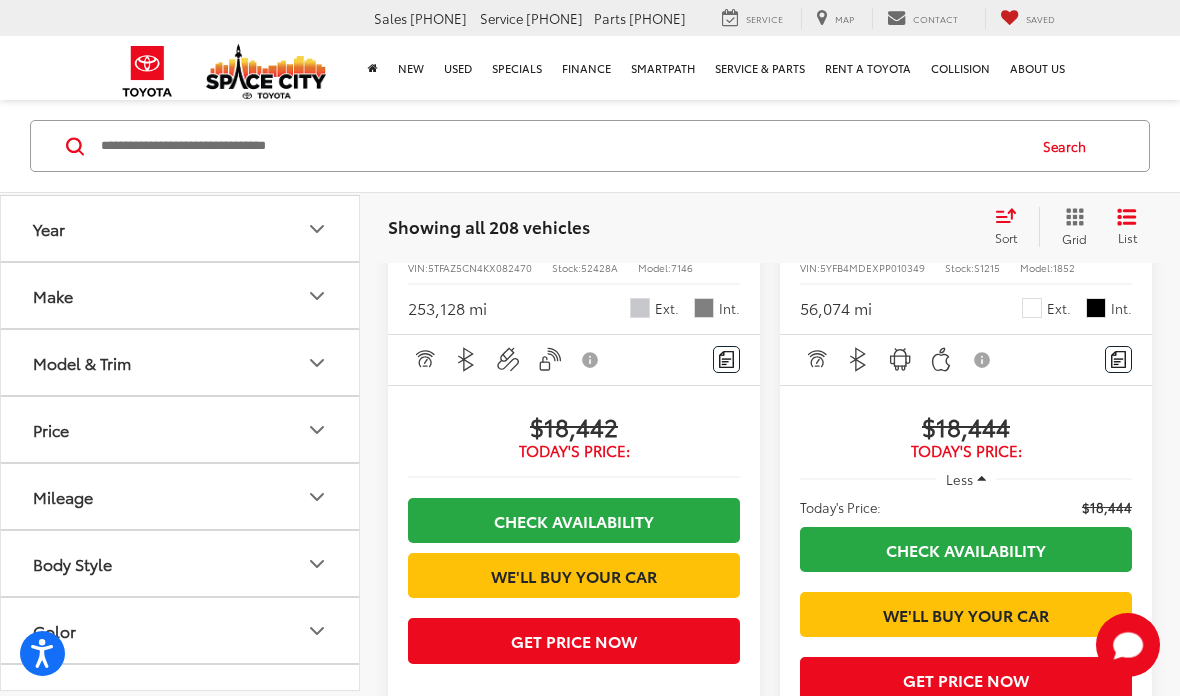 scroll, scrollTop: 3840, scrollLeft: 0, axis: vertical 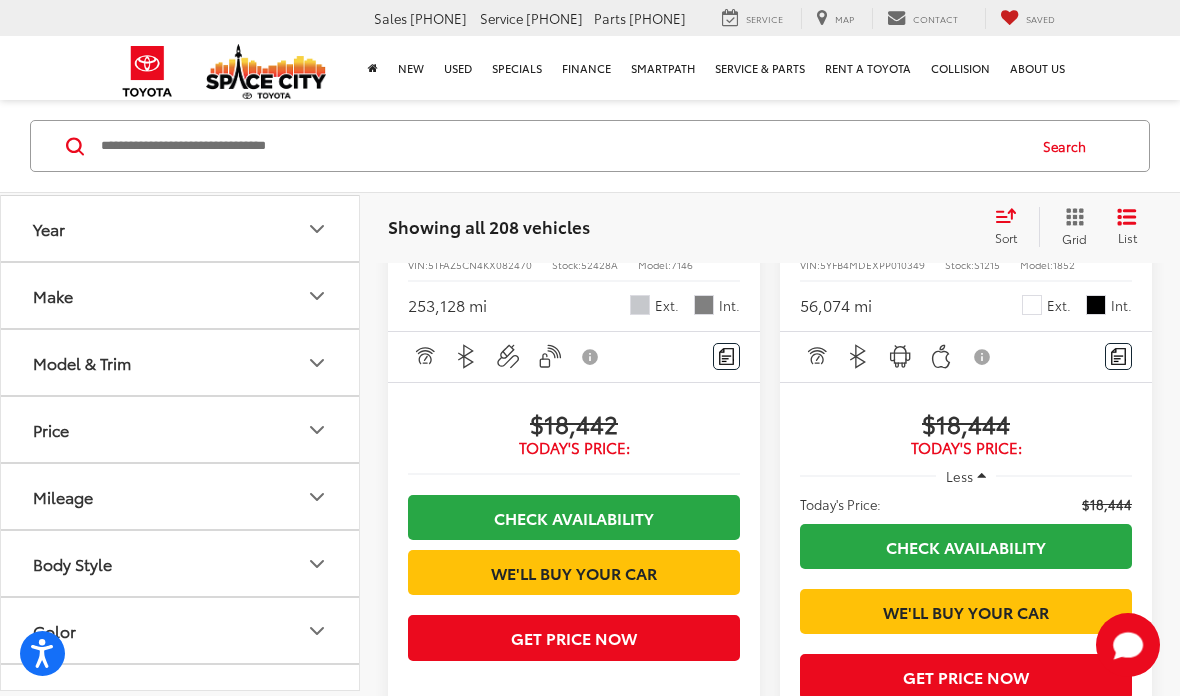 click on "Toyota COROLLA" at bounding box center [900, 210] 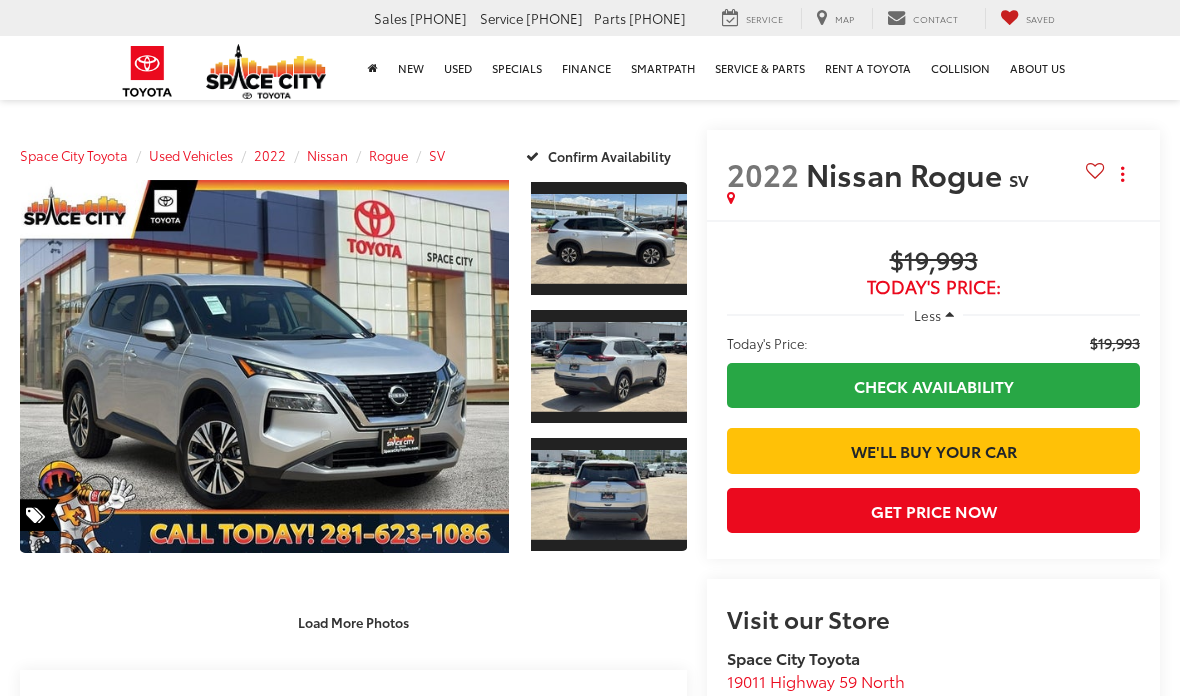 scroll, scrollTop: 0, scrollLeft: 0, axis: both 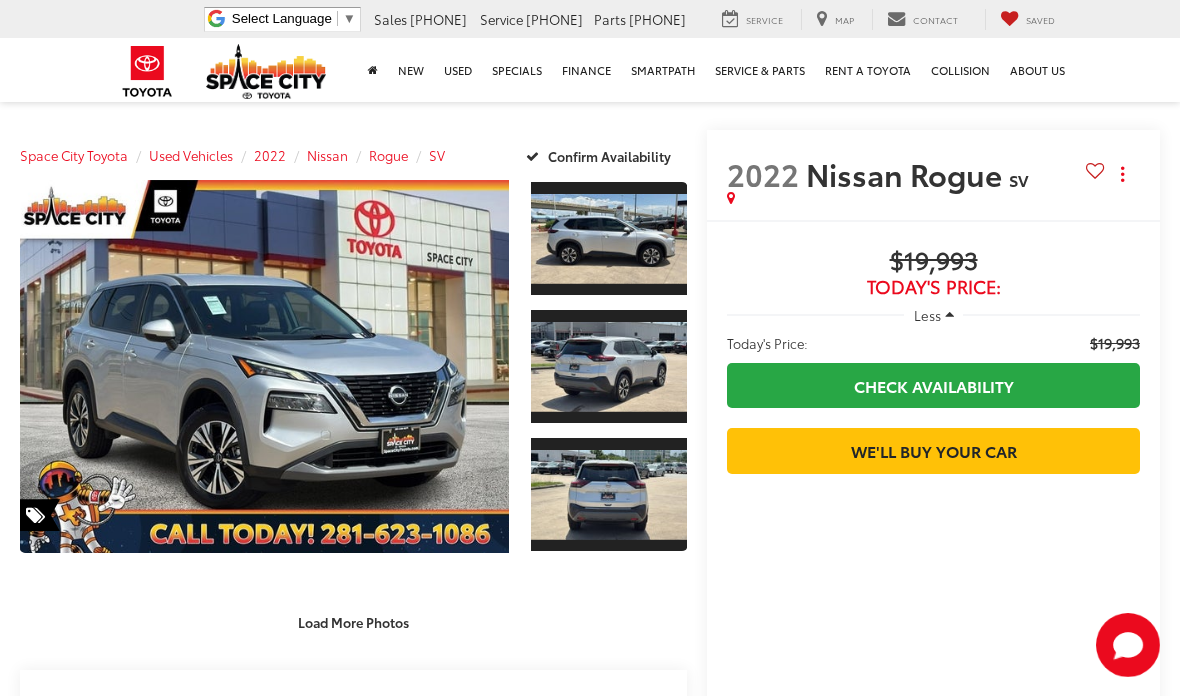 click on "Load More Photos" at bounding box center [353, 621] 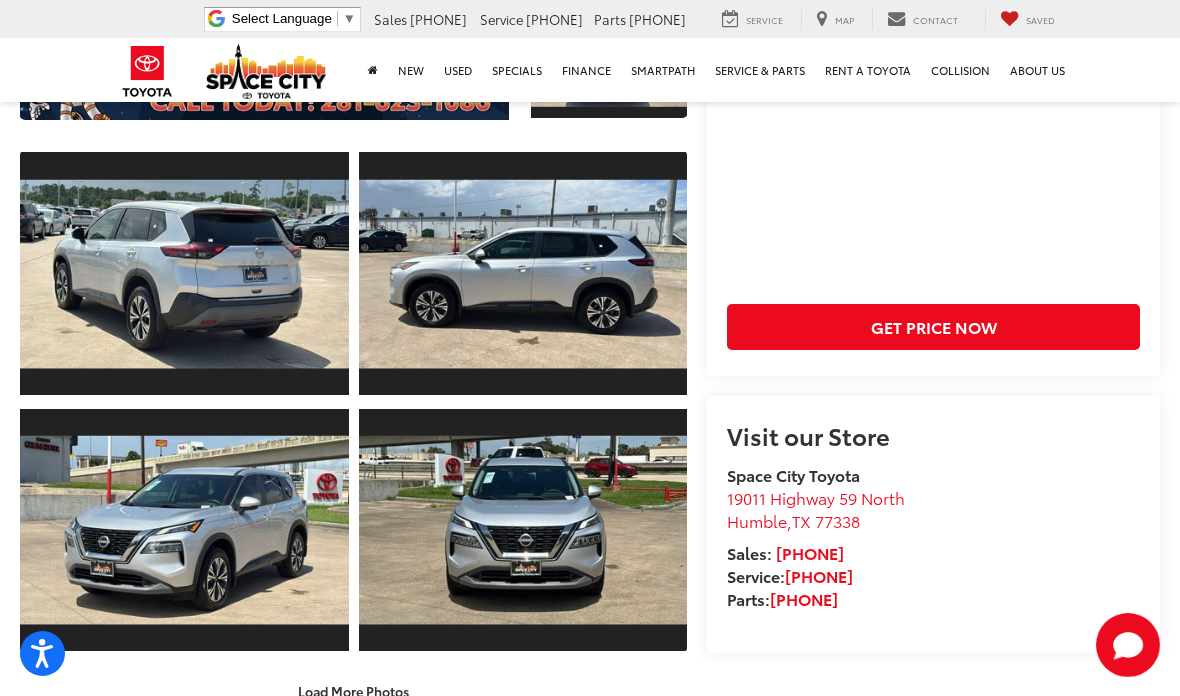 scroll, scrollTop: 435, scrollLeft: 0, axis: vertical 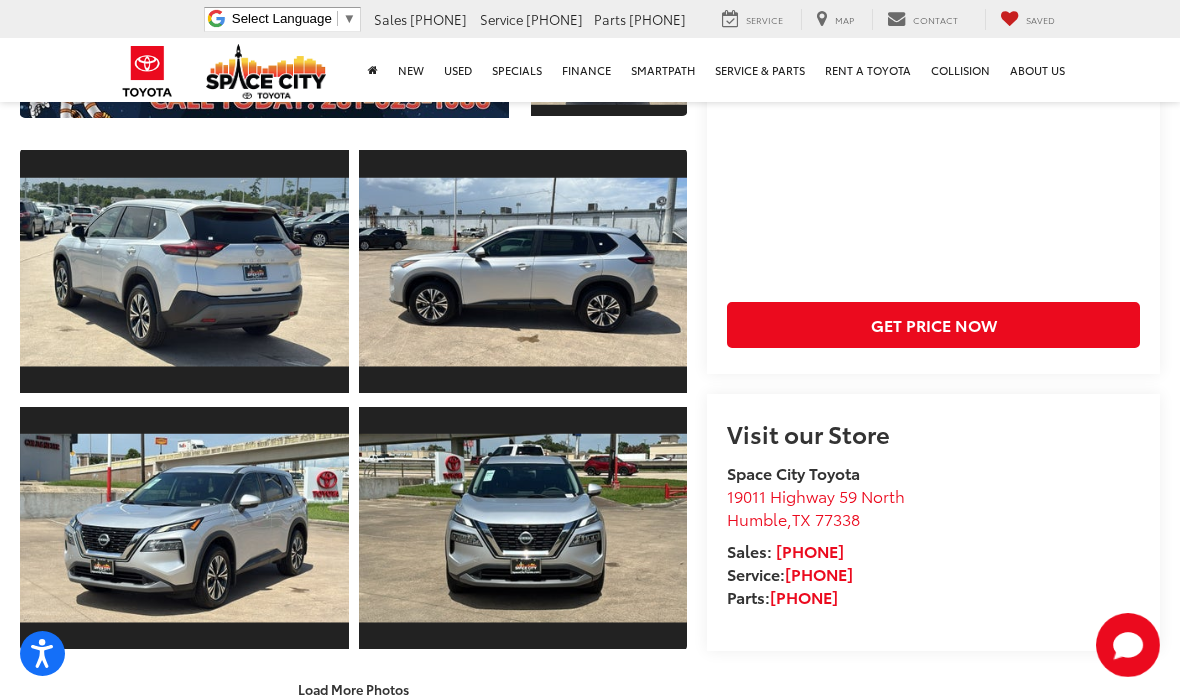 click on "Load More Photos" at bounding box center [353, 689] 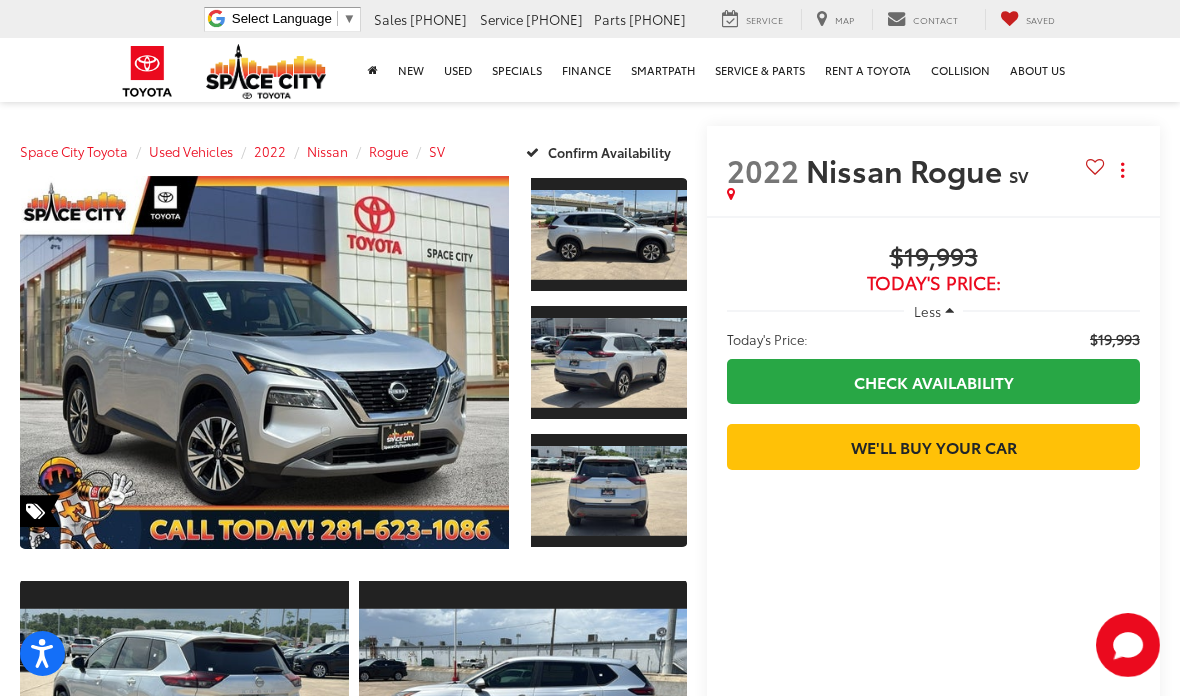 scroll, scrollTop: 0, scrollLeft: 0, axis: both 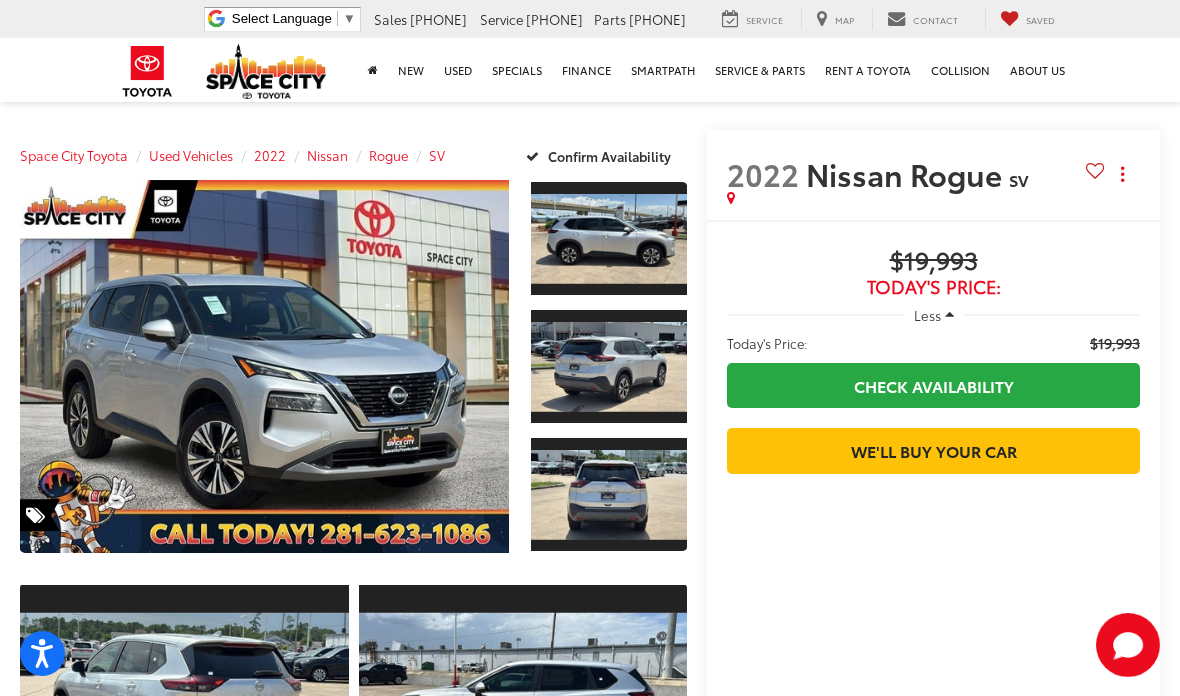 click at bounding box center (609, 238) 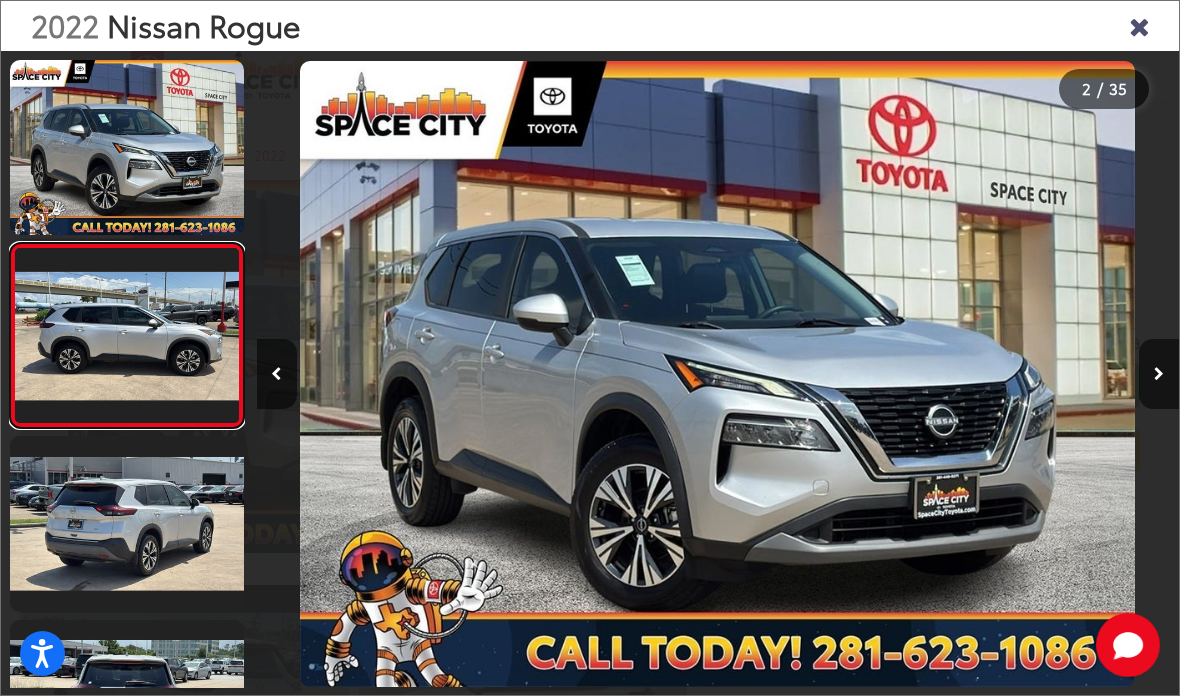 scroll, scrollTop: 0, scrollLeft: 596, axis: horizontal 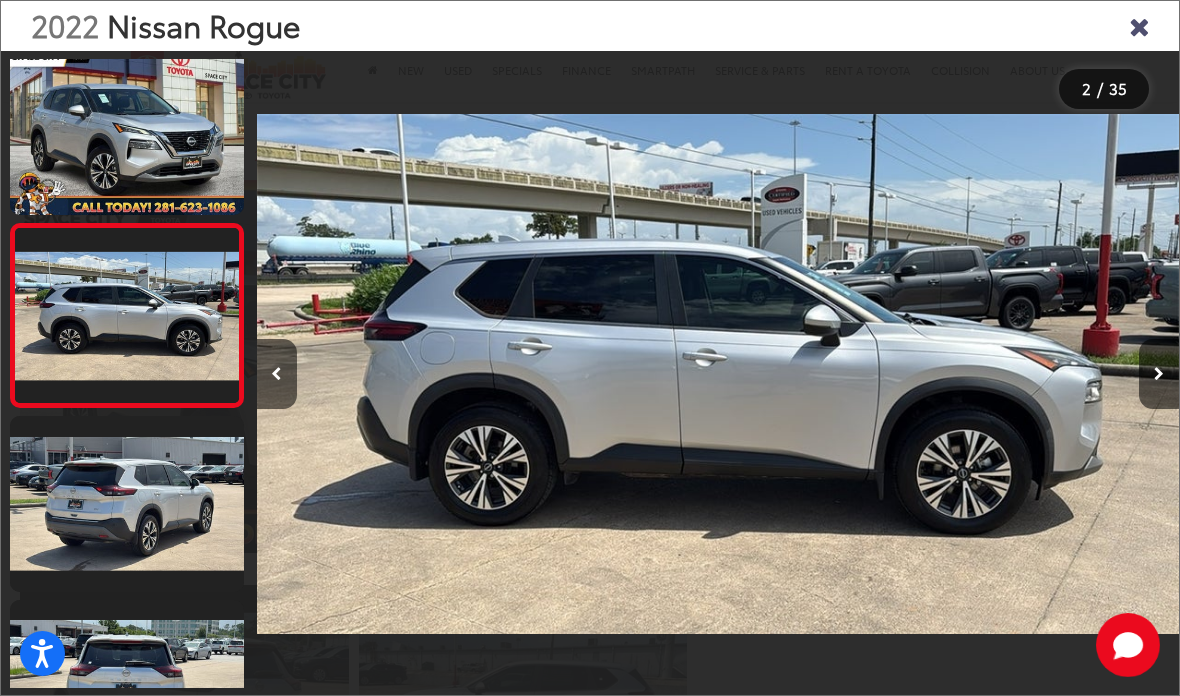 click at bounding box center (1159, 374) 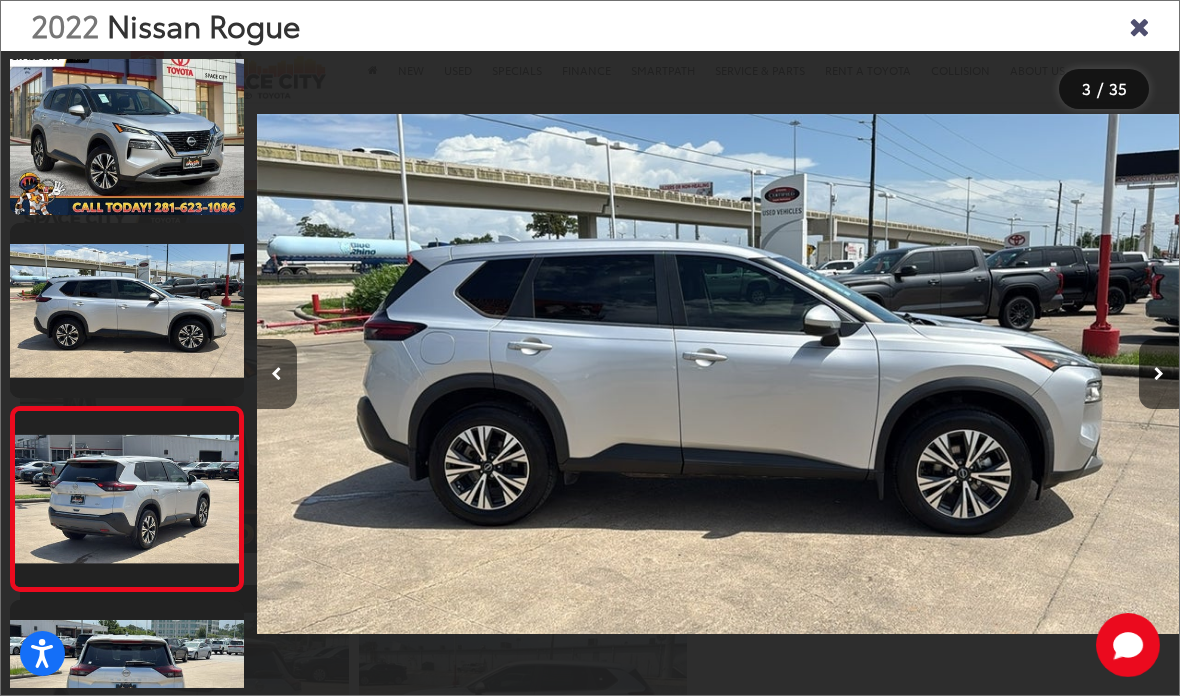 scroll, scrollTop: 186, scrollLeft: 0, axis: vertical 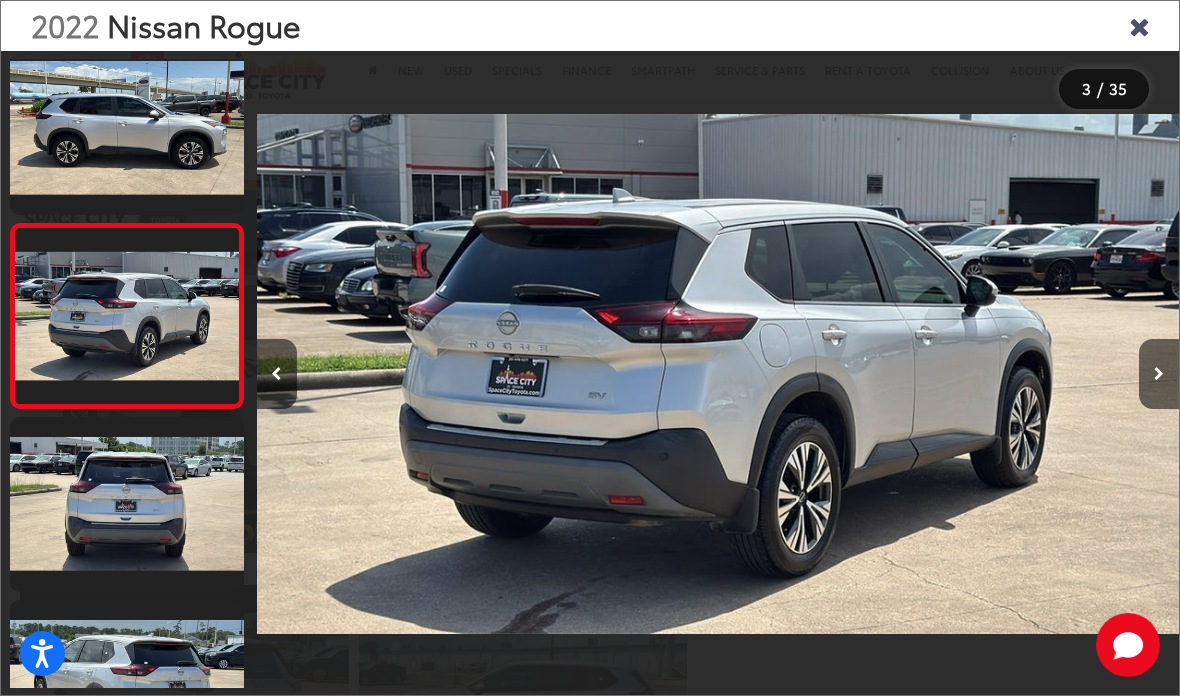 click at bounding box center [277, 374] 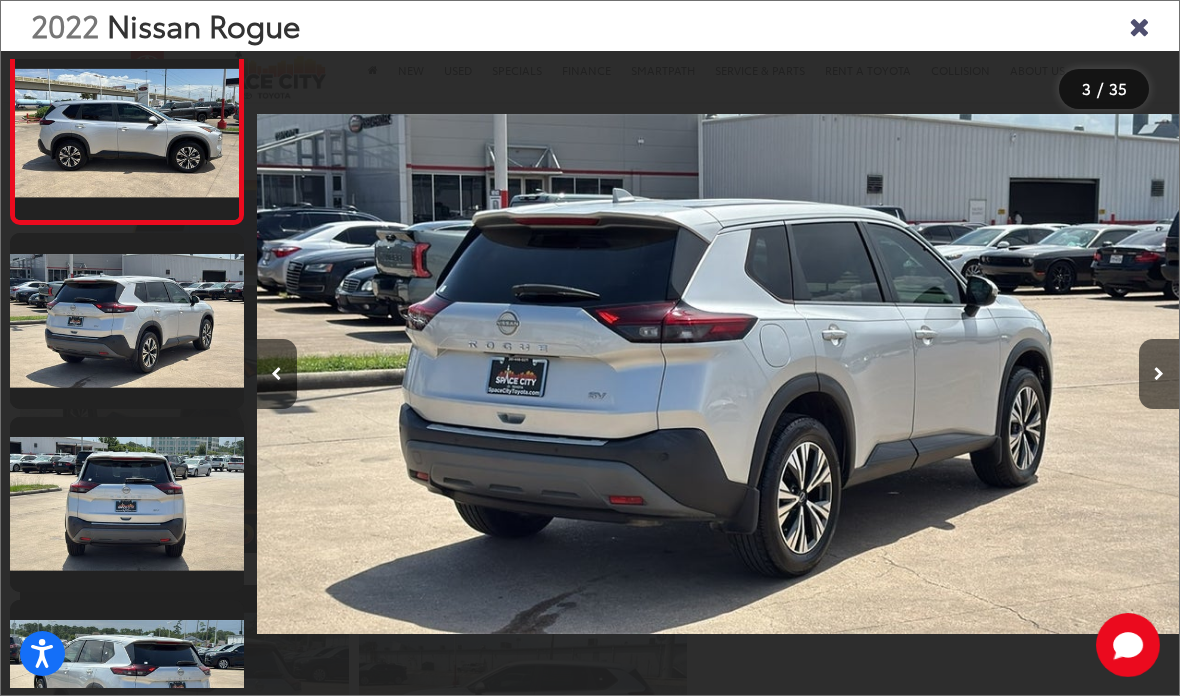 scroll, scrollTop: 0, scrollLeft: 1017, axis: horizontal 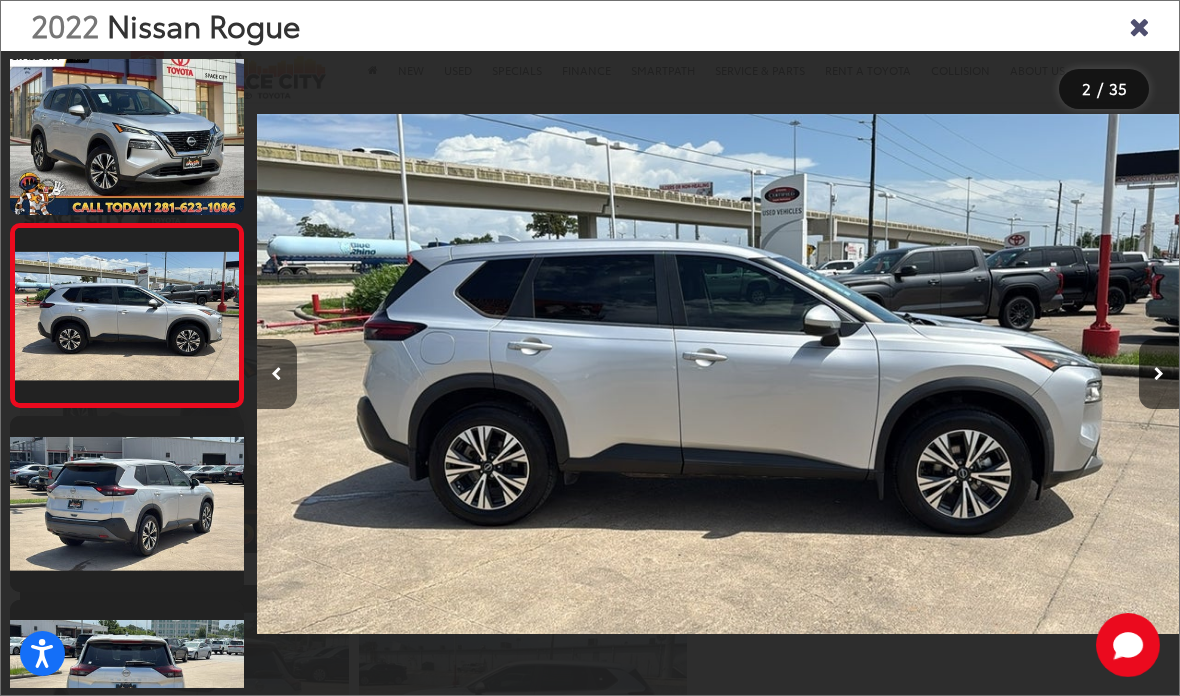 click at bounding box center [1159, 374] 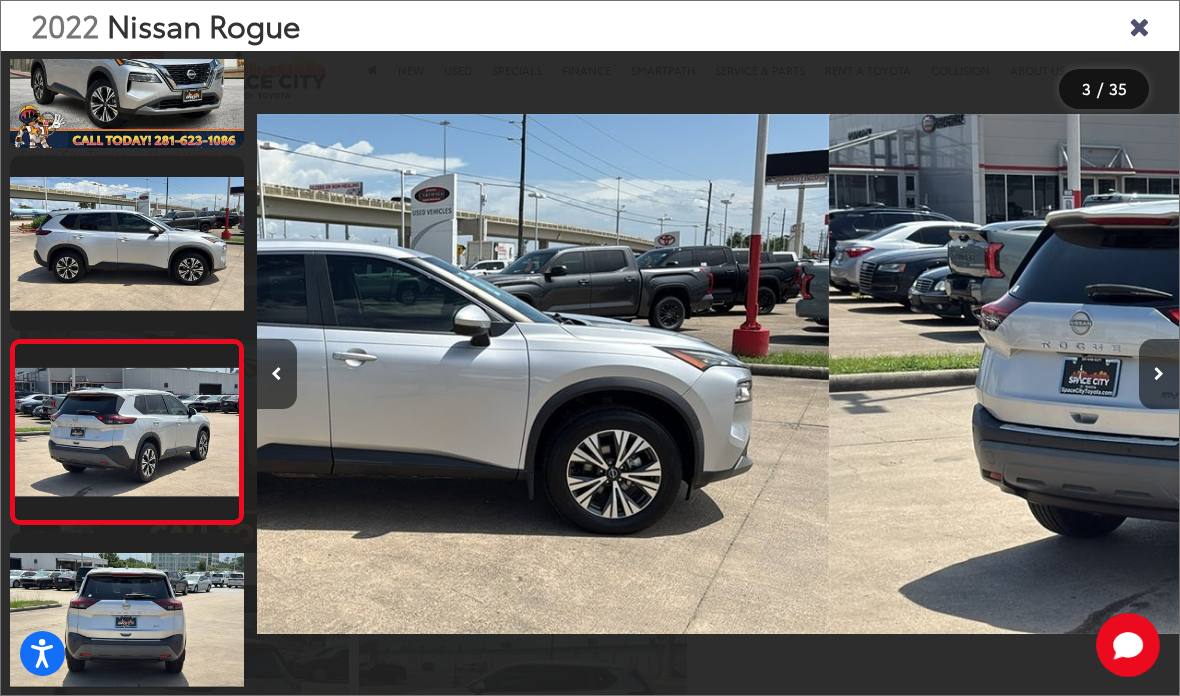 scroll, scrollTop: 0, scrollLeft: 1586, axis: horizontal 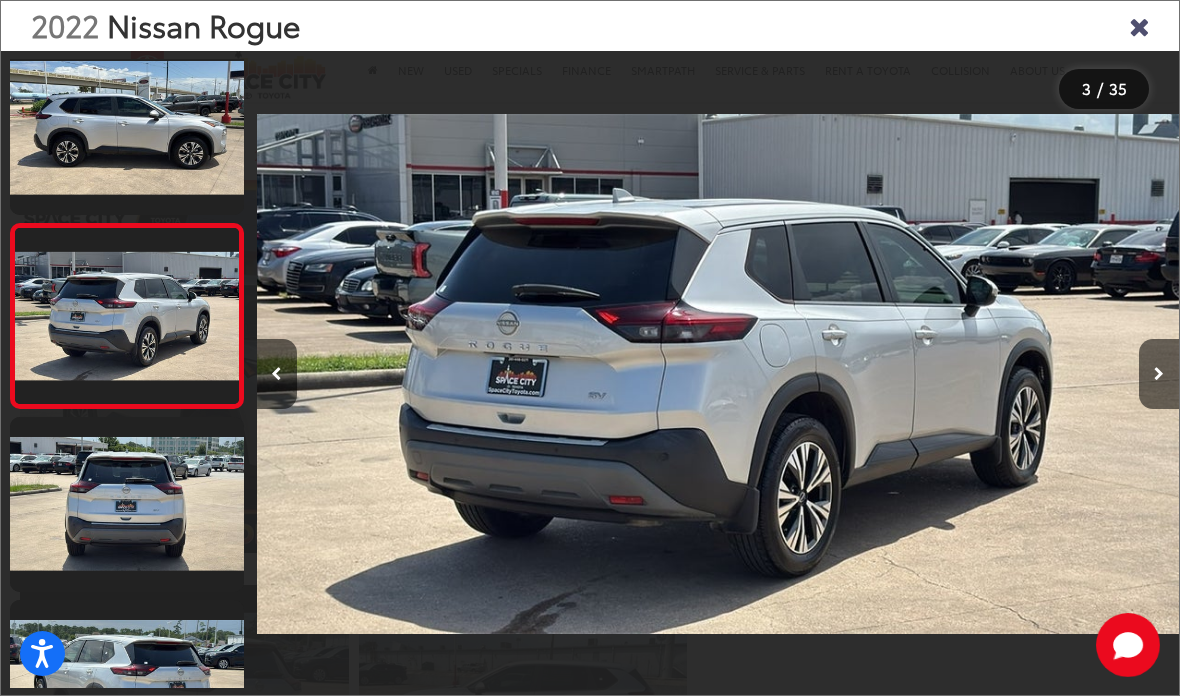 click at bounding box center (1159, 374) 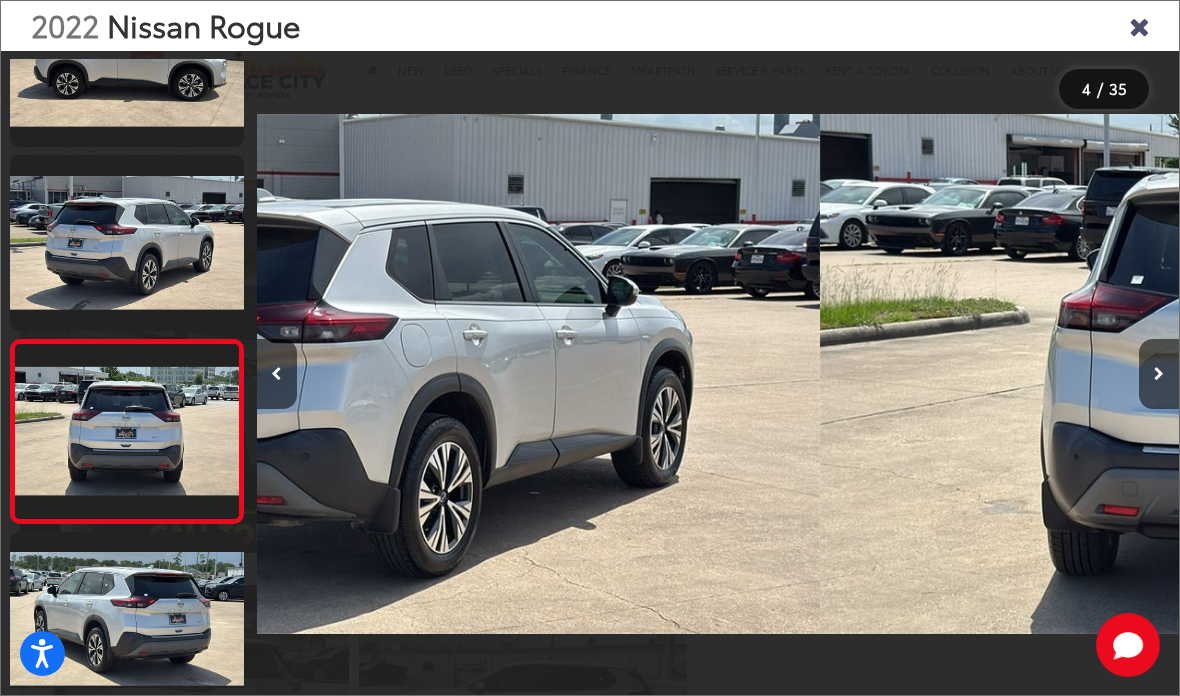 scroll, scrollTop: 0, scrollLeft: 2694, axis: horizontal 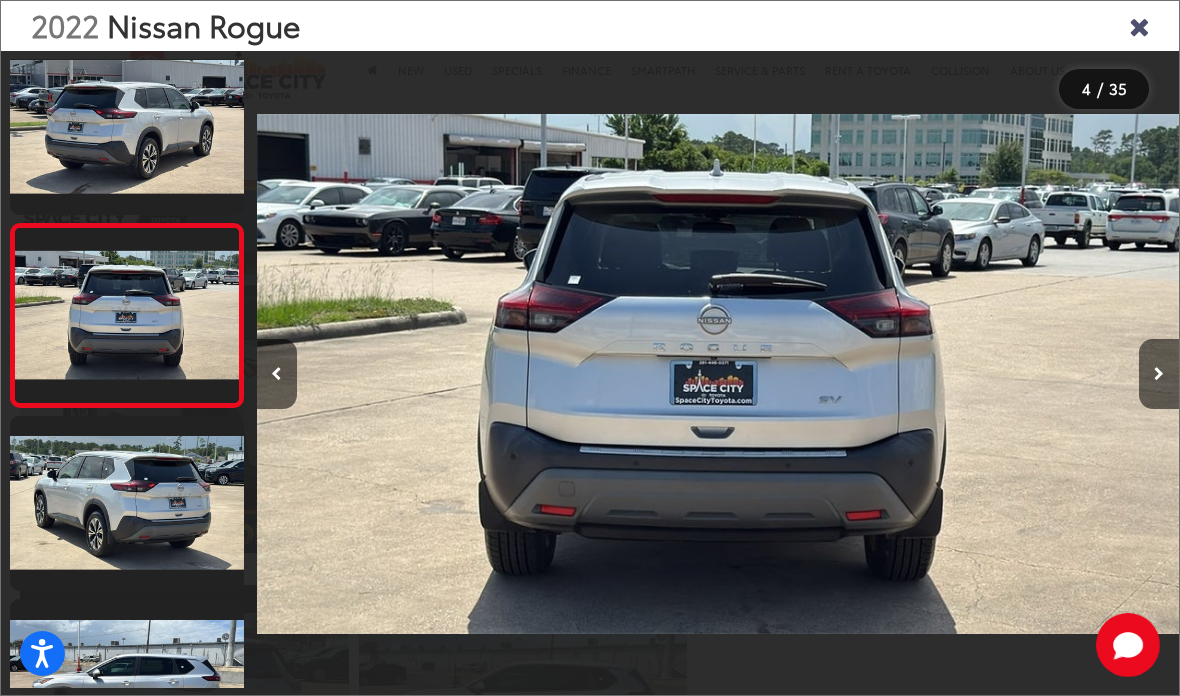 click at bounding box center (1159, 374) 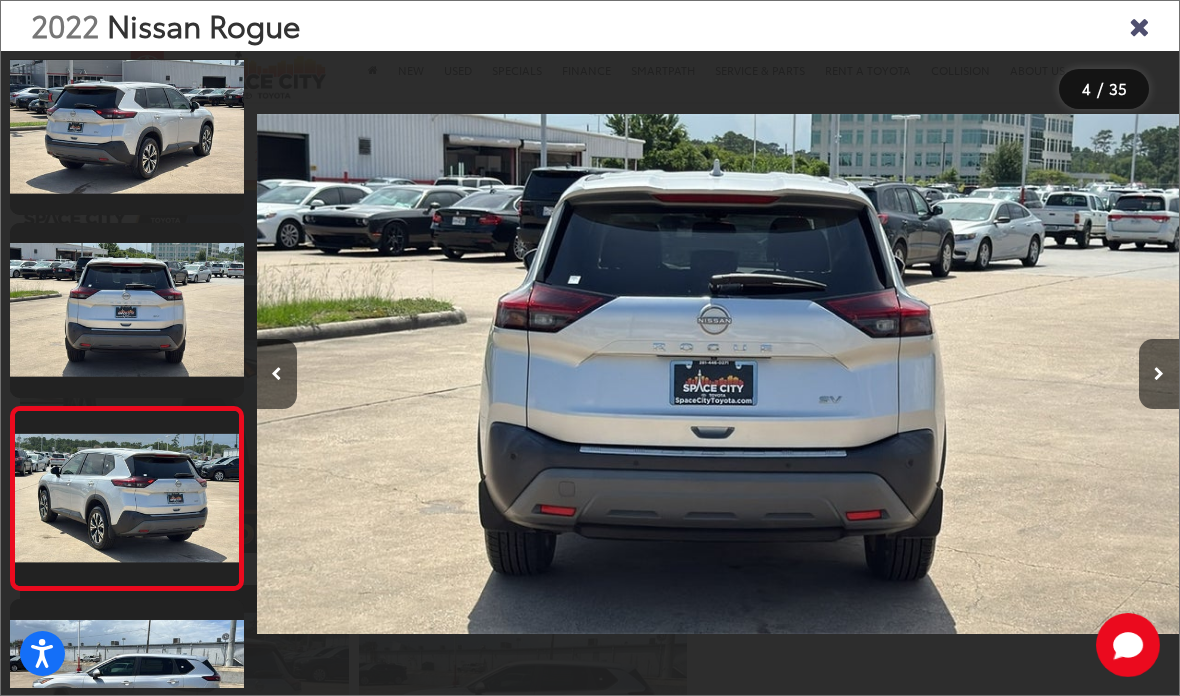 scroll, scrollTop: 460, scrollLeft: 0, axis: vertical 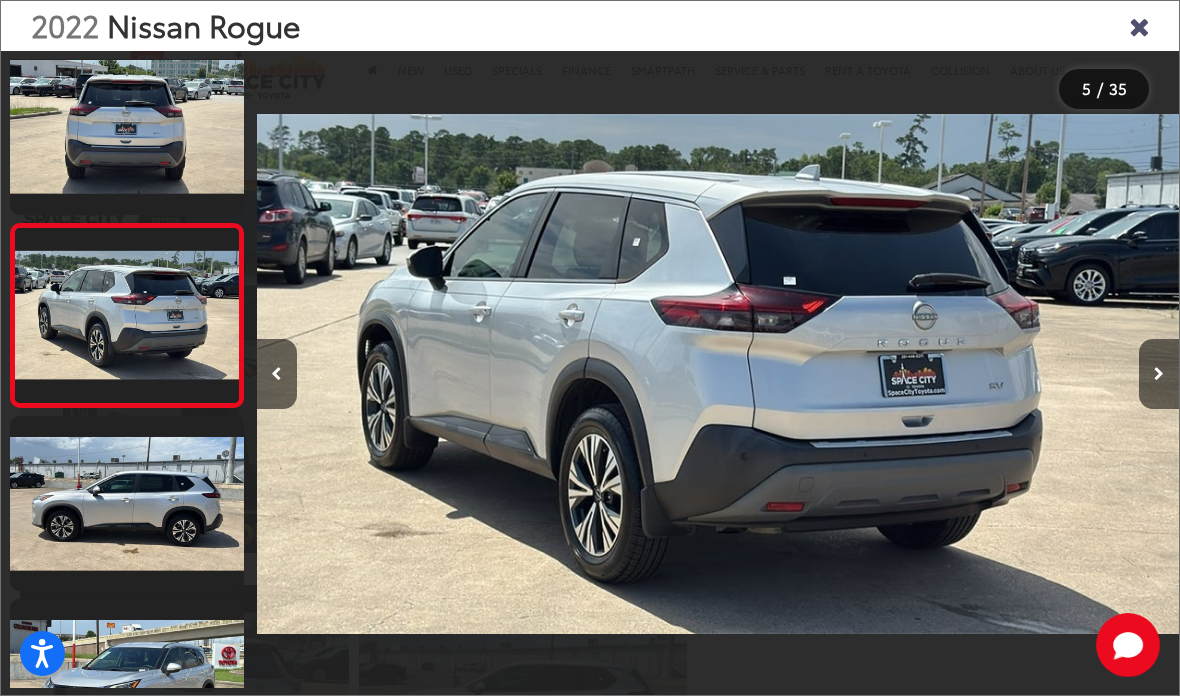 click at bounding box center (1159, 374) 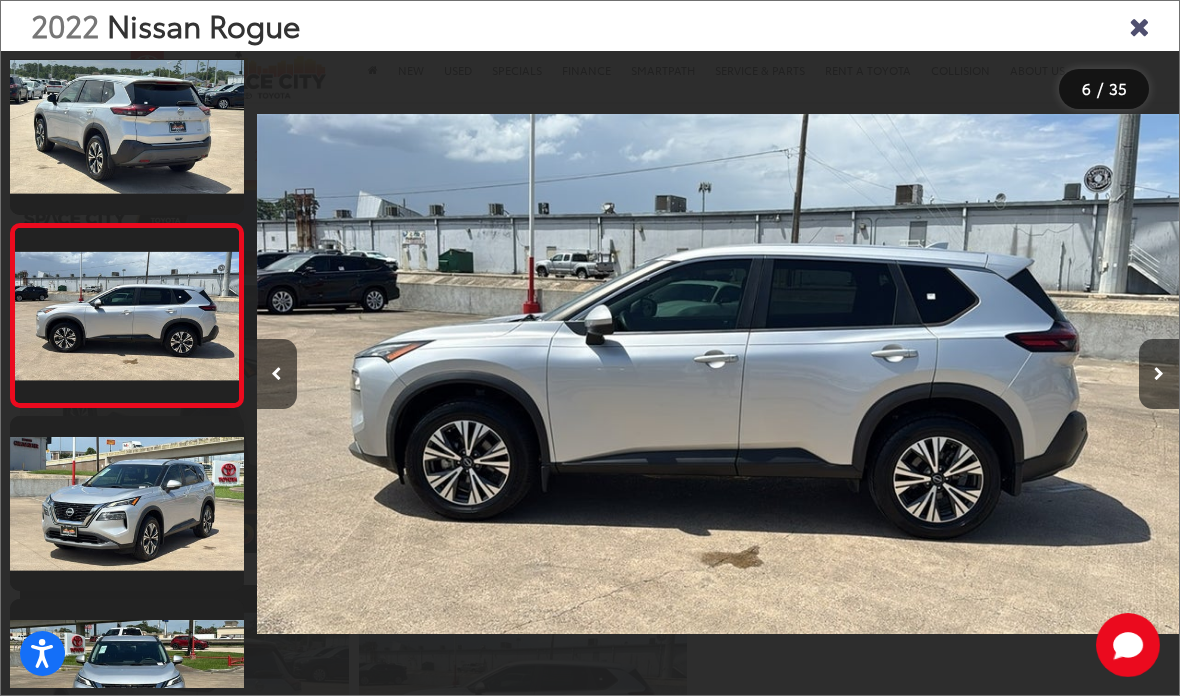 click at bounding box center [1159, 374] 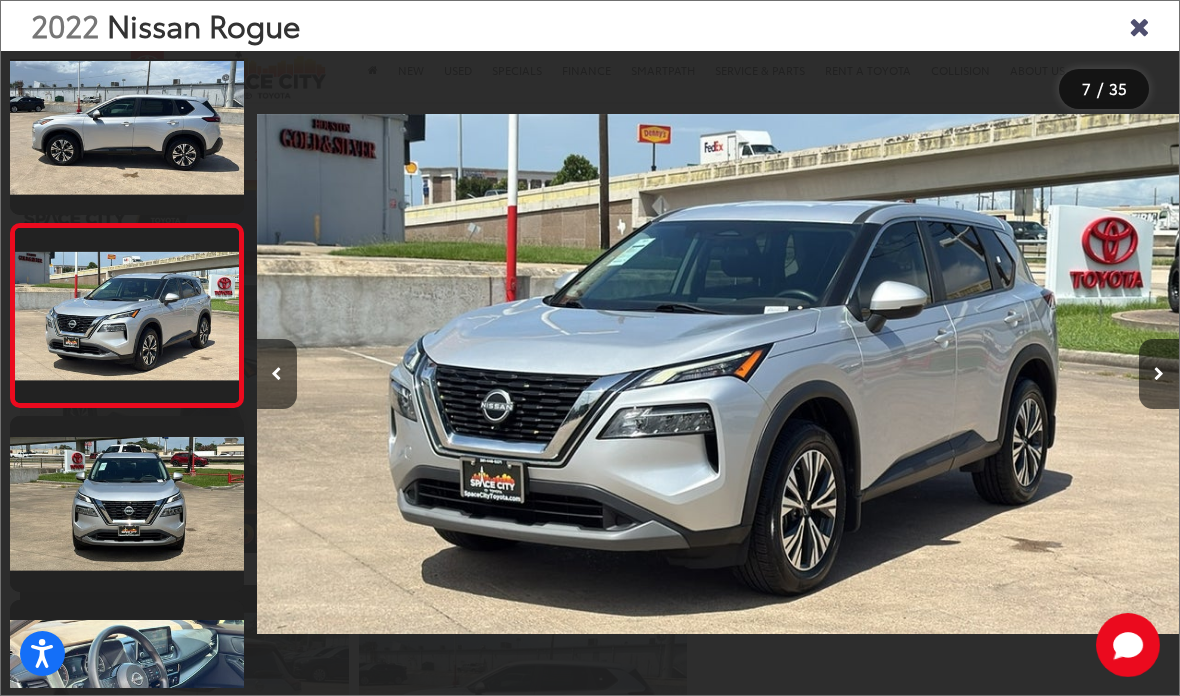 click at bounding box center (1159, 374) 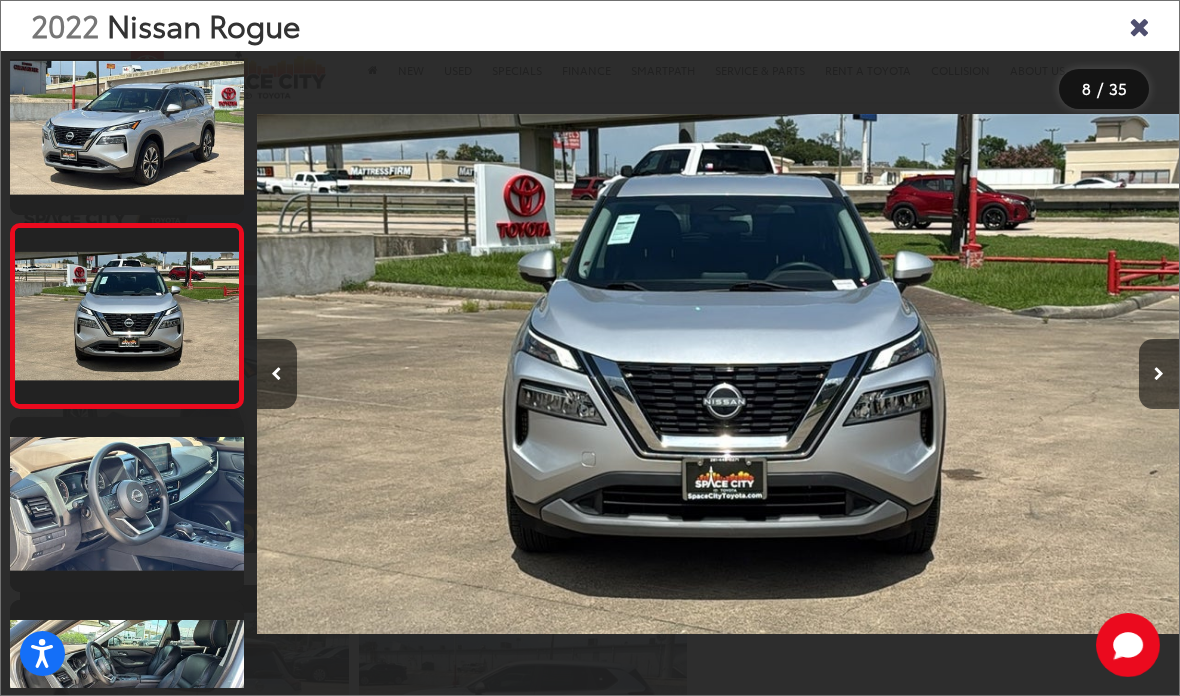 click at bounding box center (1159, 374) 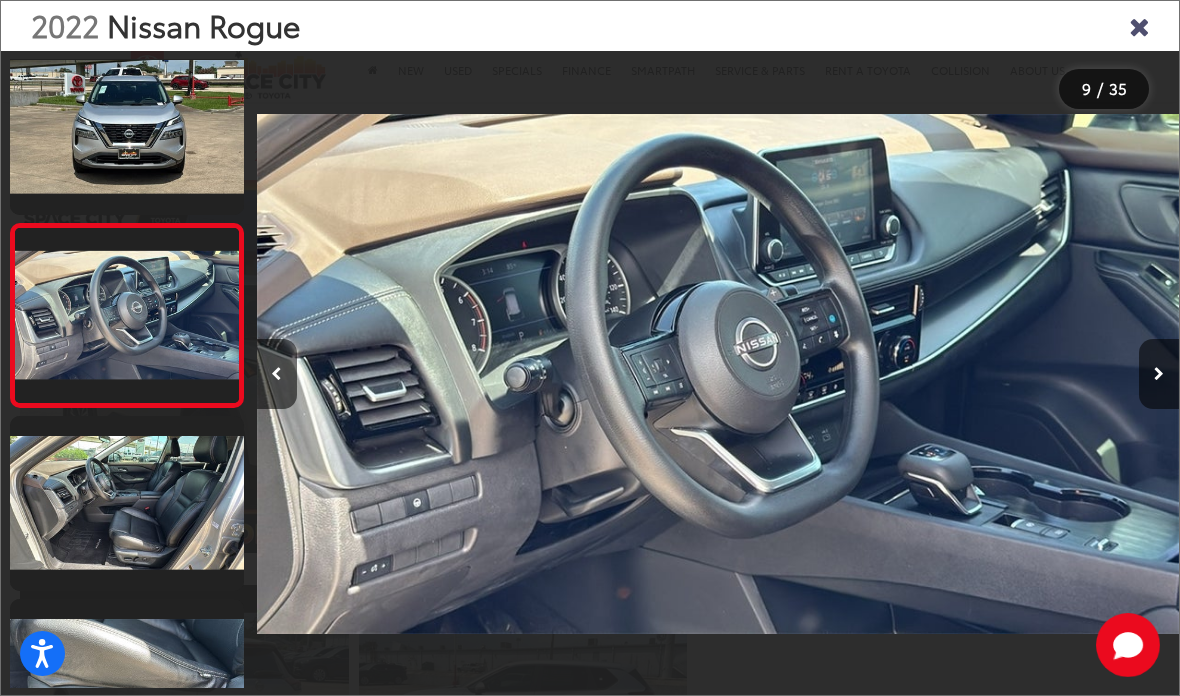 click at bounding box center (1159, 374) 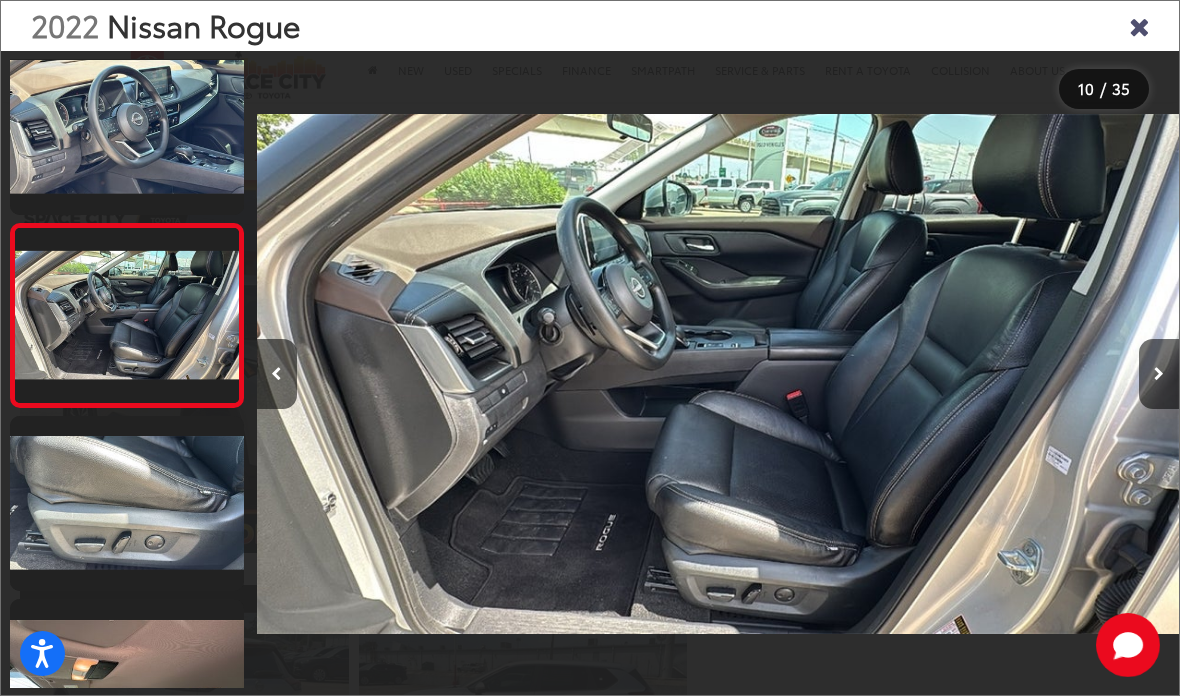 click at bounding box center (1159, 374) 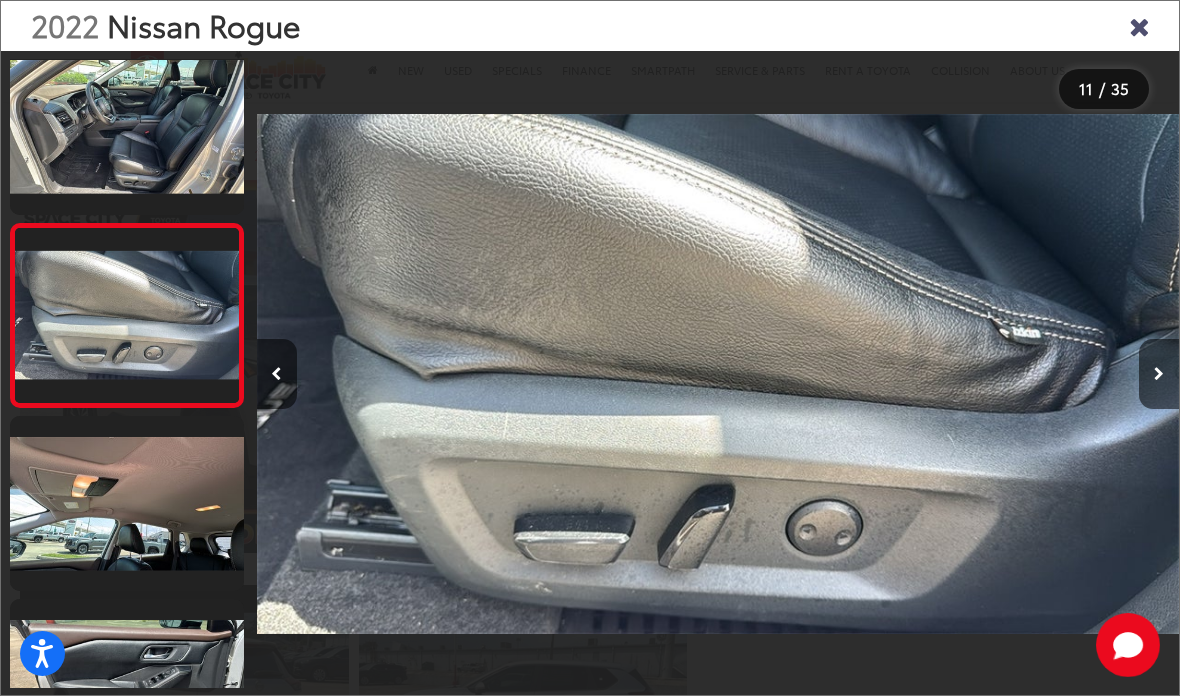 click at bounding box center (1159, 374) 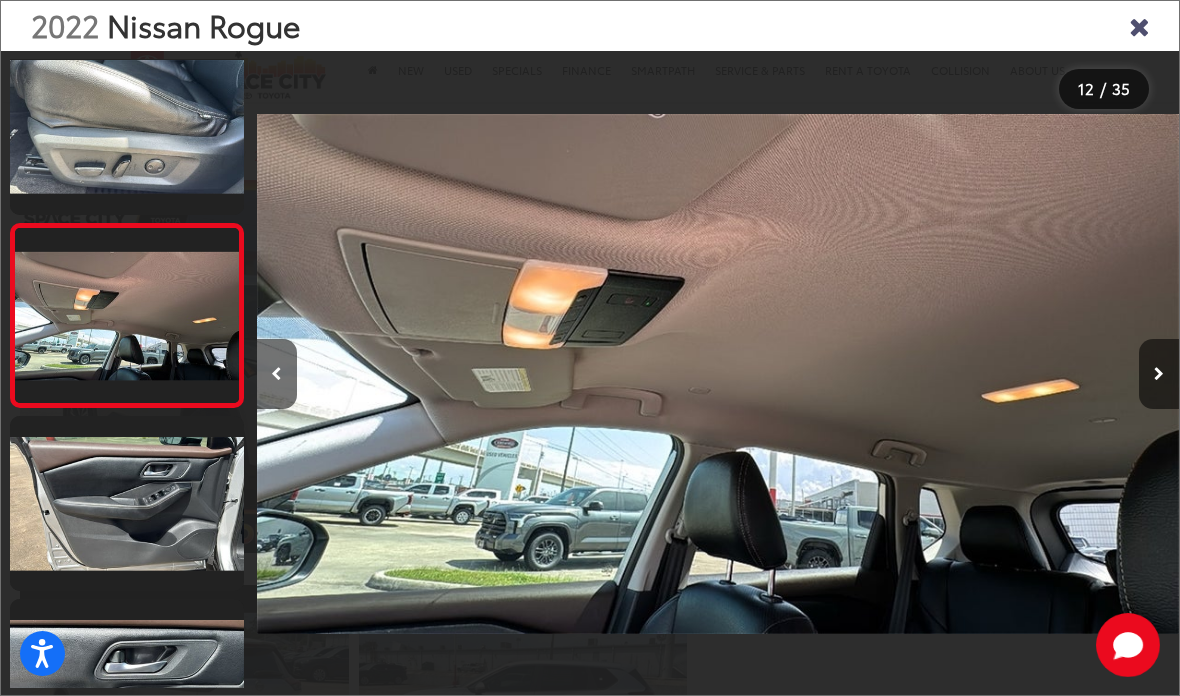 click at bounding box center [1159, 374] 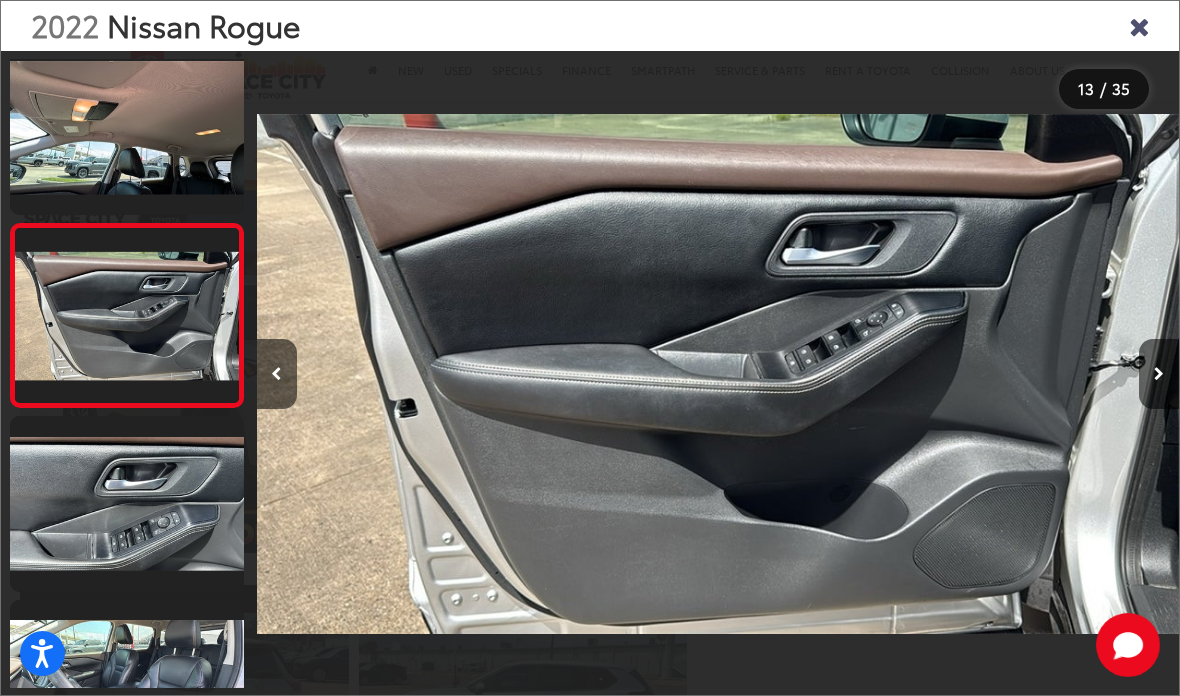 click at bounding box center [1159, 374] 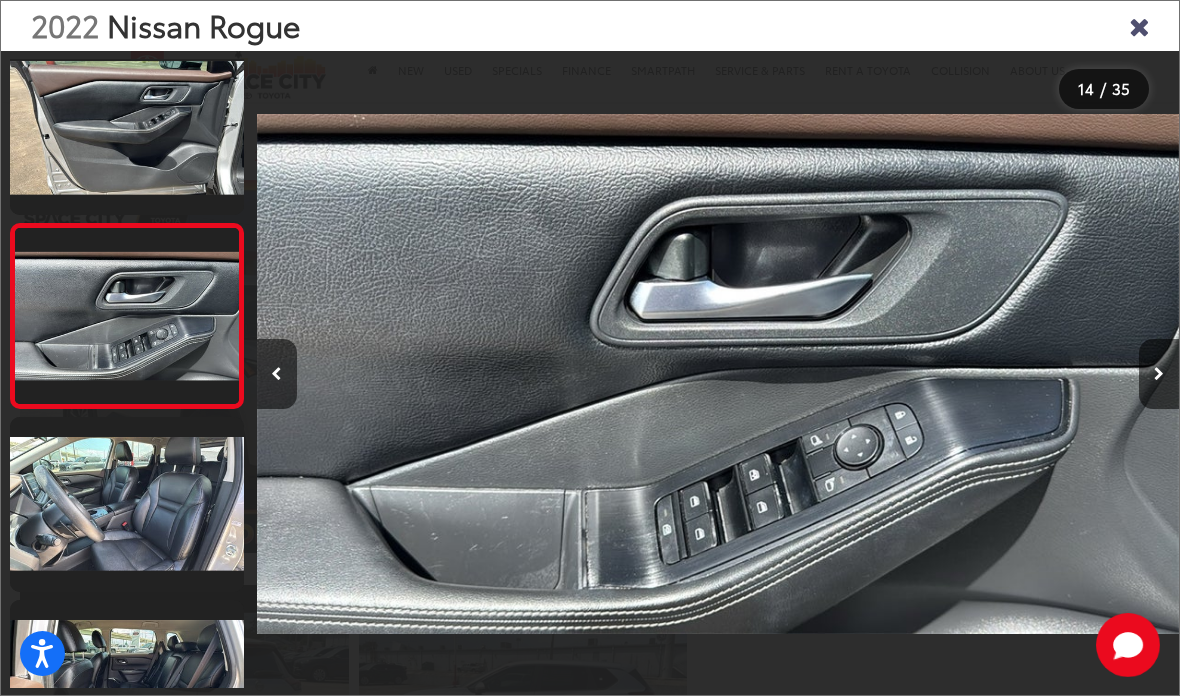 click at bounding box center (1139, 25) 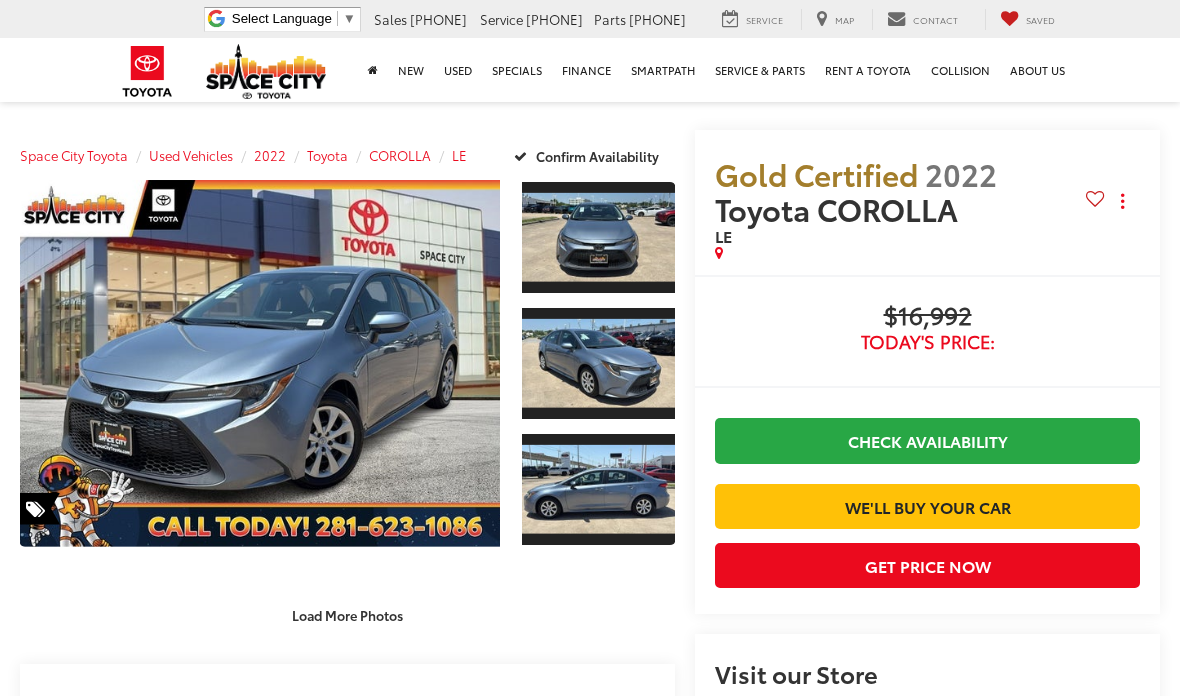 click at bounding box center (598, 237) 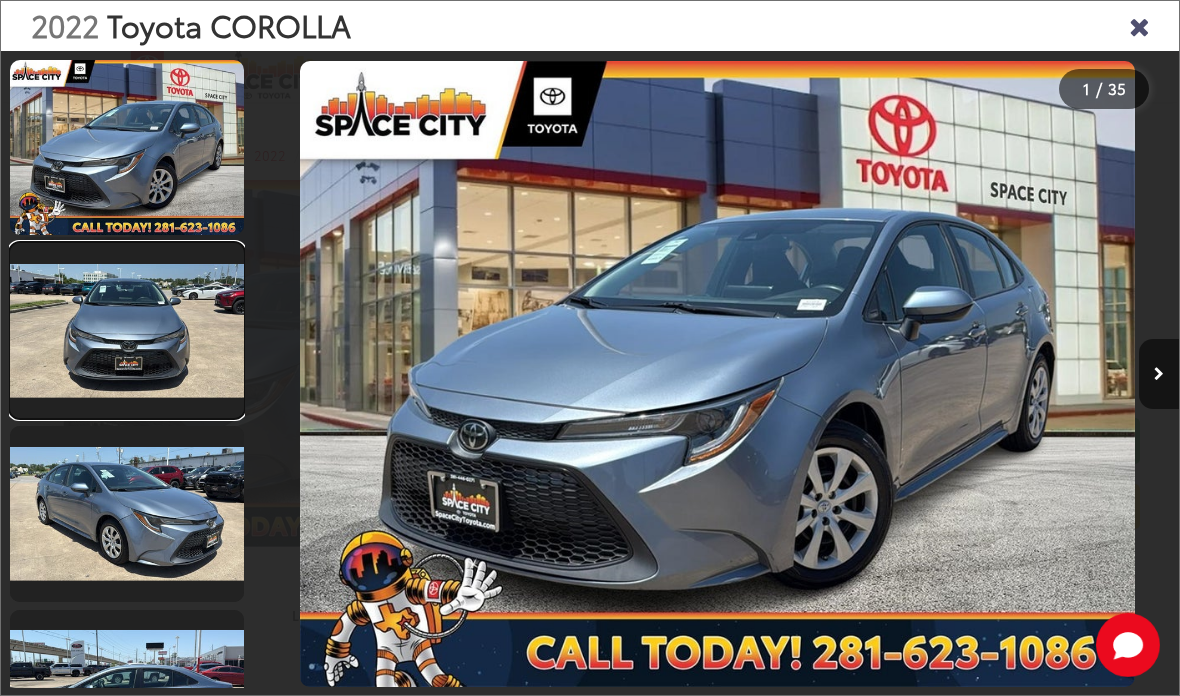 scroll, scrollTop: 0, scrollLeft: 0, axis: both 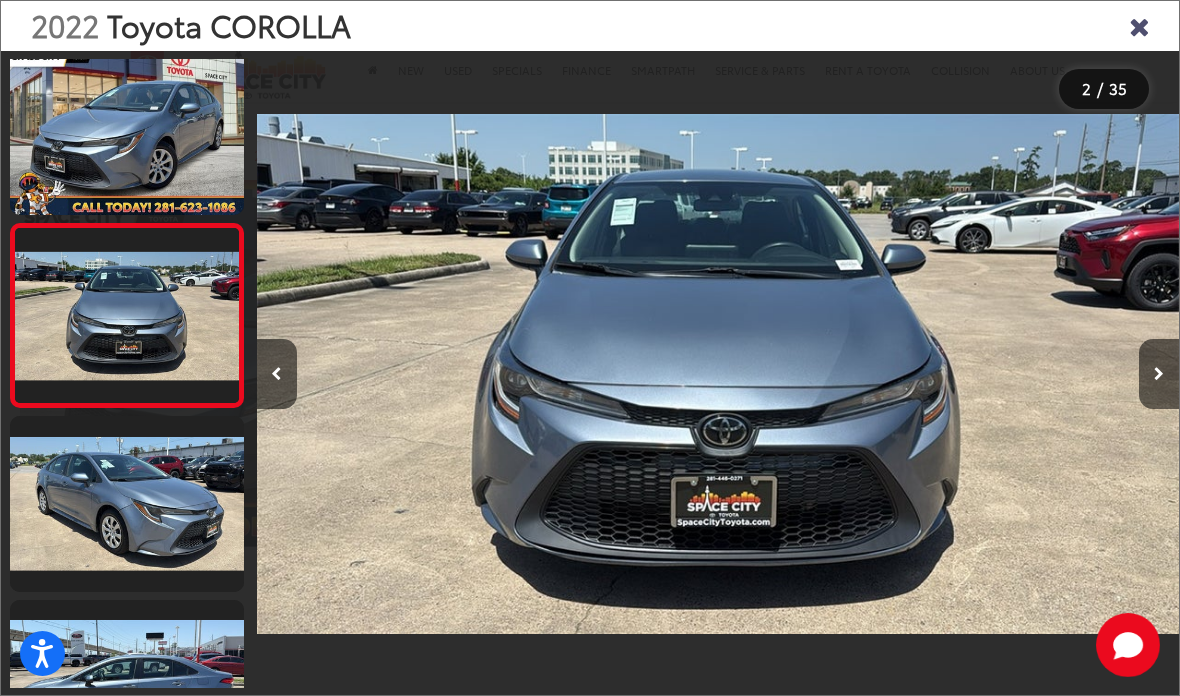 click at bounding box center [1159, 374] 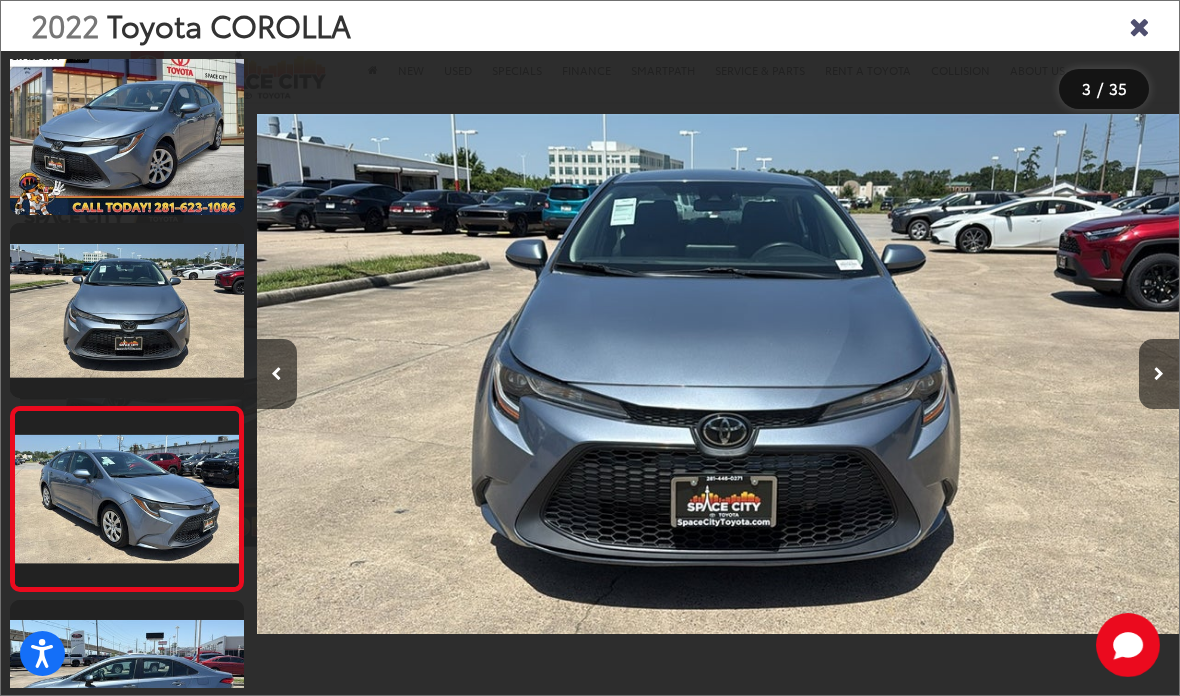 scroll, scrollTop: 0, scrollLeft: 1715, axis: horizontal 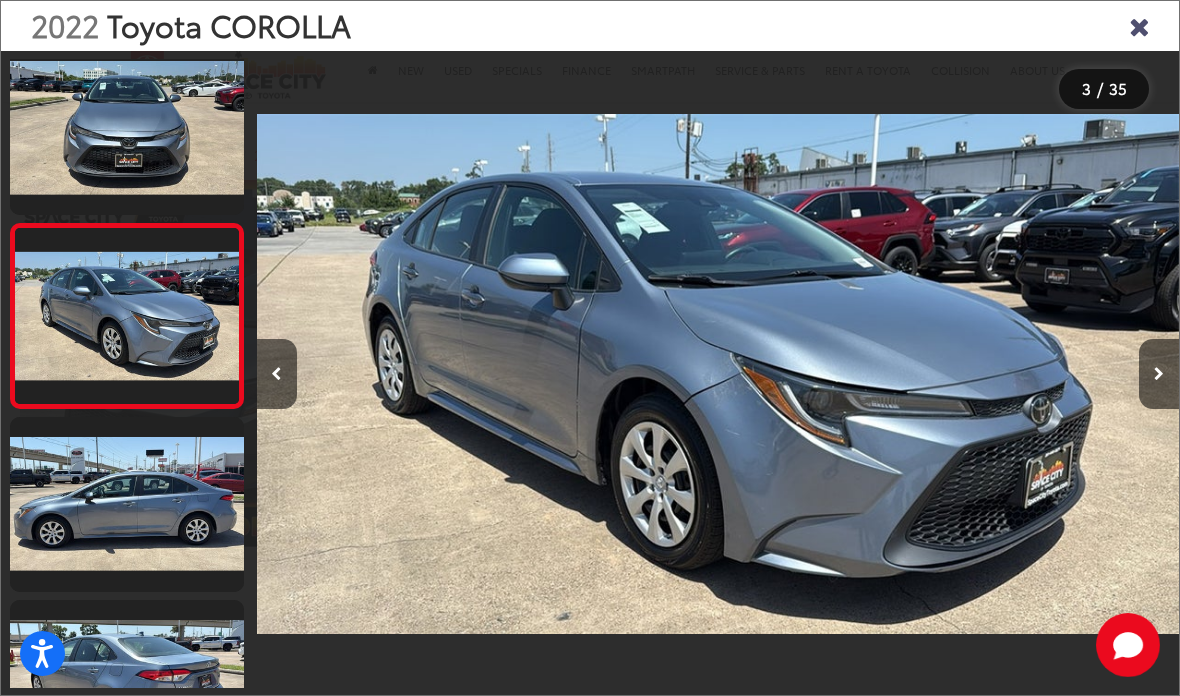 click at bounding box center (1159, 374) 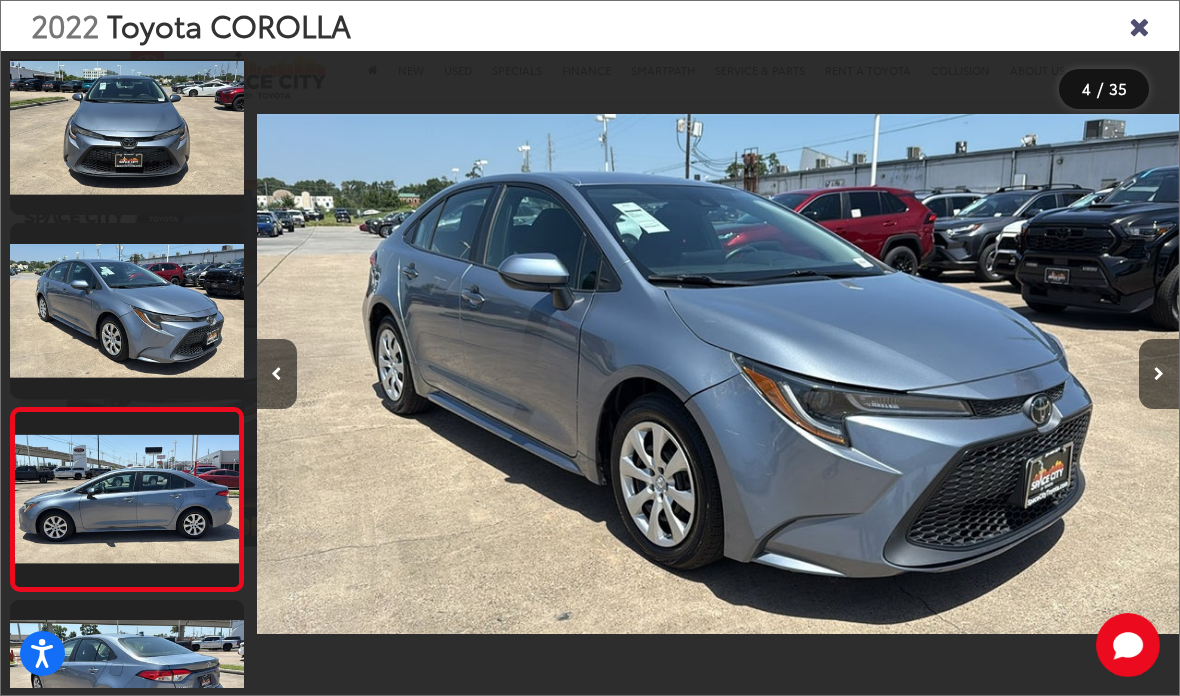 scroll, scrollTop: 349, scrollLeft: 0, axis: vertical 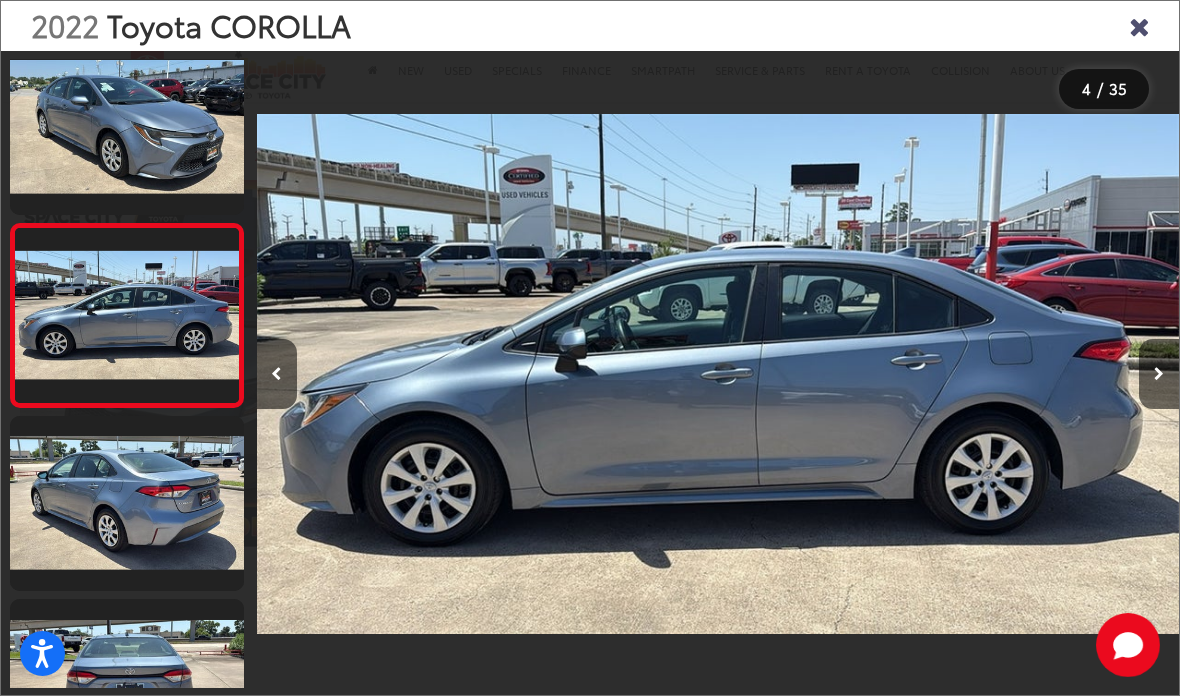 click at bounding box center [1159, 374] 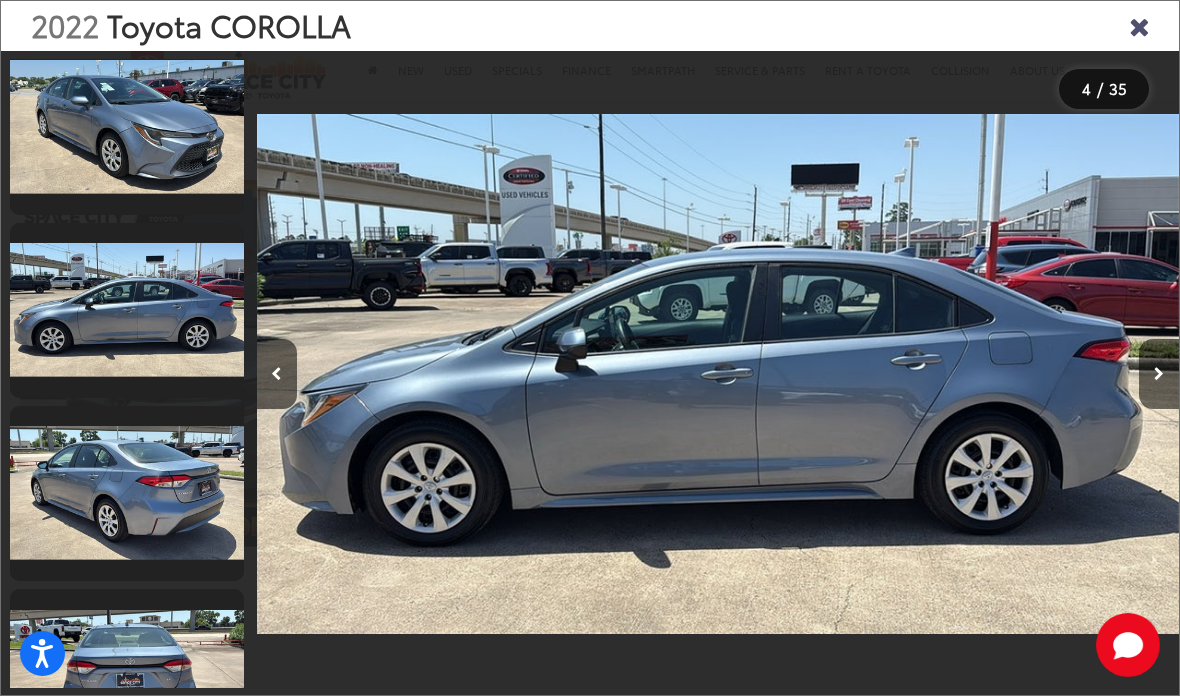 scroll, scrollTop: 546, scrollLeft: 0, axis: vertical 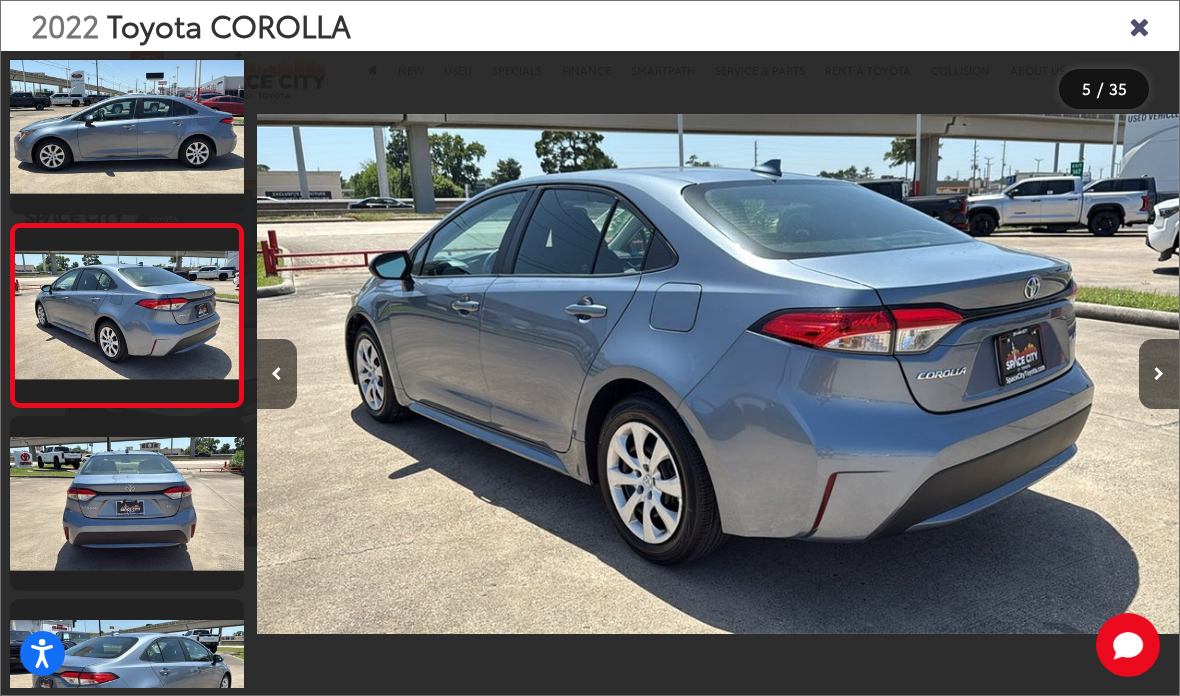 click at bounding box center [1159, 374] 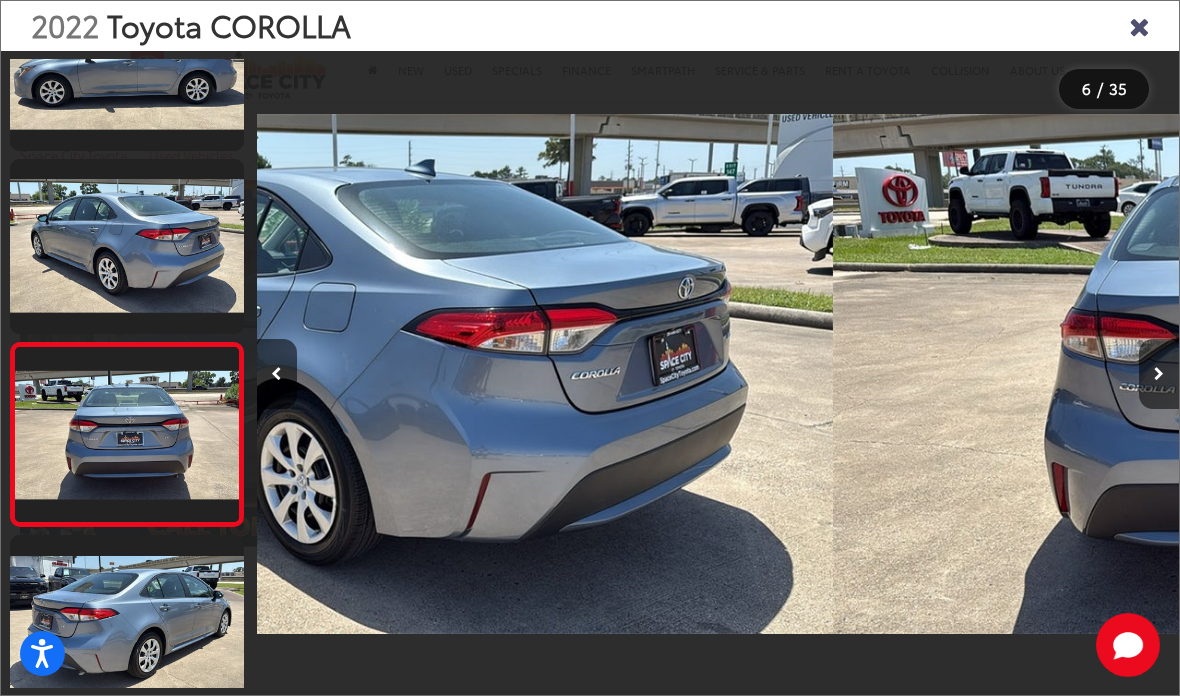 scroll, scrollTop: 0, scrollLeft: 4531, axis: horizontal 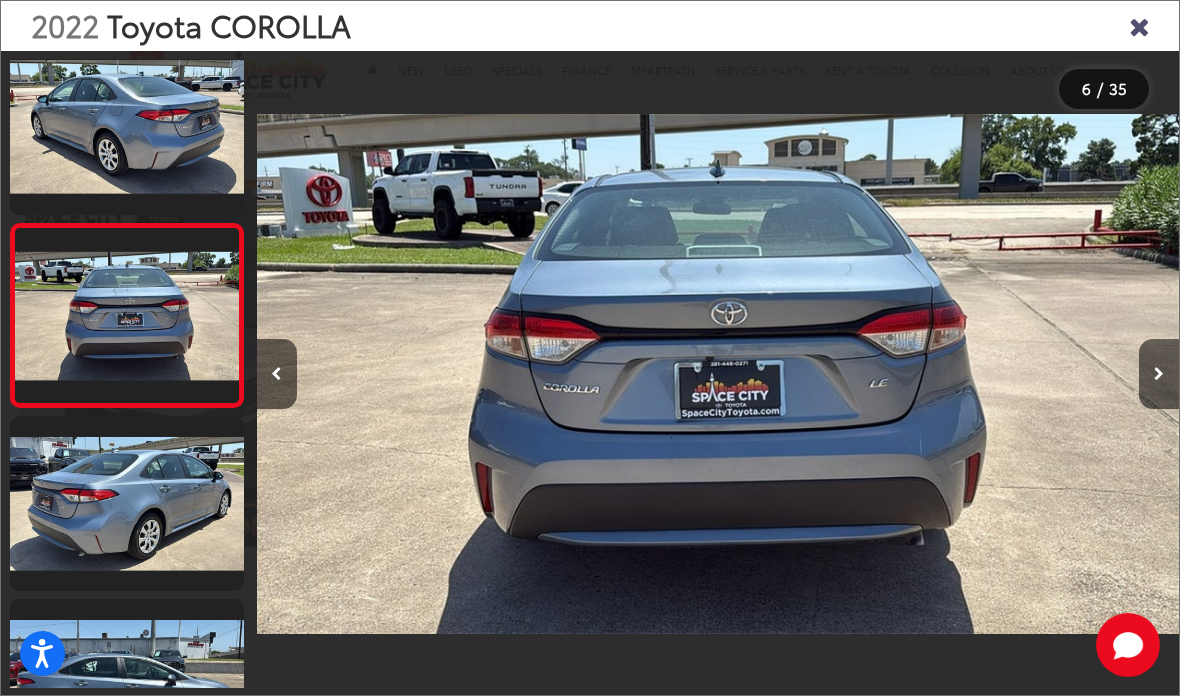 click at bounding box center (1159, 374) 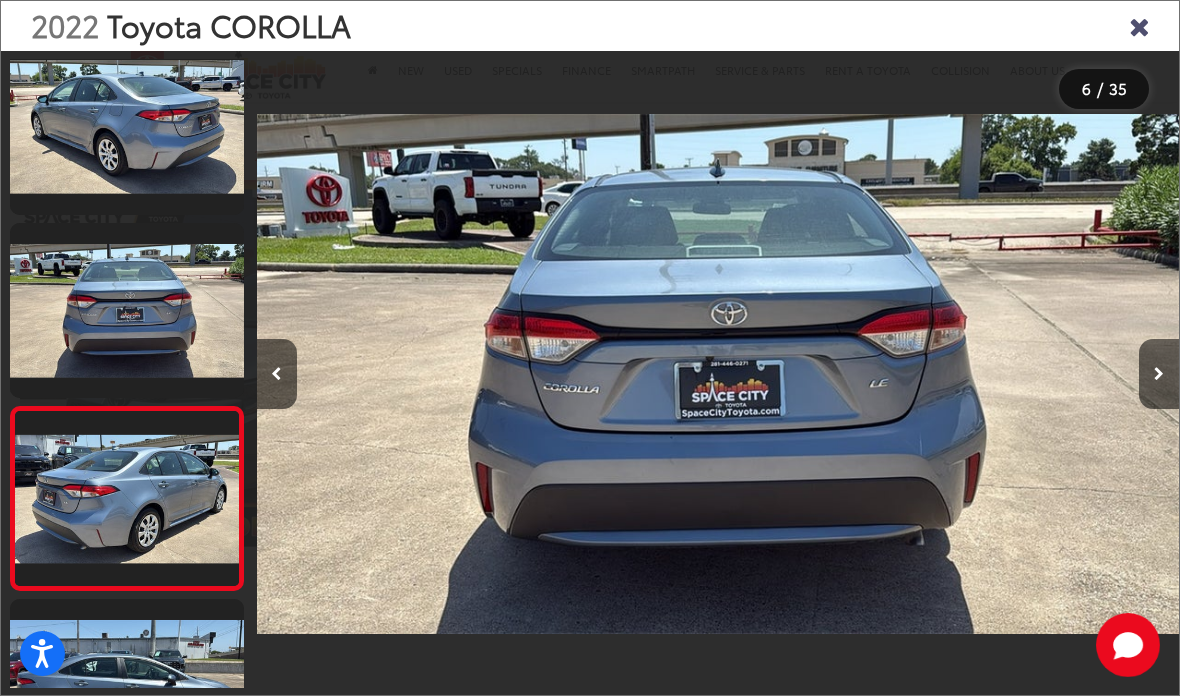 scroll, scrollTop: 913, scrollLeft: 0, axis: vertical 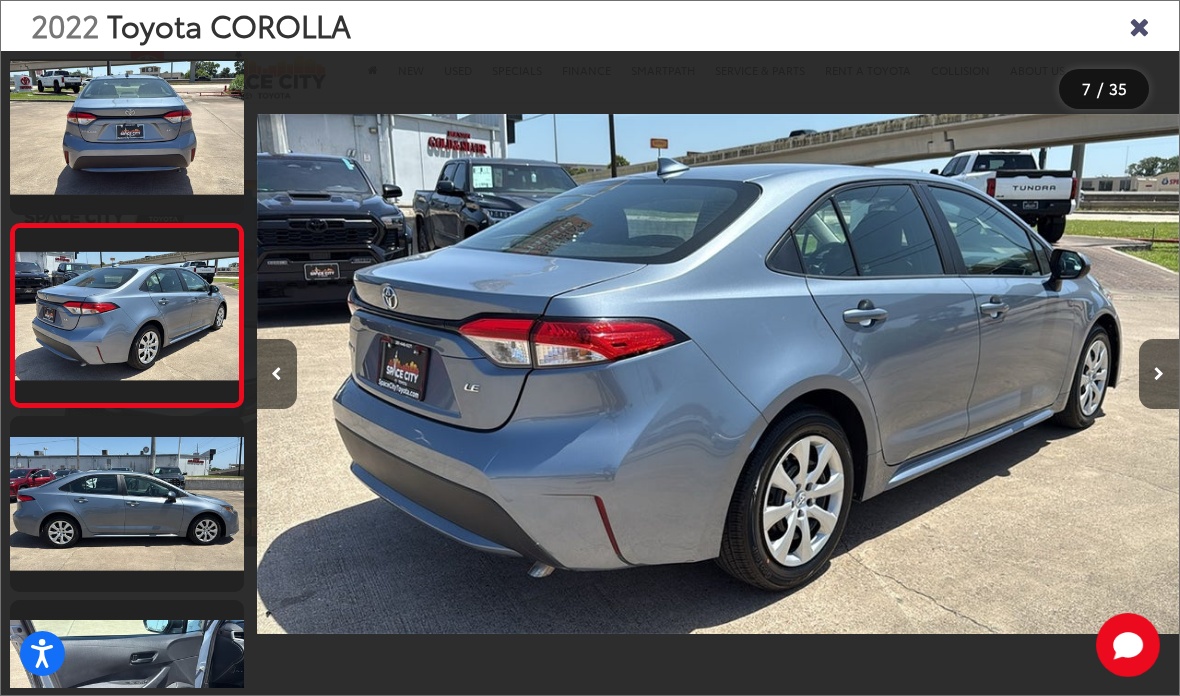 click at bounding box center [1159, 374] 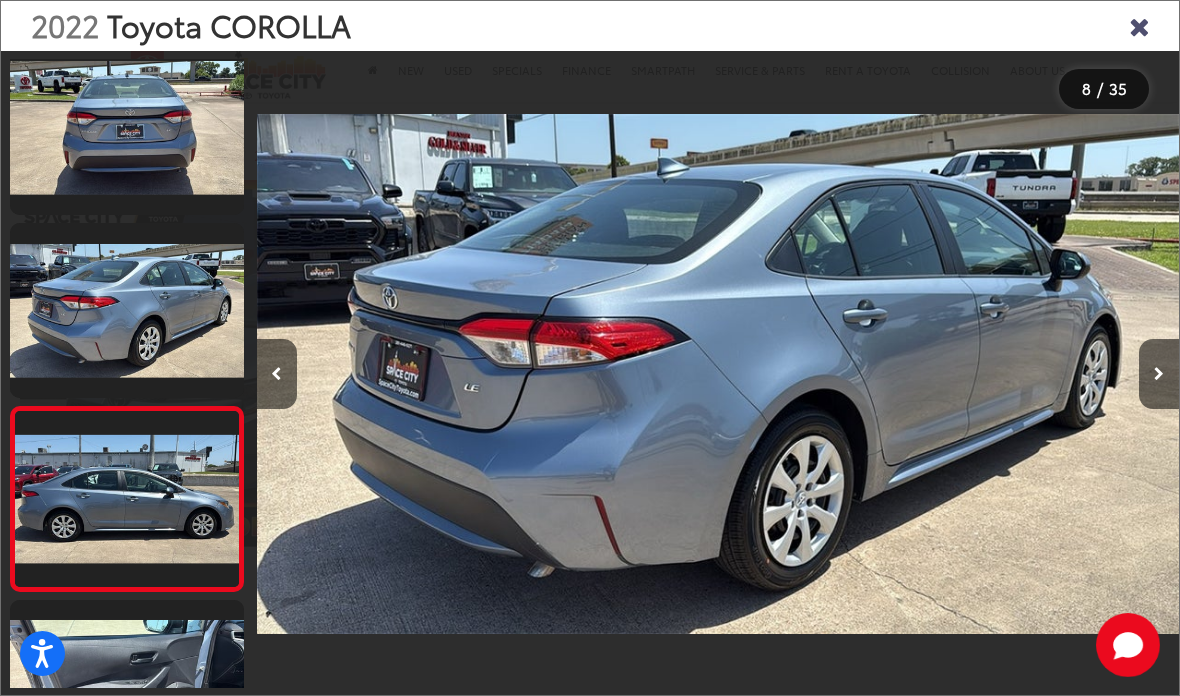 scroll, scrollTop: 0, scrollLeft: 6243, axis: horizontal 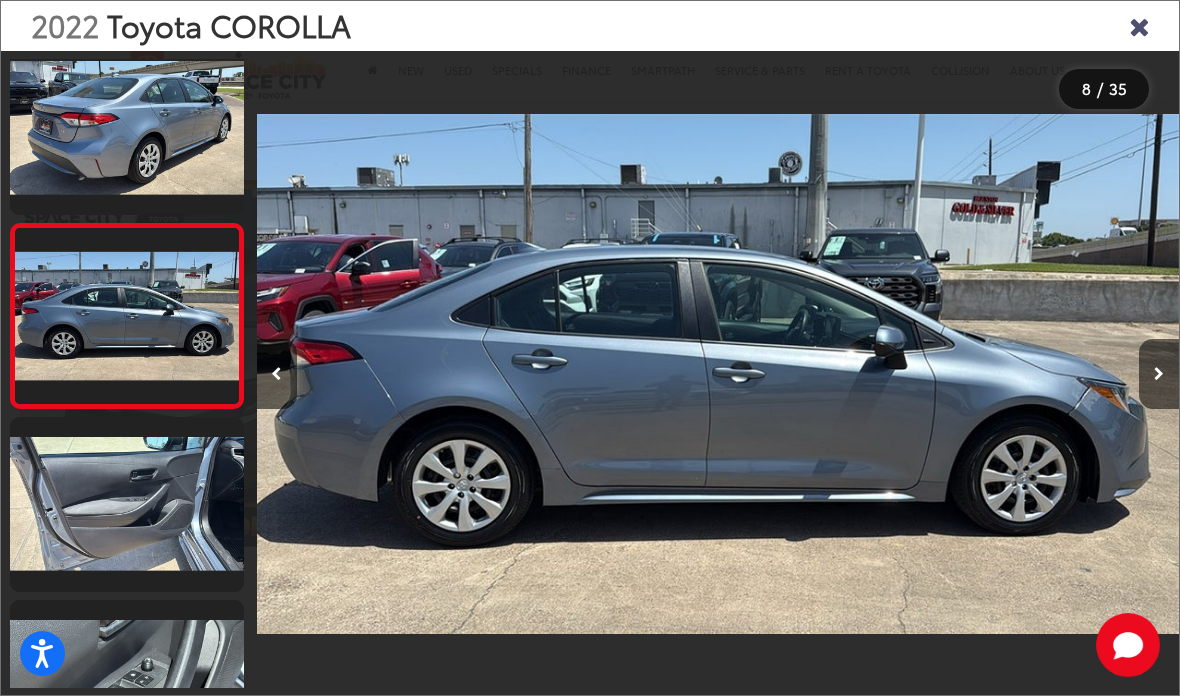 click at bounding box center [1159, 374] 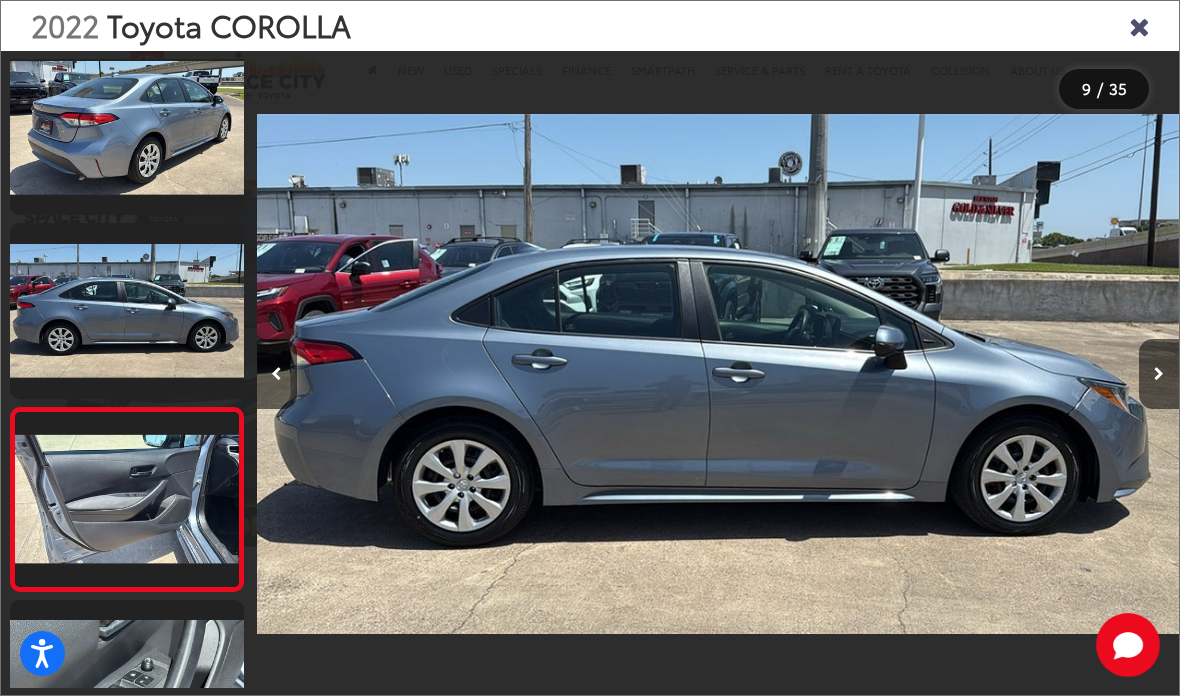 scroll, scrollTop: 0, scrollLeft: 7297, axis: horizontal 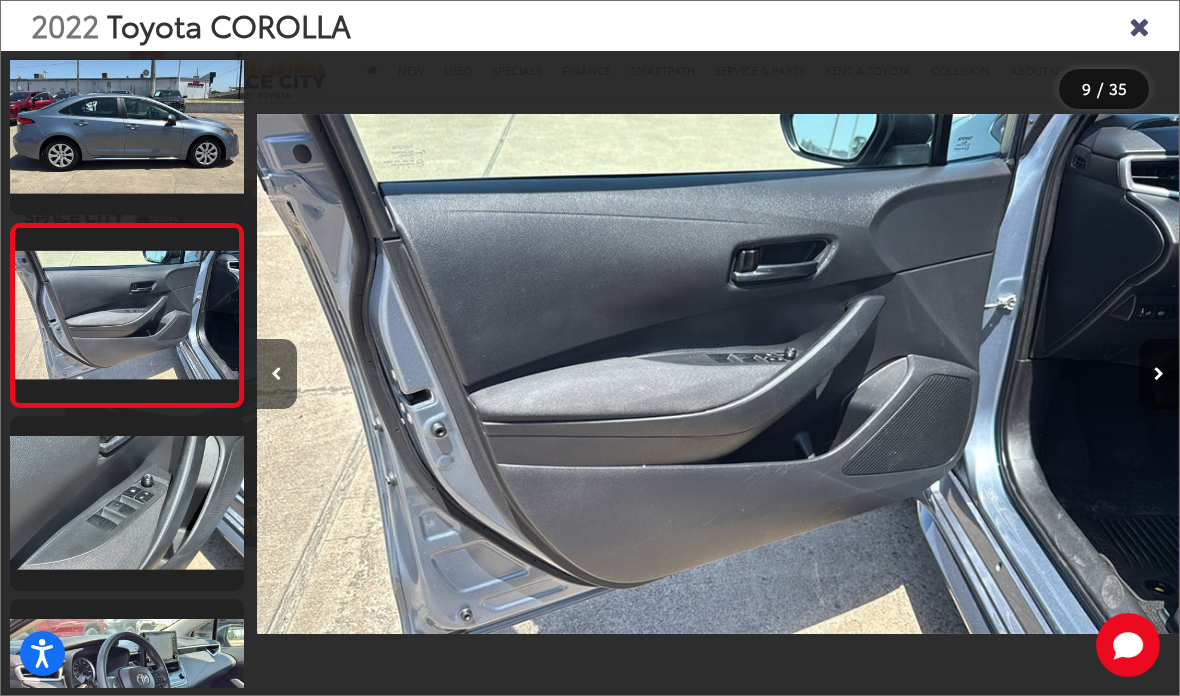 click at bounding box center [1159, 374] 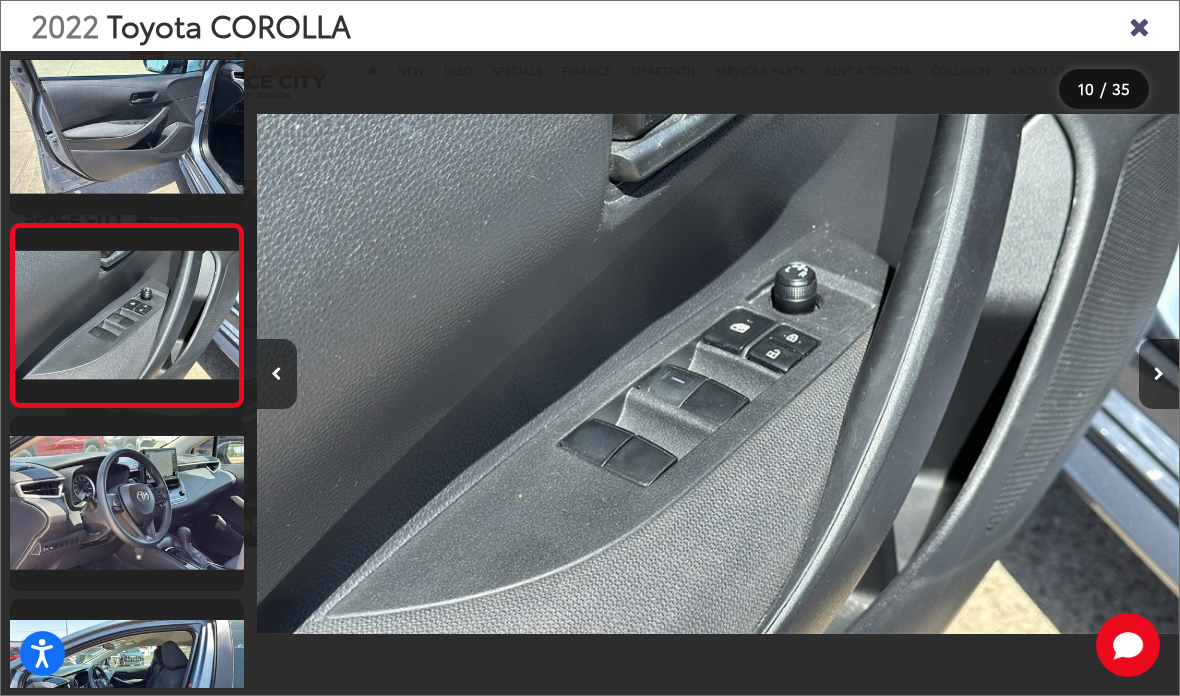 click at bounding box center [1159, 374] 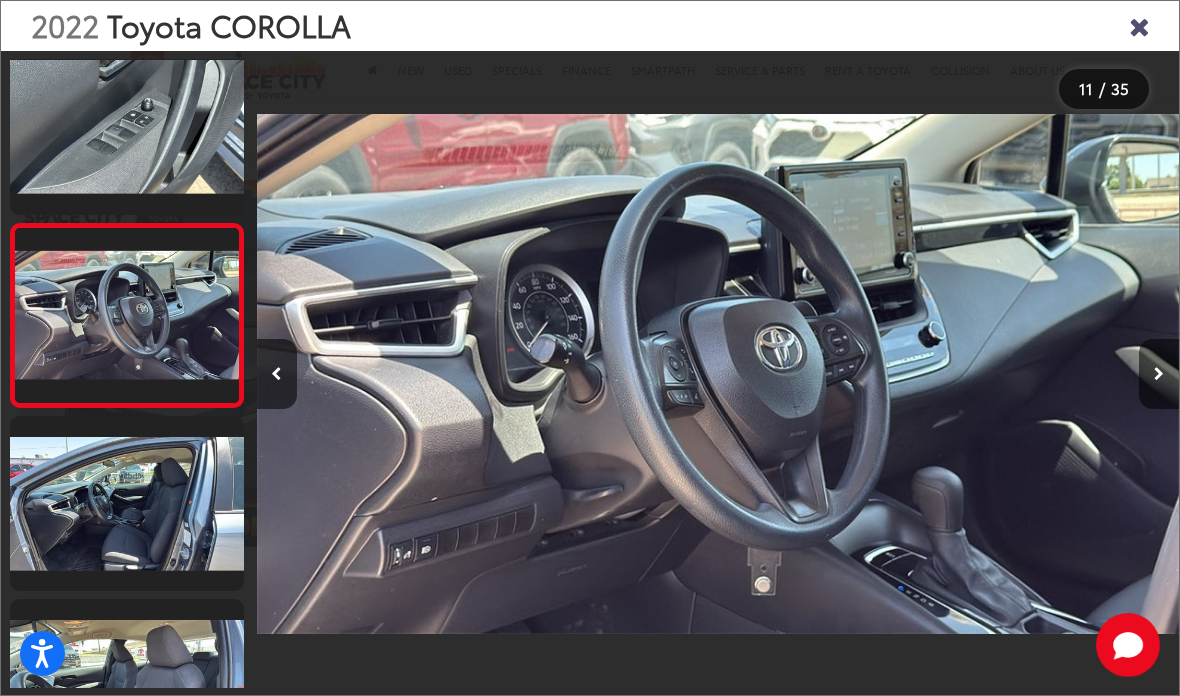 click at bounding box center (1159, 374) 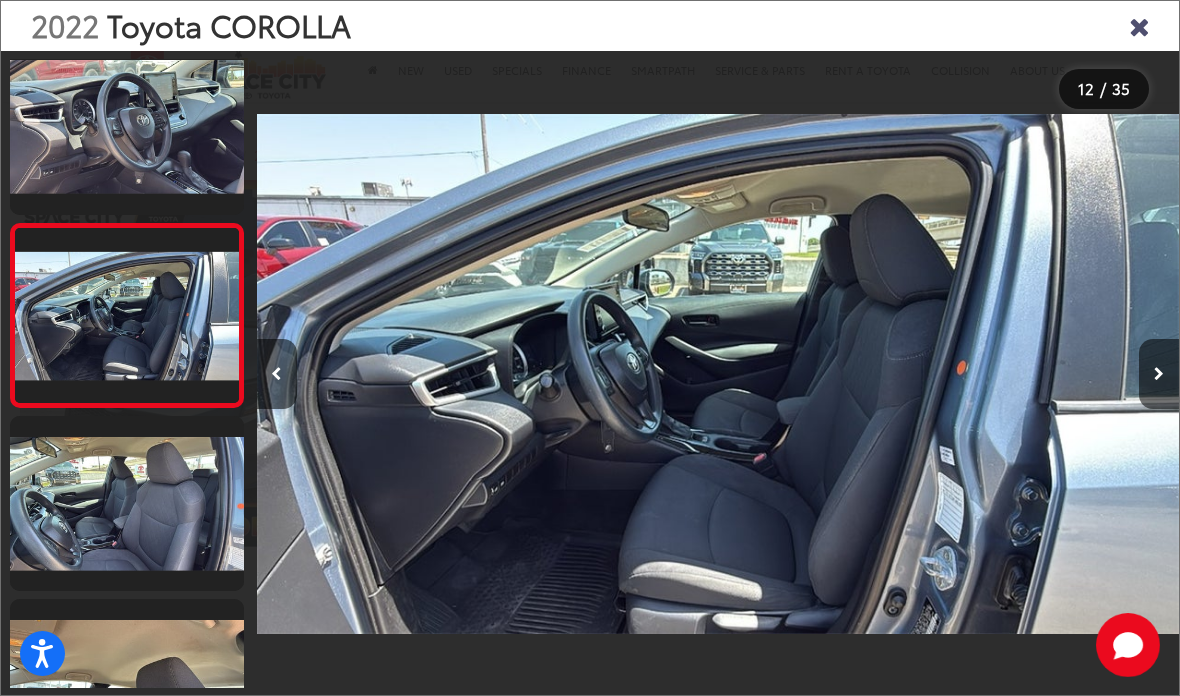 click at bounding box center (1159, 374) 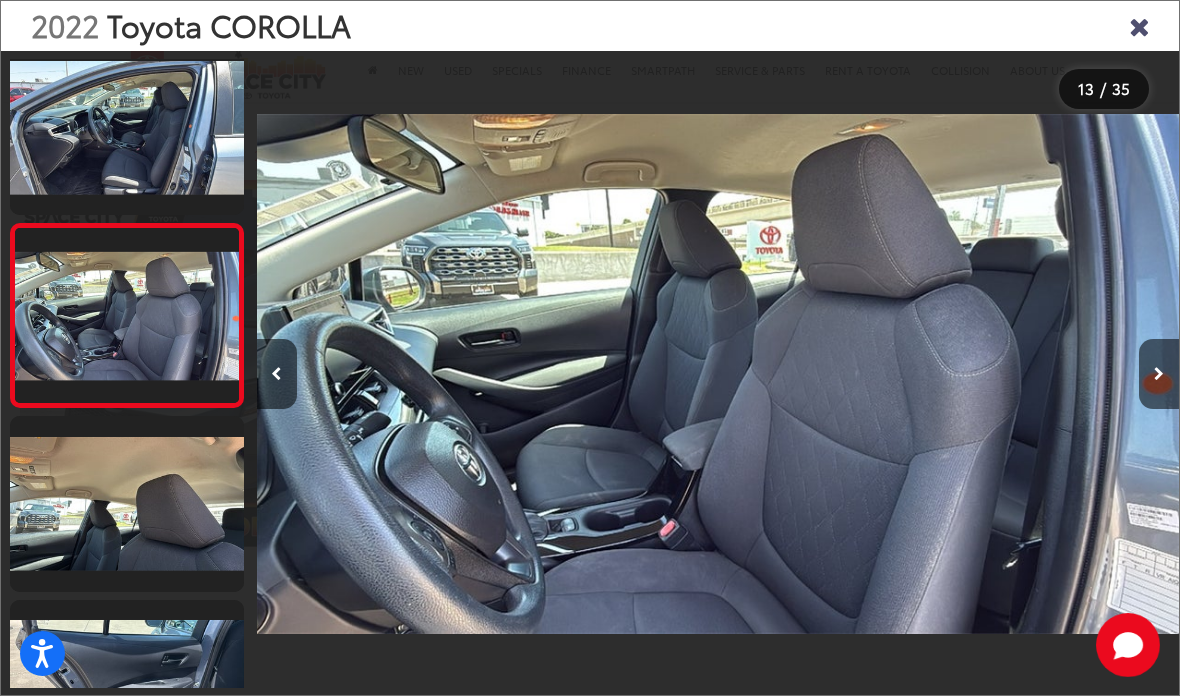 click at bounding box center (1159, 374) 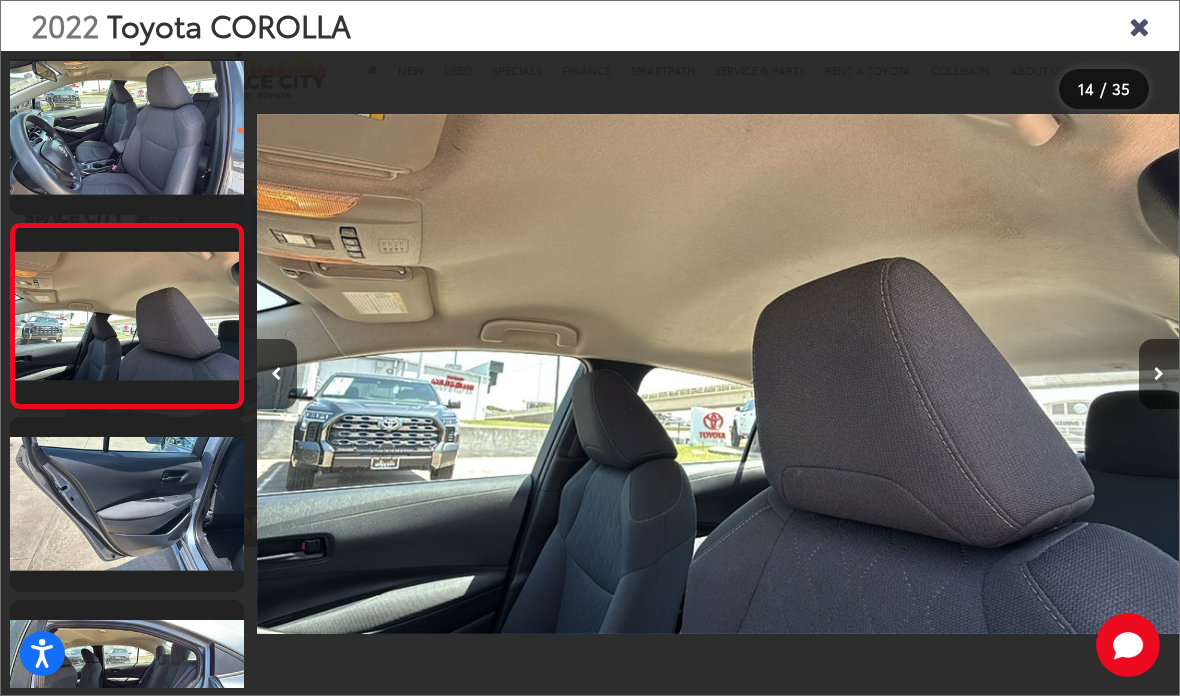 click on "2022   Toyota COROLLA" at bounding box center [590, 26] 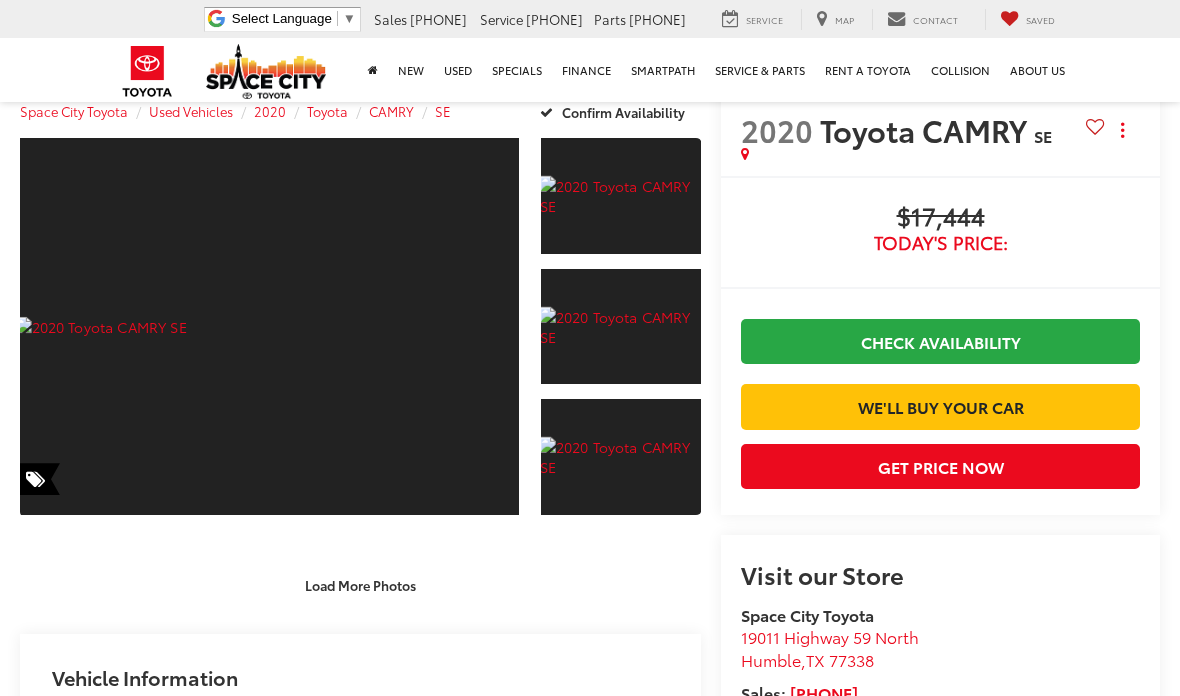 scroll, scrollTop: 430, scrollLeft: 0, axis: vertical 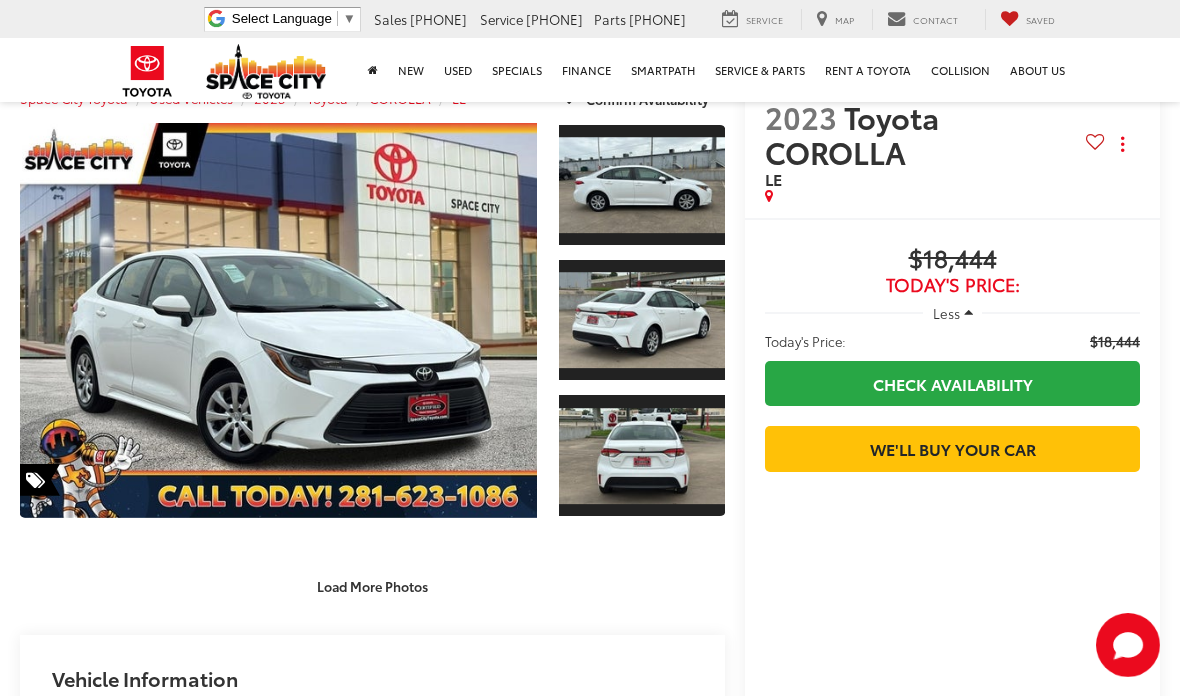 click on "Load More Photos" at bounding box center (372, 586) 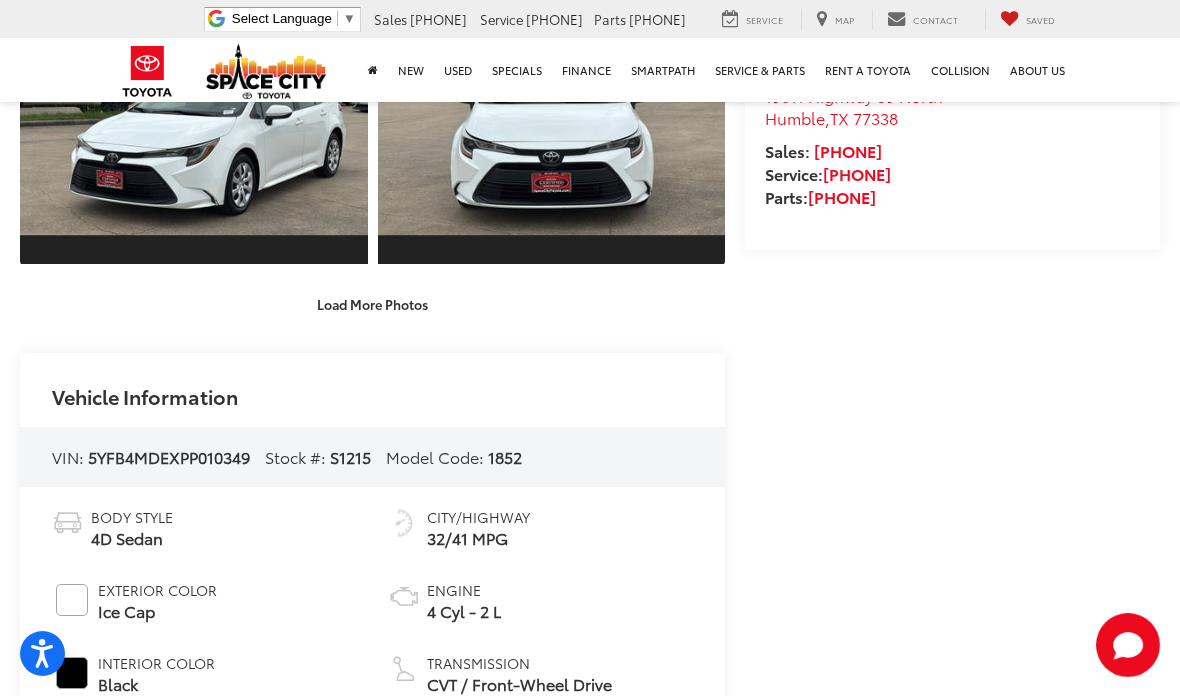 scroll, scrollTop: 715, scrollLeft: 0, axis: vertical 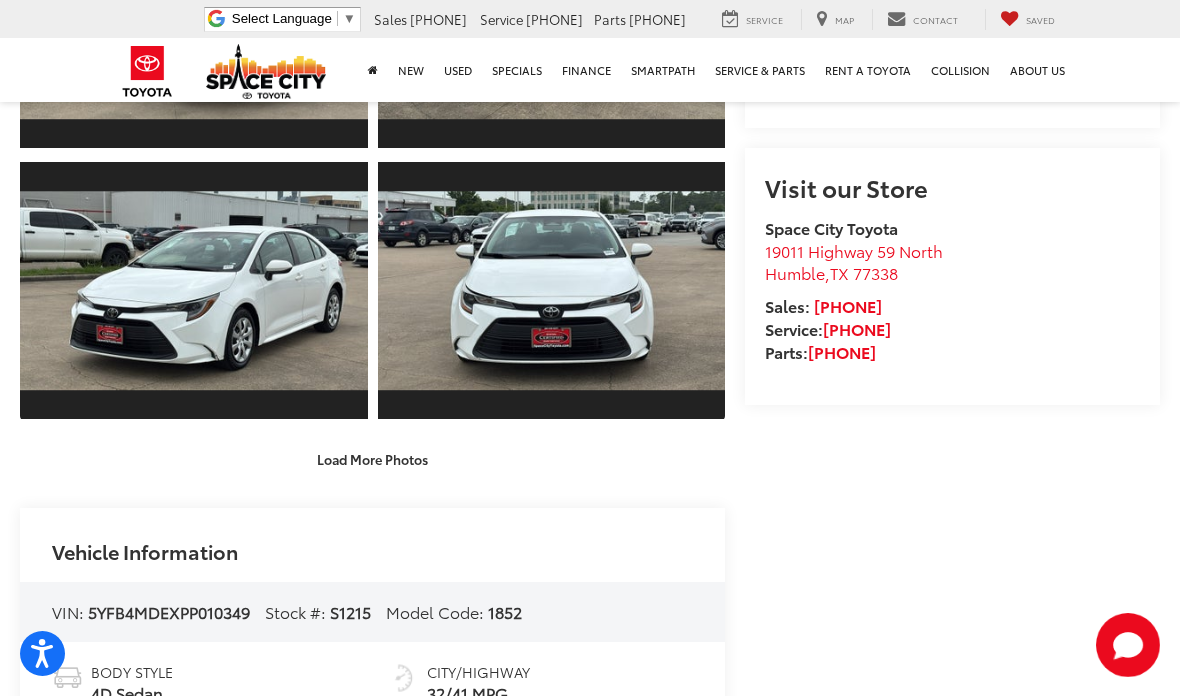 click on "Load More Photos" at bounding box center [372, 459] 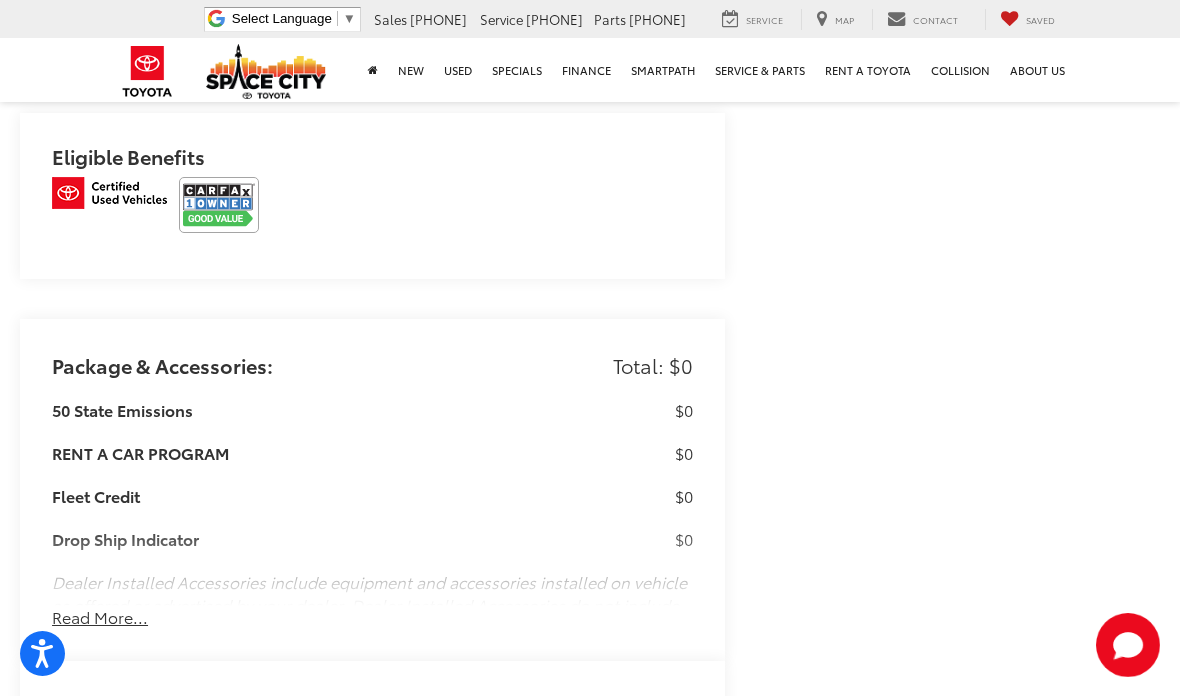 scroll, scrollTop: 2933, scrollLeft: 0, axis: vertical 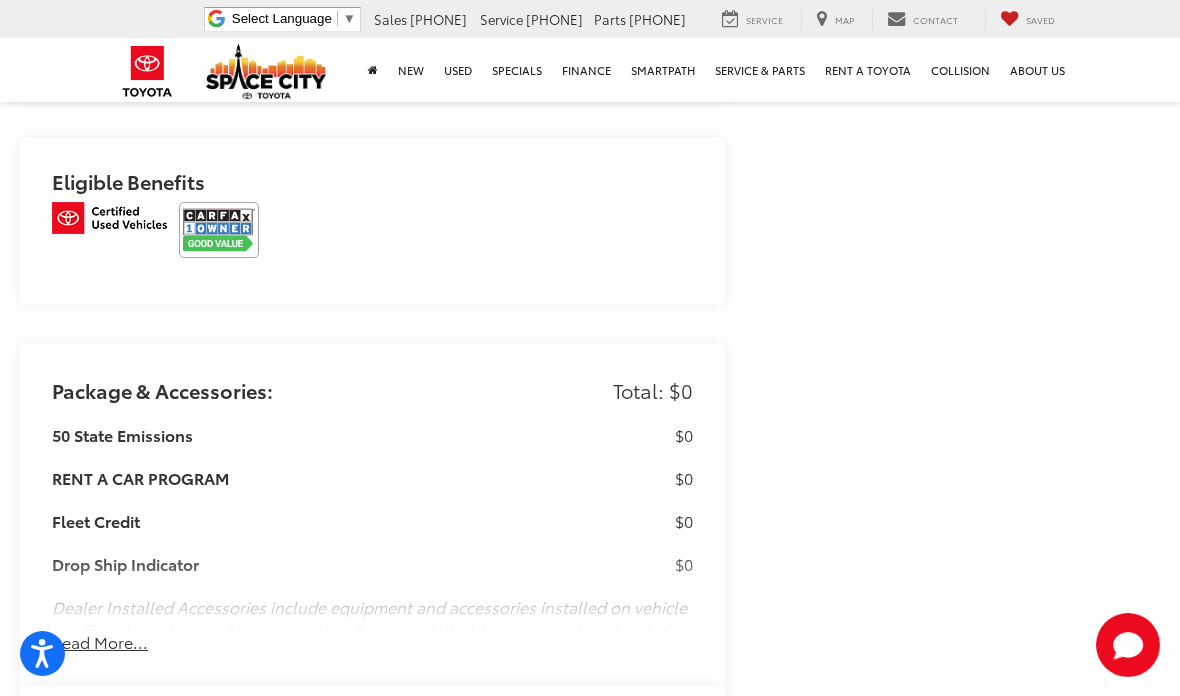 click at bounding box center (219, 230) 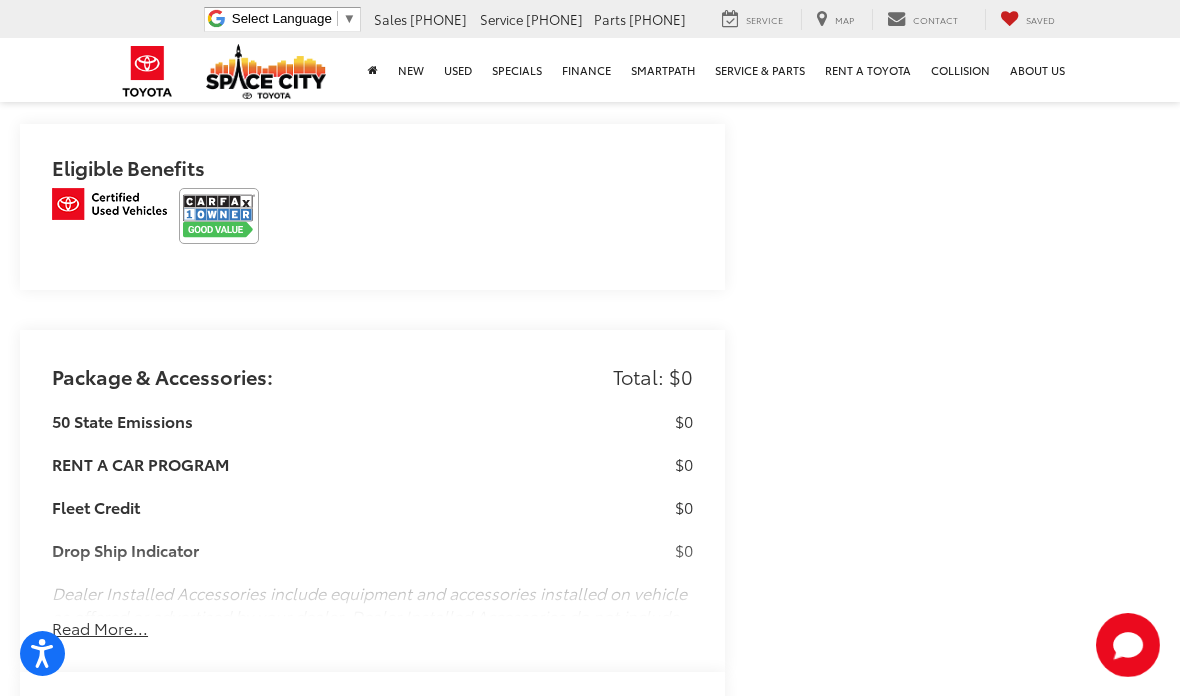 scroll, scrollTop: 2946, scrollLeft: 0, axis: vertical 